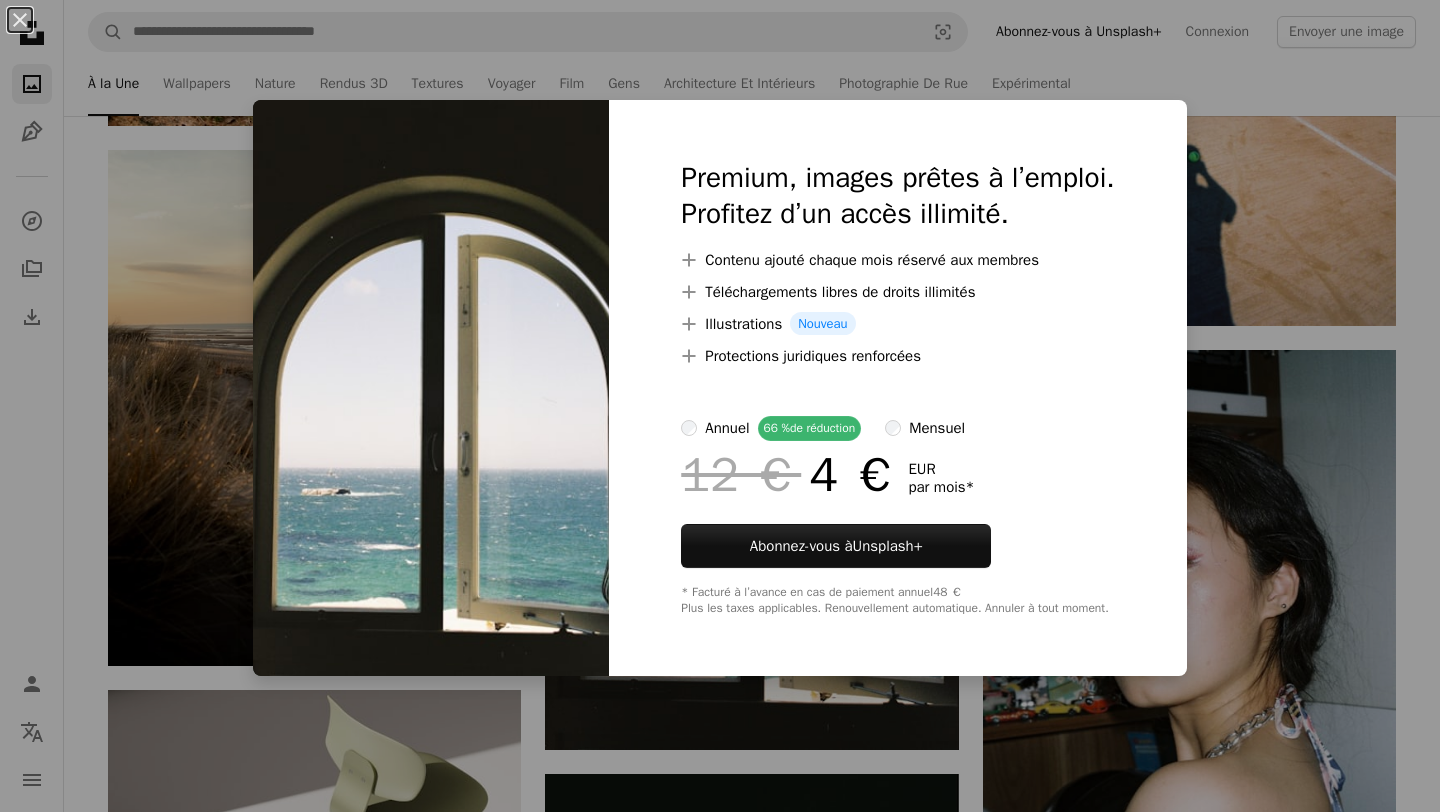 scroll, scrollTop: 13789, scrollLeft: 0, axis: vertical 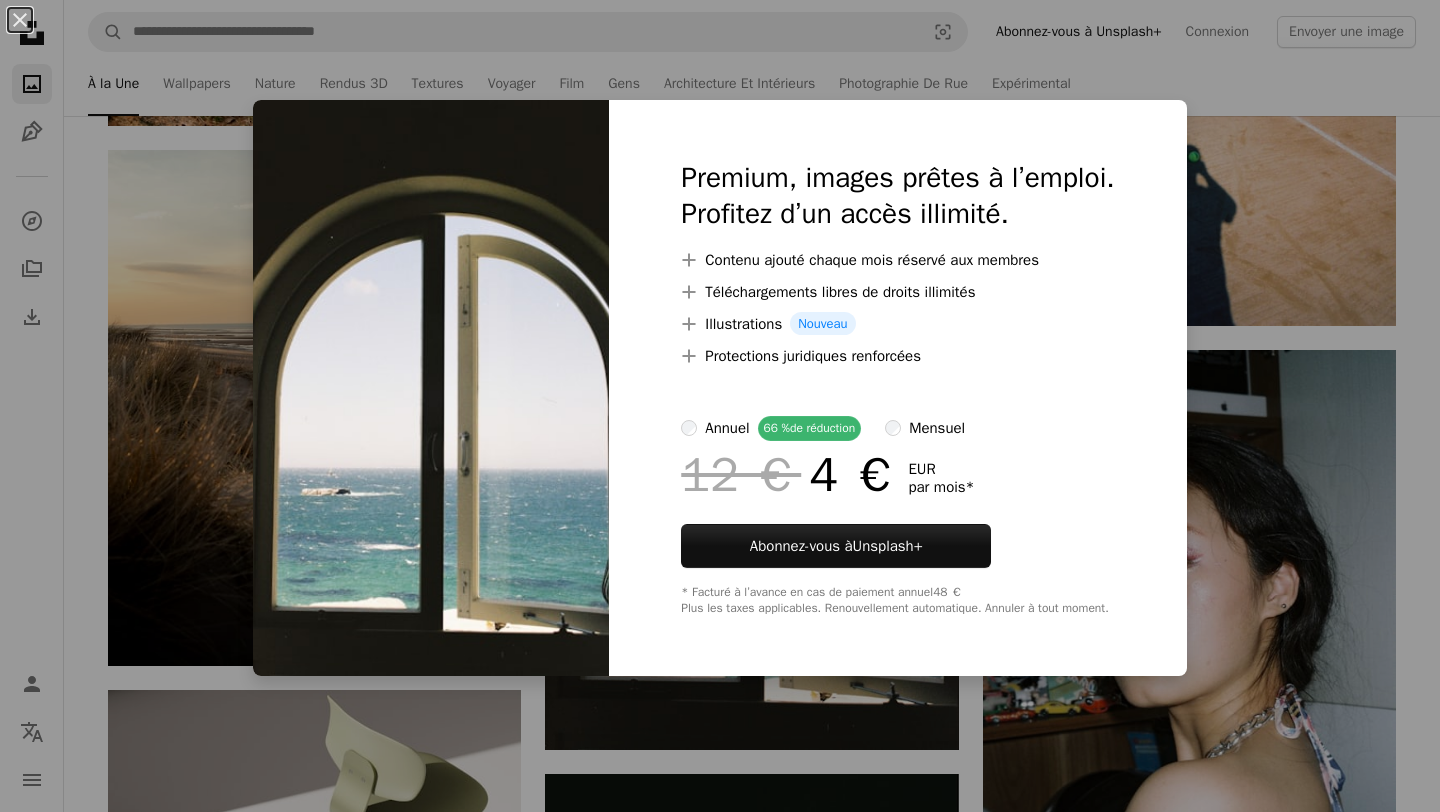click on "An X shape Premium, images prêtes à l’emploi. Profitez d’un accès illimité. A plus sign Contenu ajouté chaque mois réservé aux membres A plus sign Téléchargements libres de droits illimités A plus sign Illustrations  Nouveau A plus sign Protections juridiques renforcées annuel 66 %  de réduction mensuel 12 €   4 € EUR par mois * Abonnez-vous à  Unsplash+ * Facturé à l’avance en cas de paiement annuel  48 € Plus les taxes applicables. Renouvellement automatique. Annuler à tout moment." at bounding box center (720, 406) 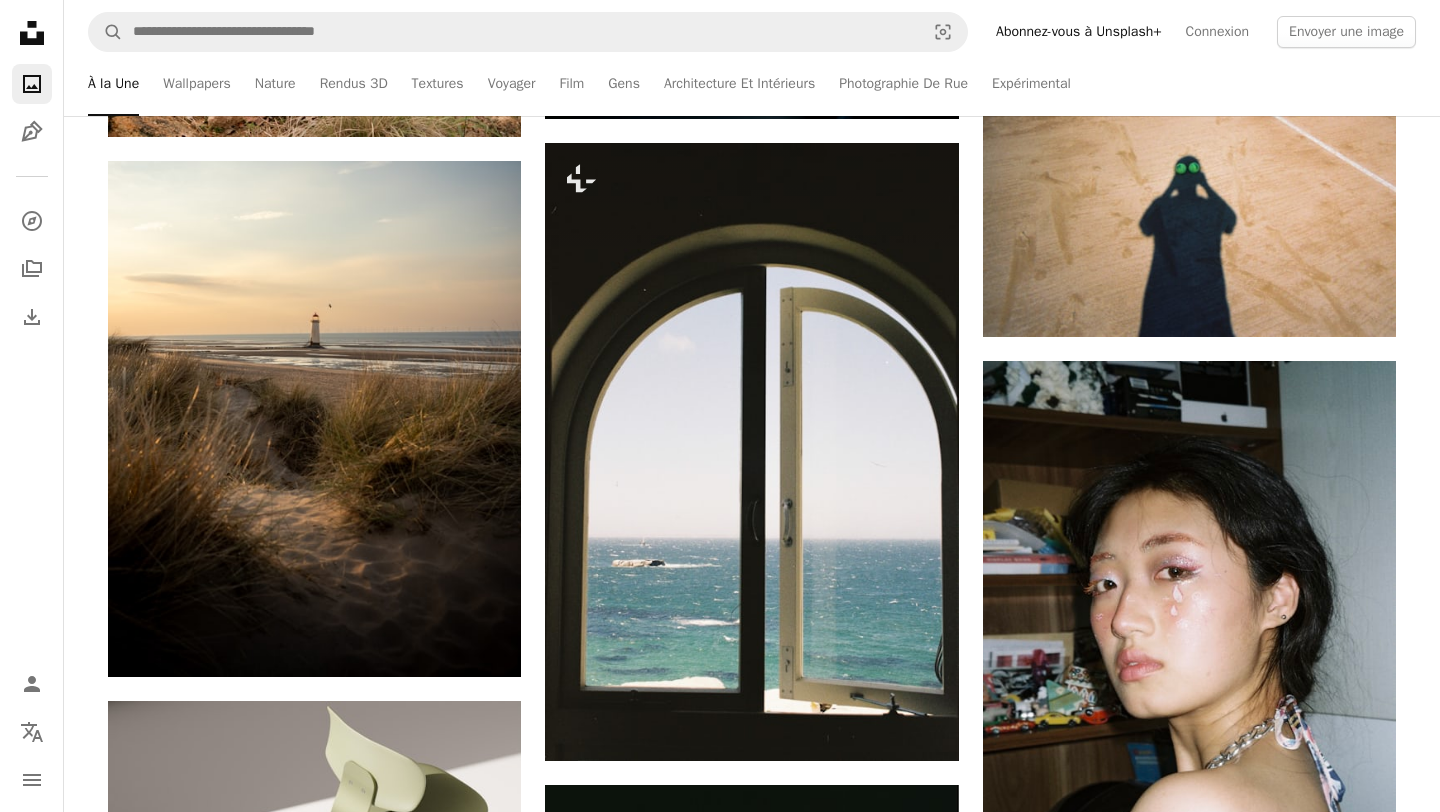 scroll, scrollTop: 13779, scrollLeft: 0, axis: vertical 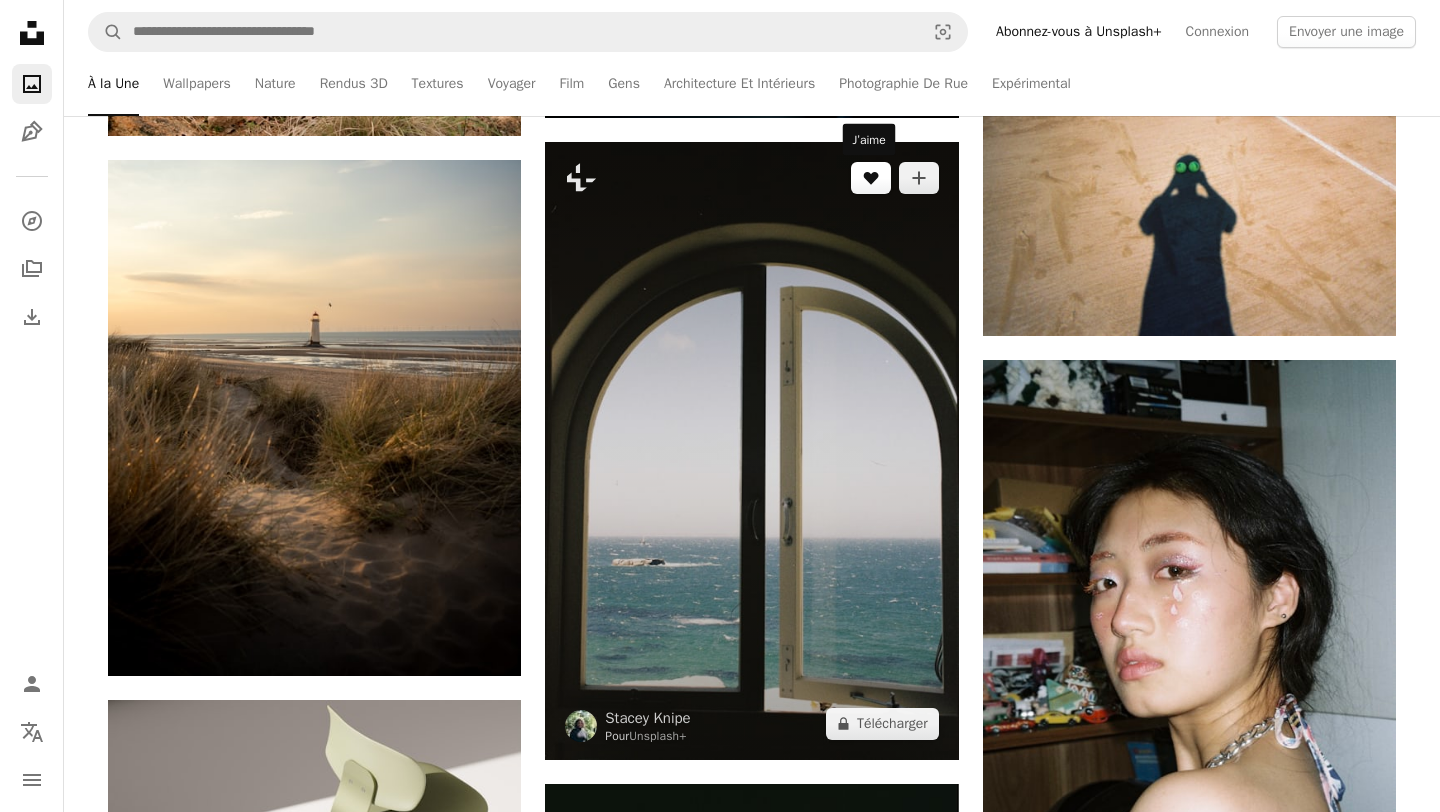 click 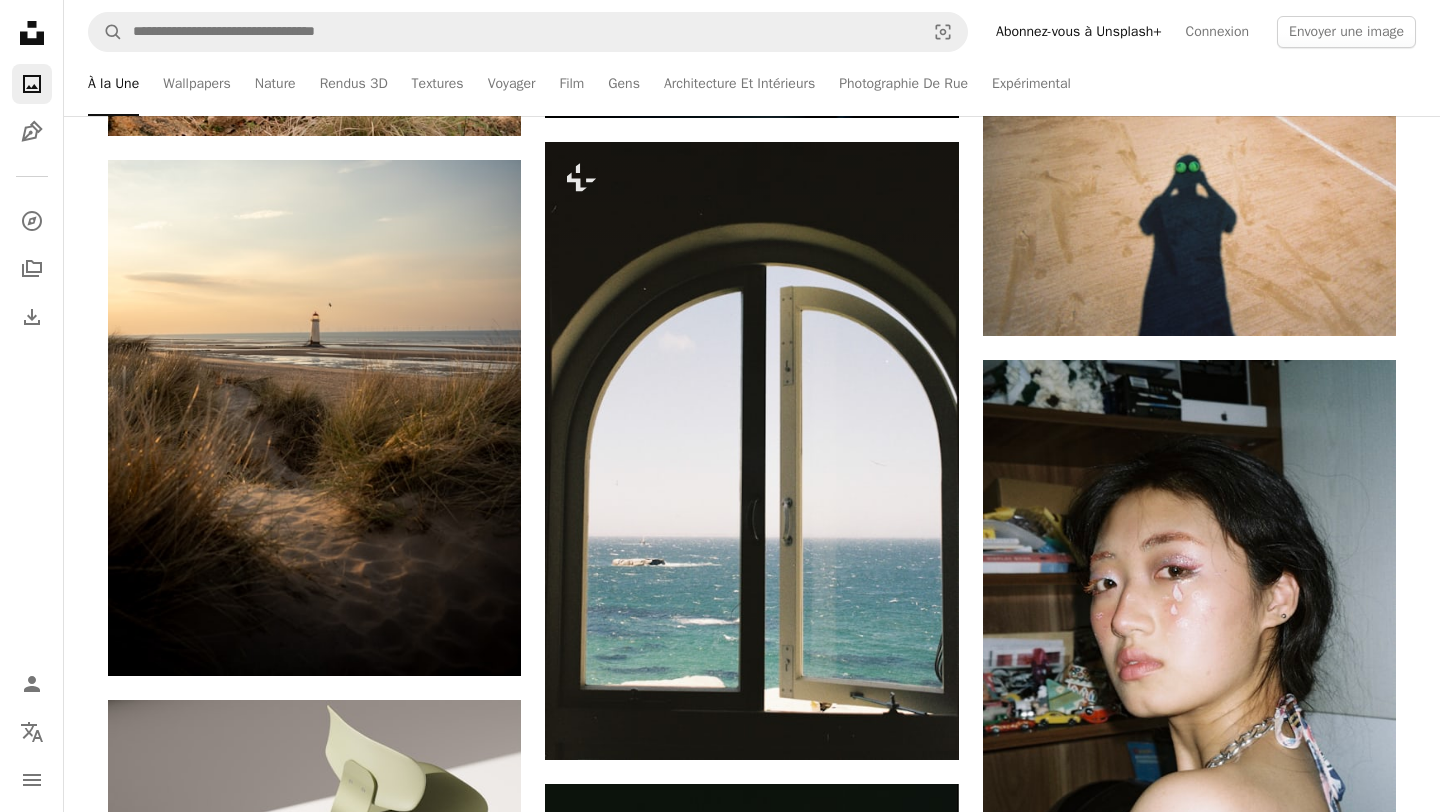 scroll, scrollTop: 72, scrollLeft: 0, axis: vertical 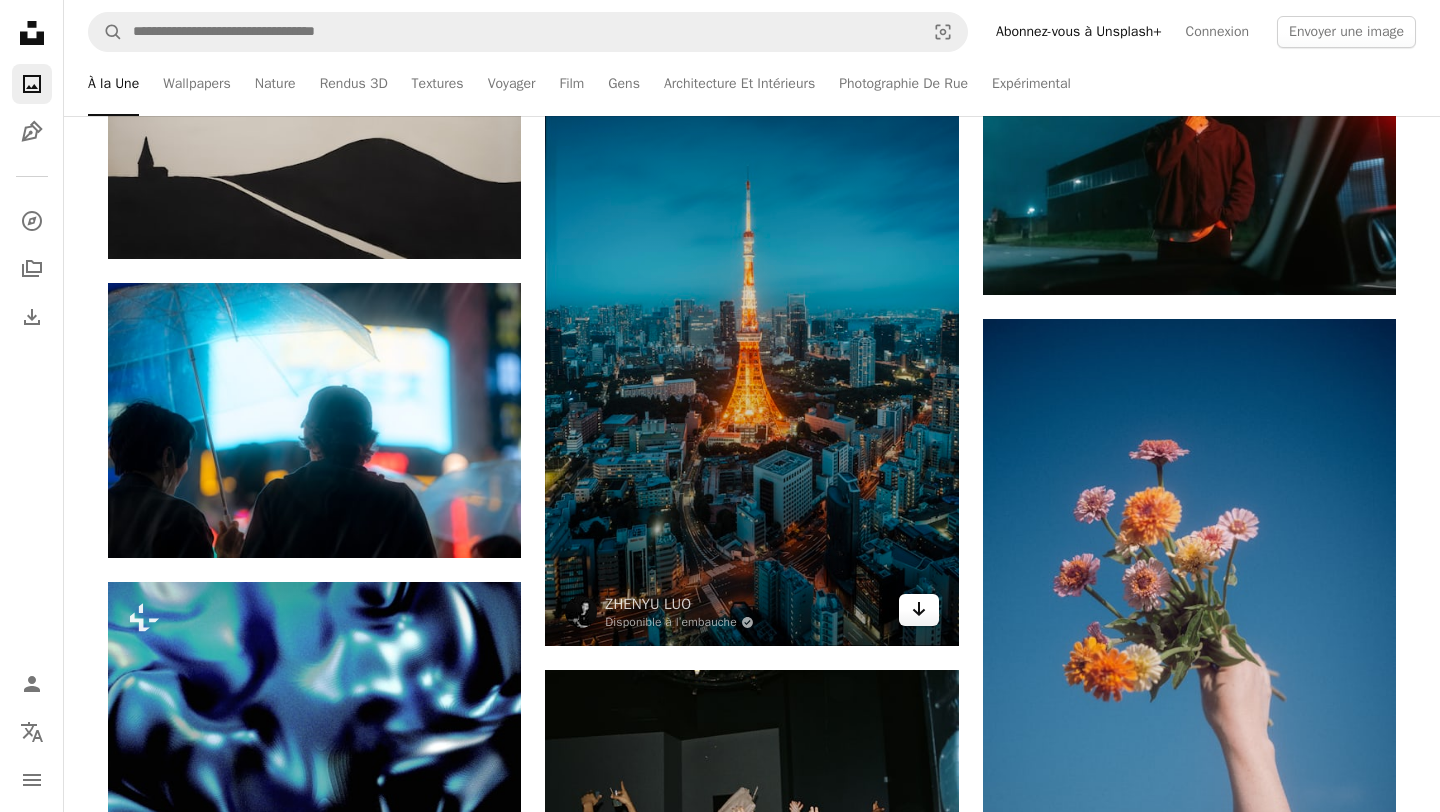 click on "Arrow pointing down" 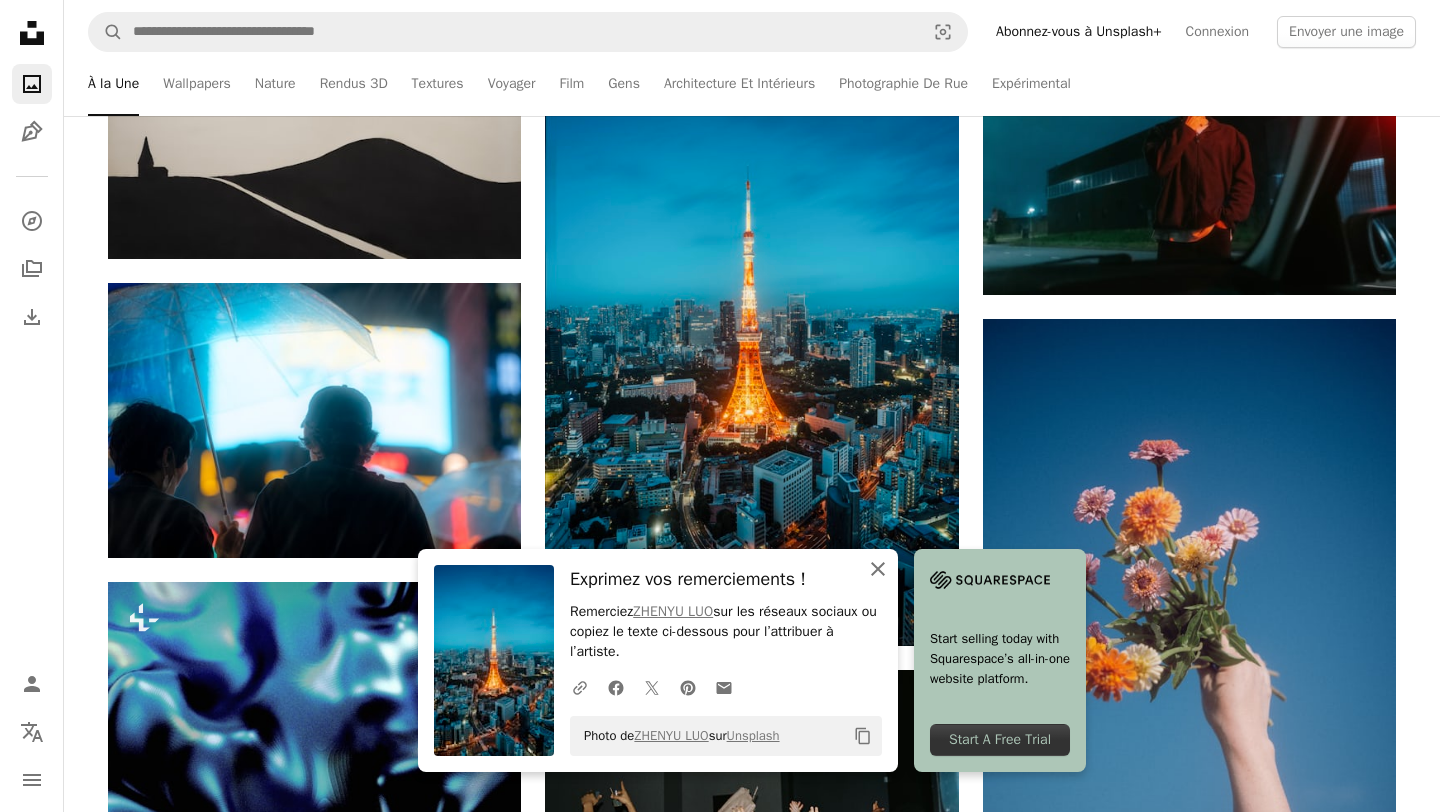 click on "An X shape" 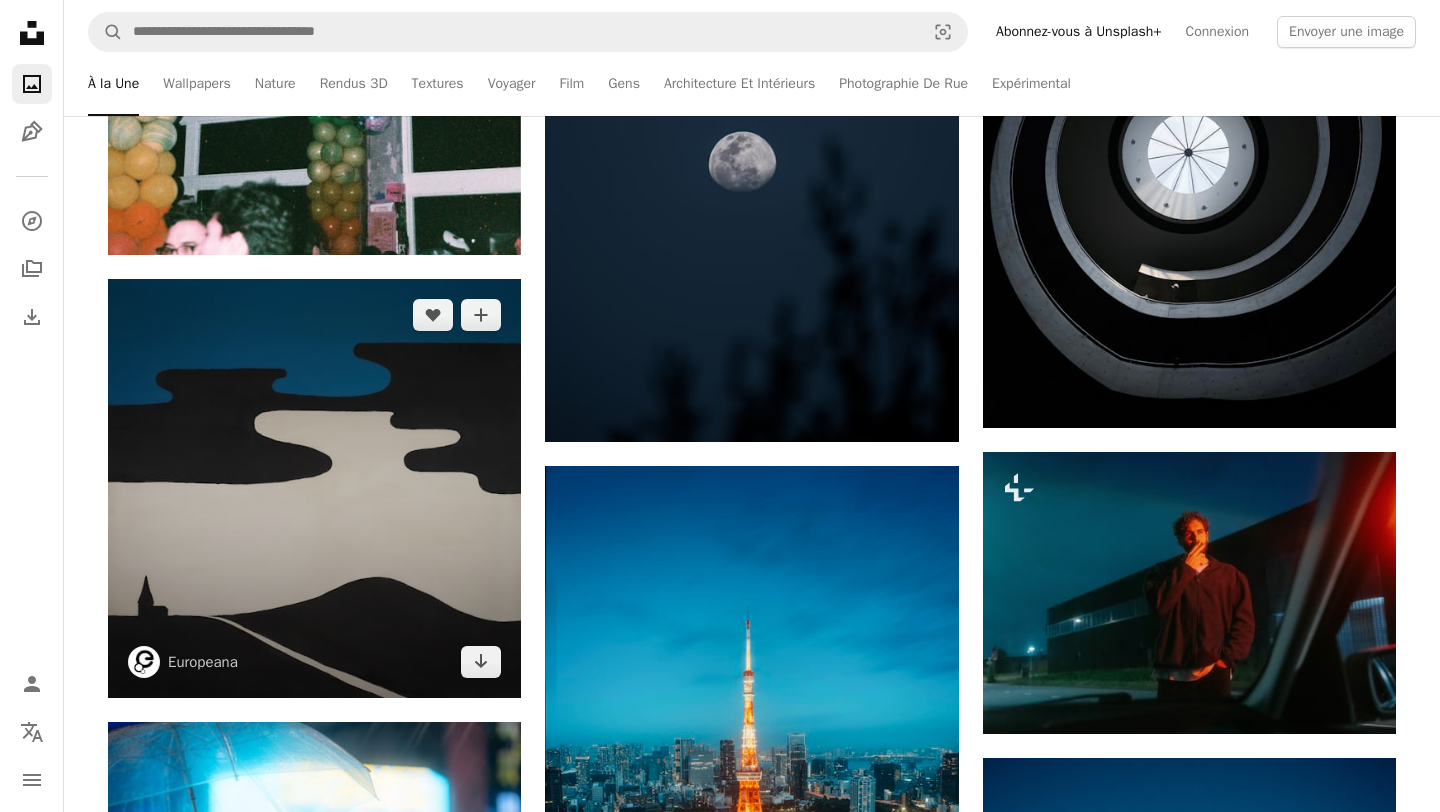 scroll, scrollTop: 15409, scrollLeft: 0, axis: vertical 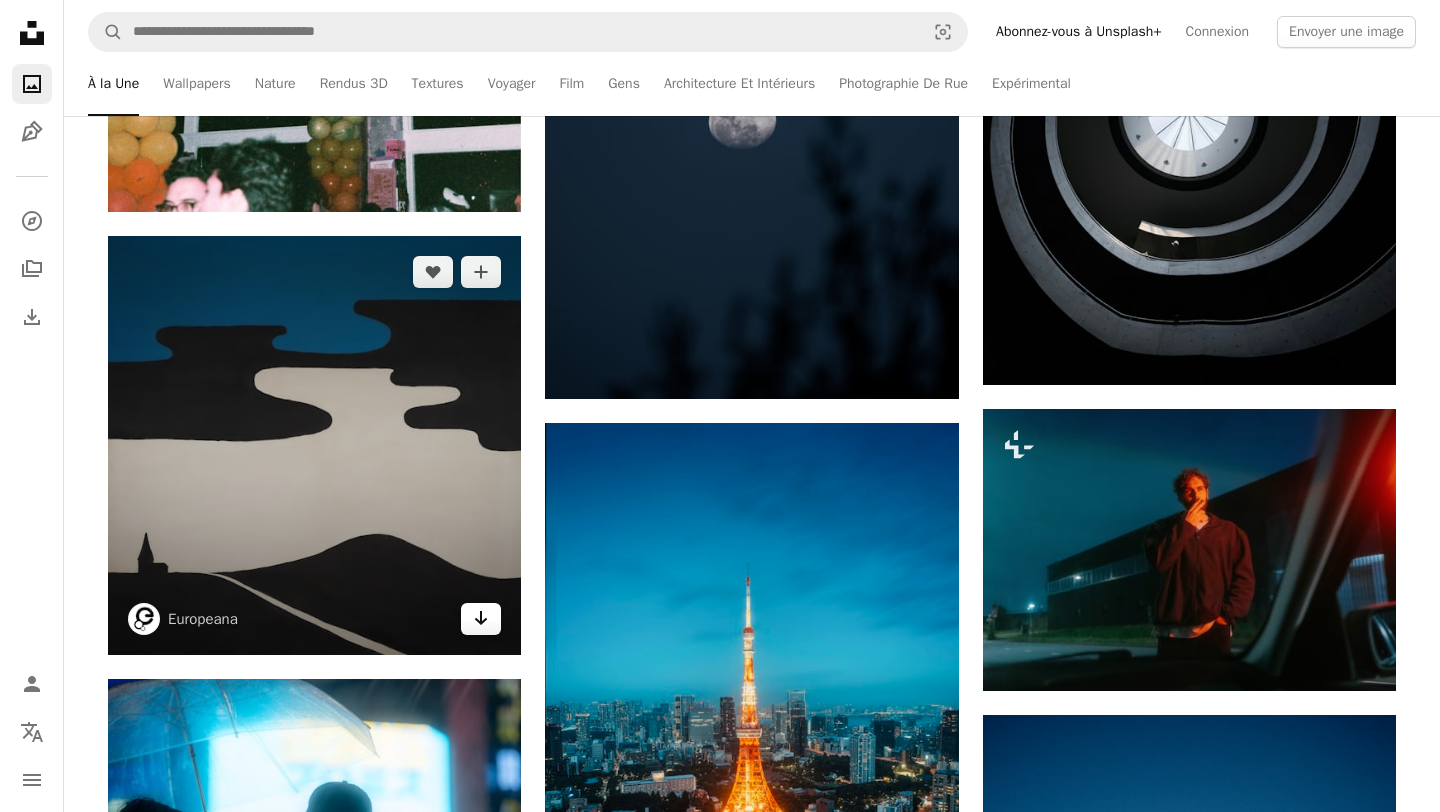 click on "Arrow pointing down" 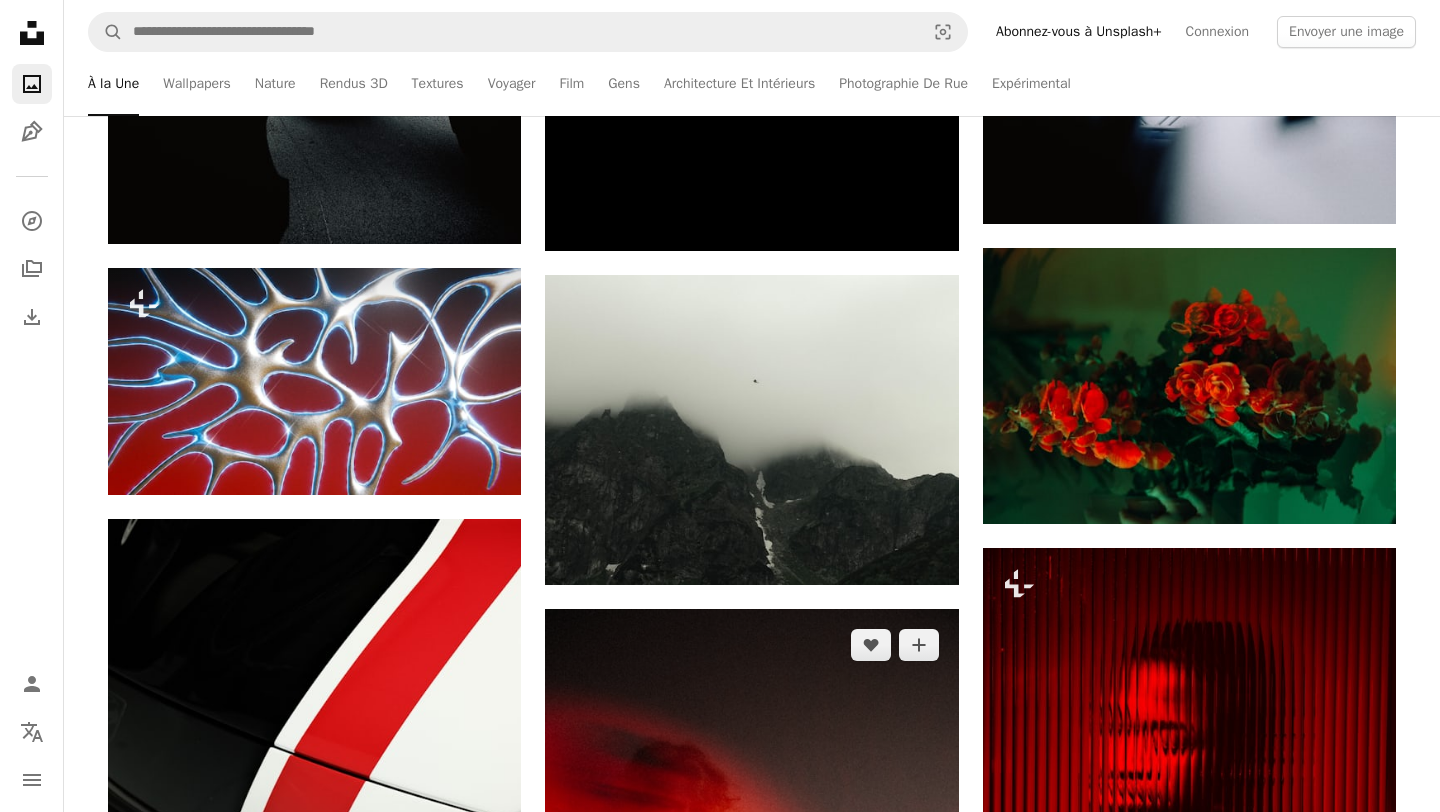 scroll, scrollTop: 34652, scrollLeft: 0, axis: vertical 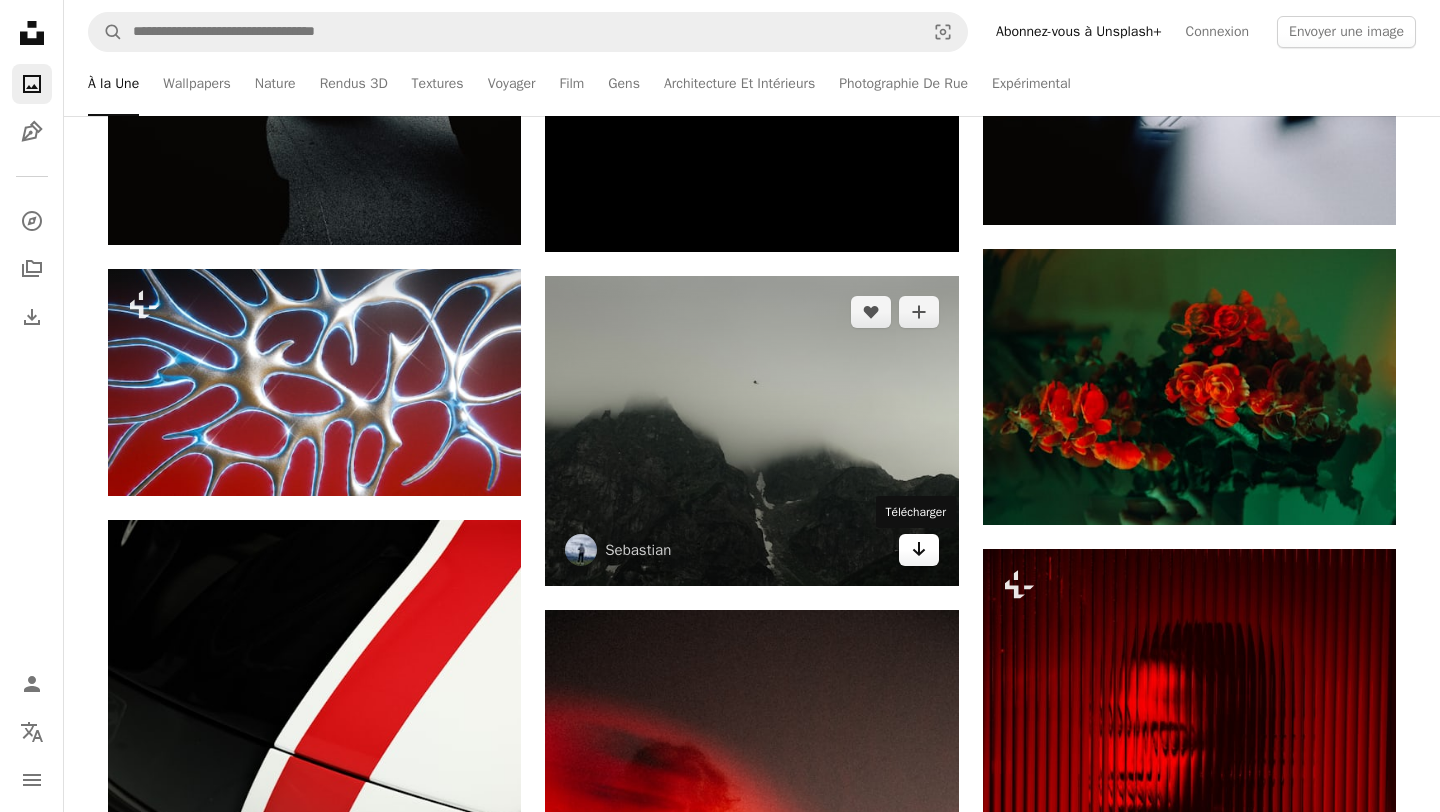 click on "Arrow pointing down" 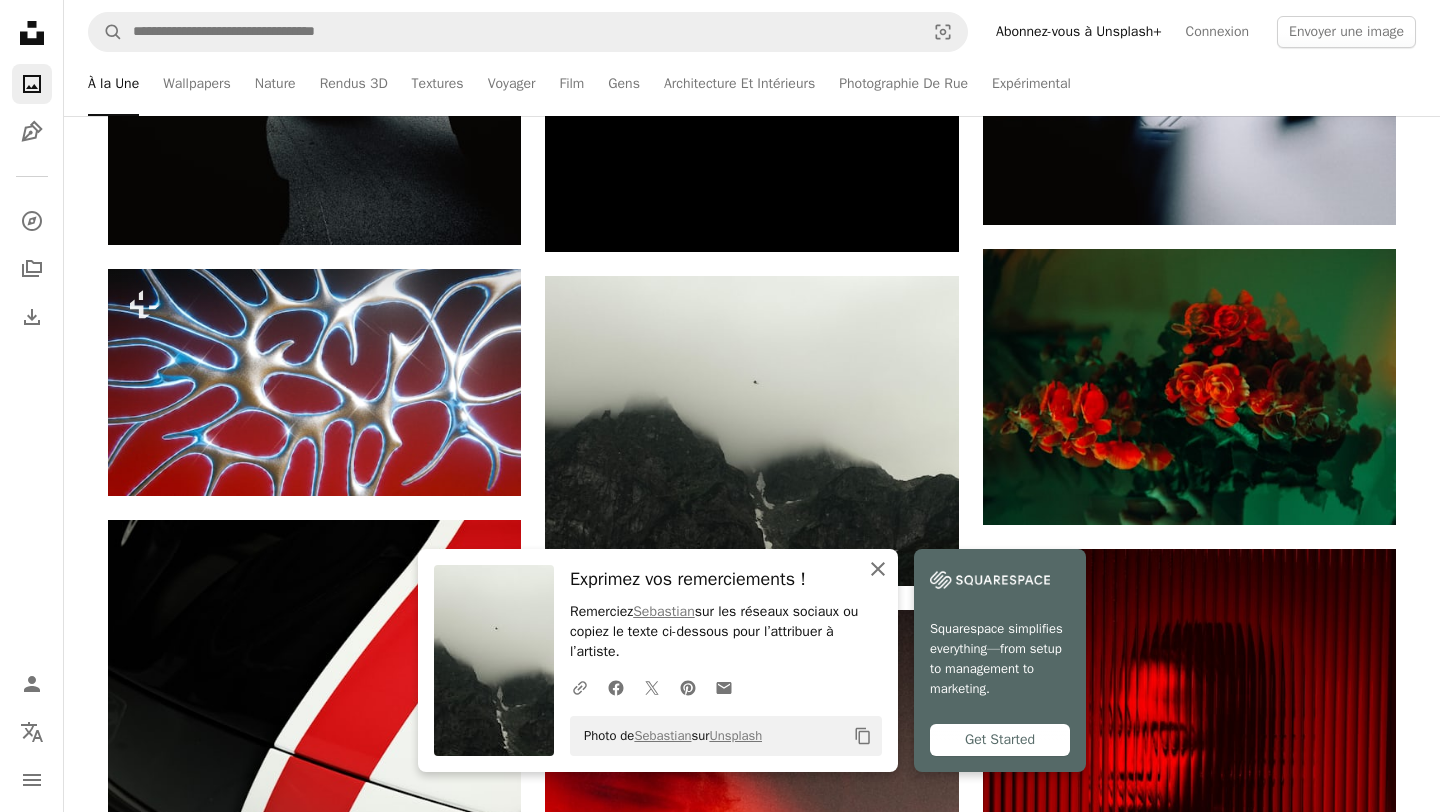 click 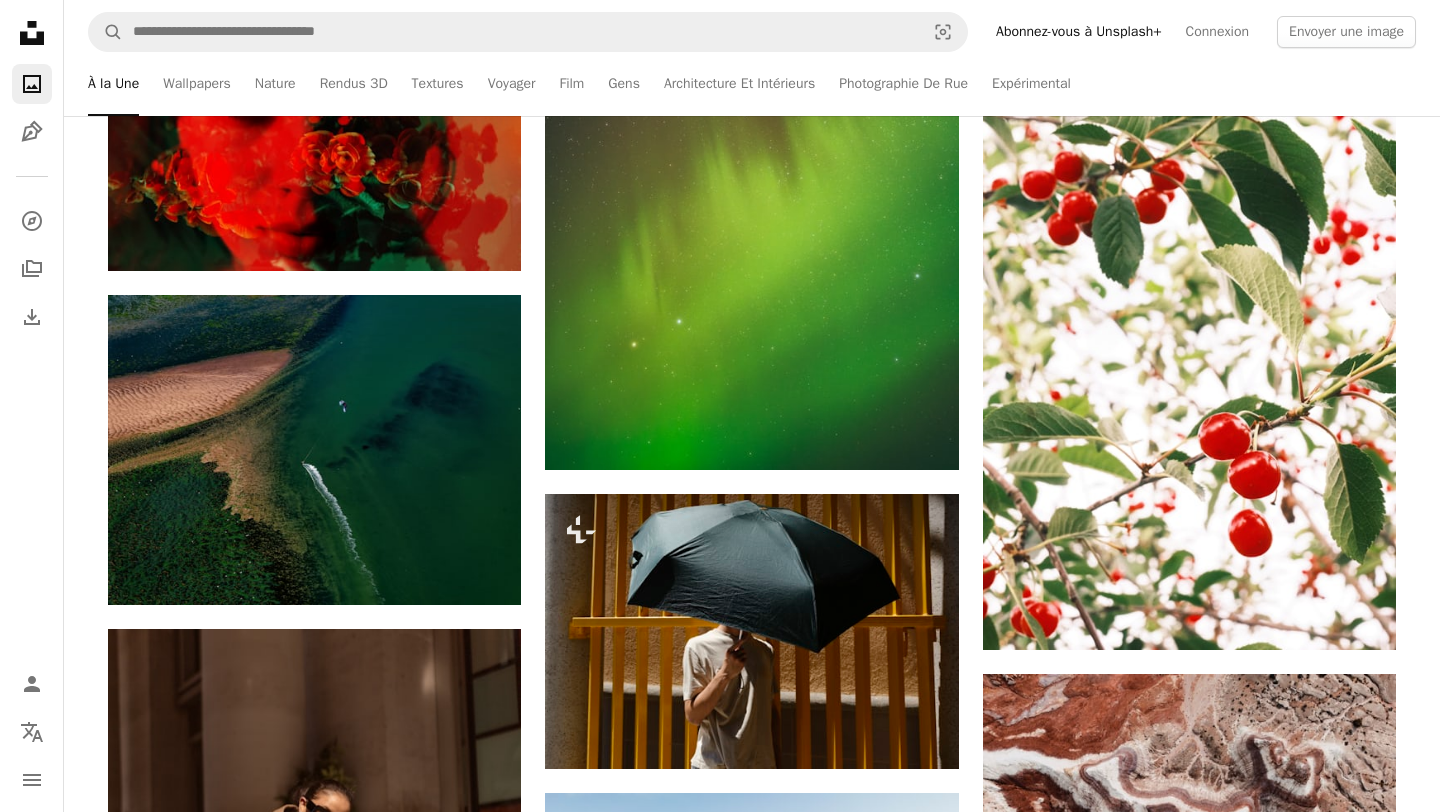 scroll, scrollTop: 37680, scrollLeft: 0, axis: vertical 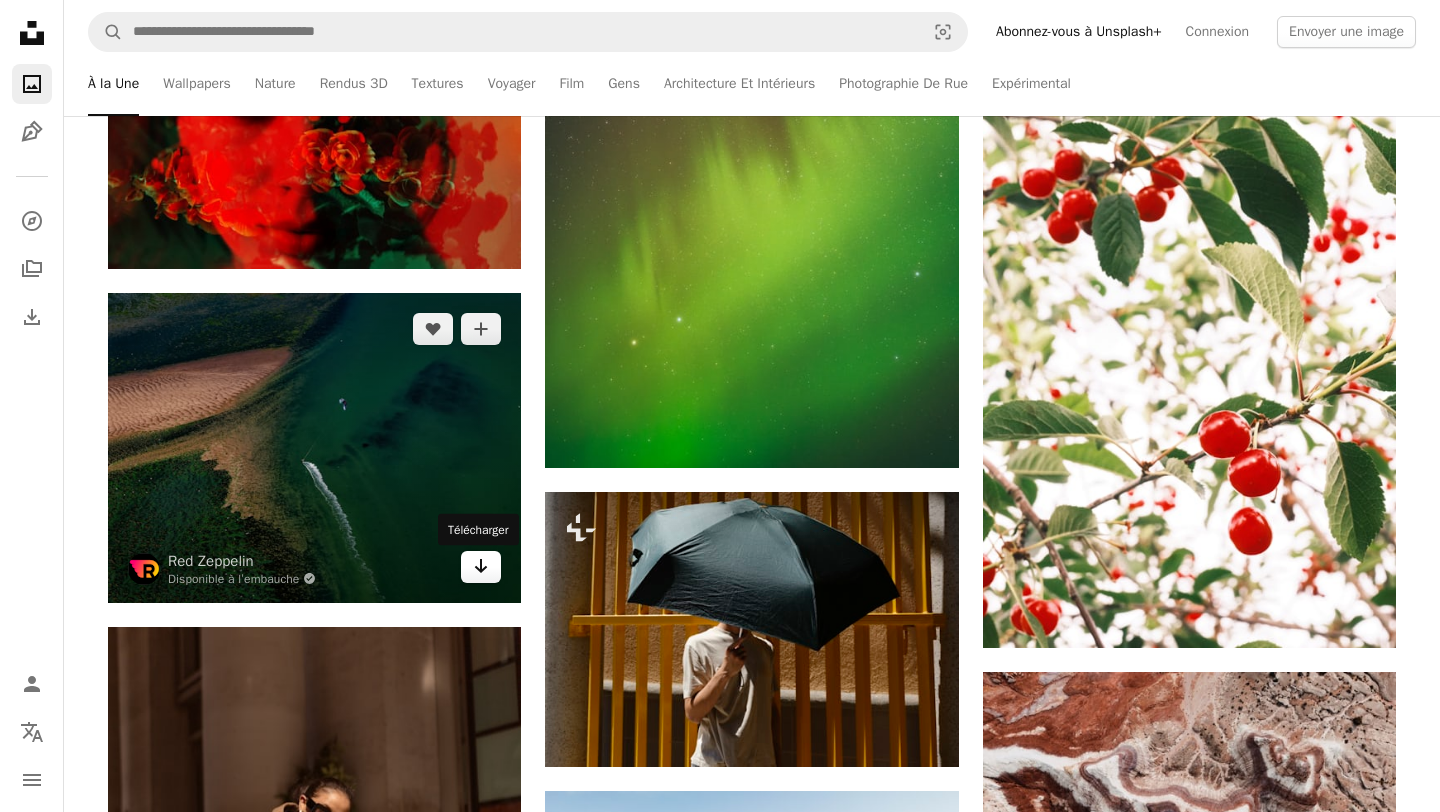 click on "Arrow pointing down" 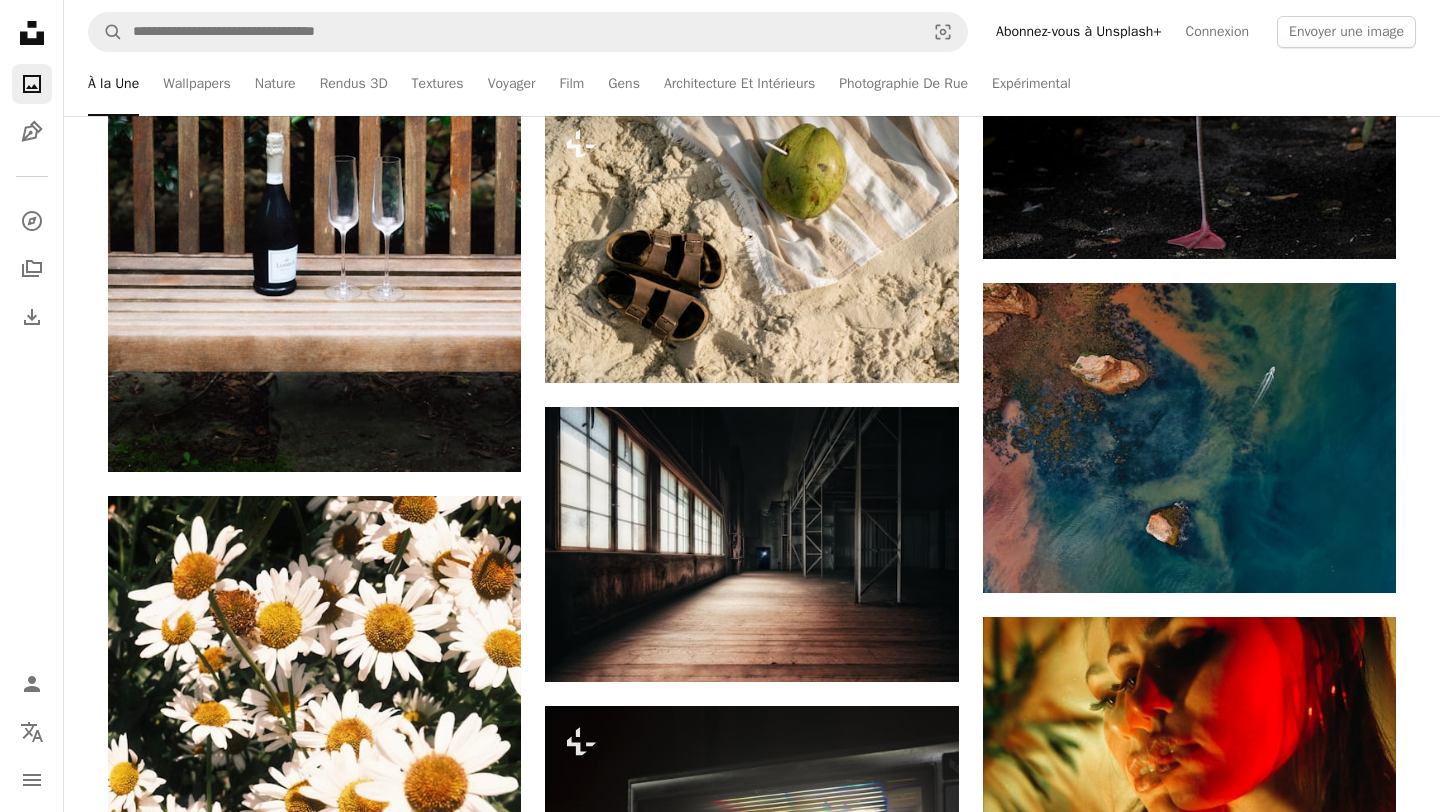 scroll, scrollTop: 69937, scrollLeft: 0, axis: vertical 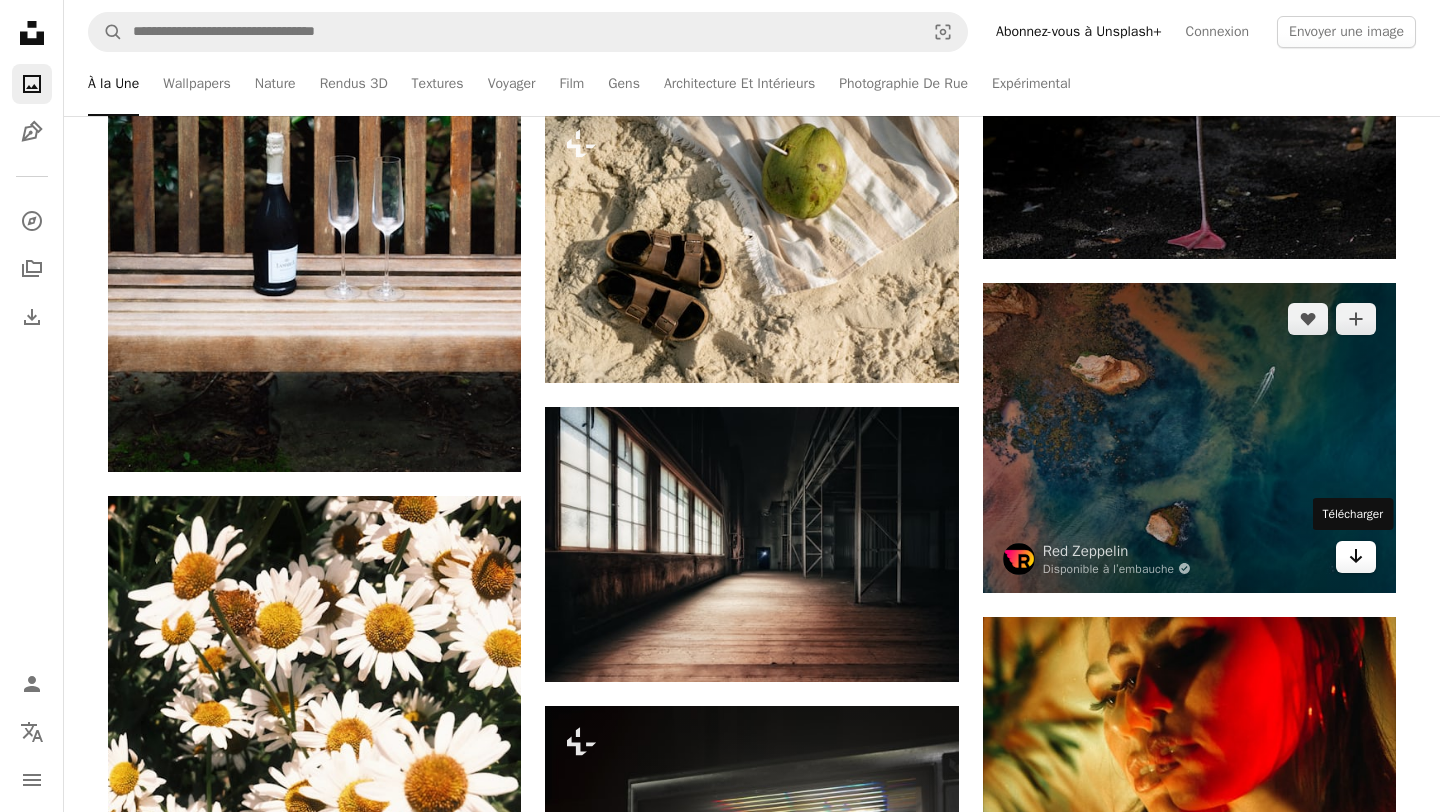click on "Arrow pointing down" 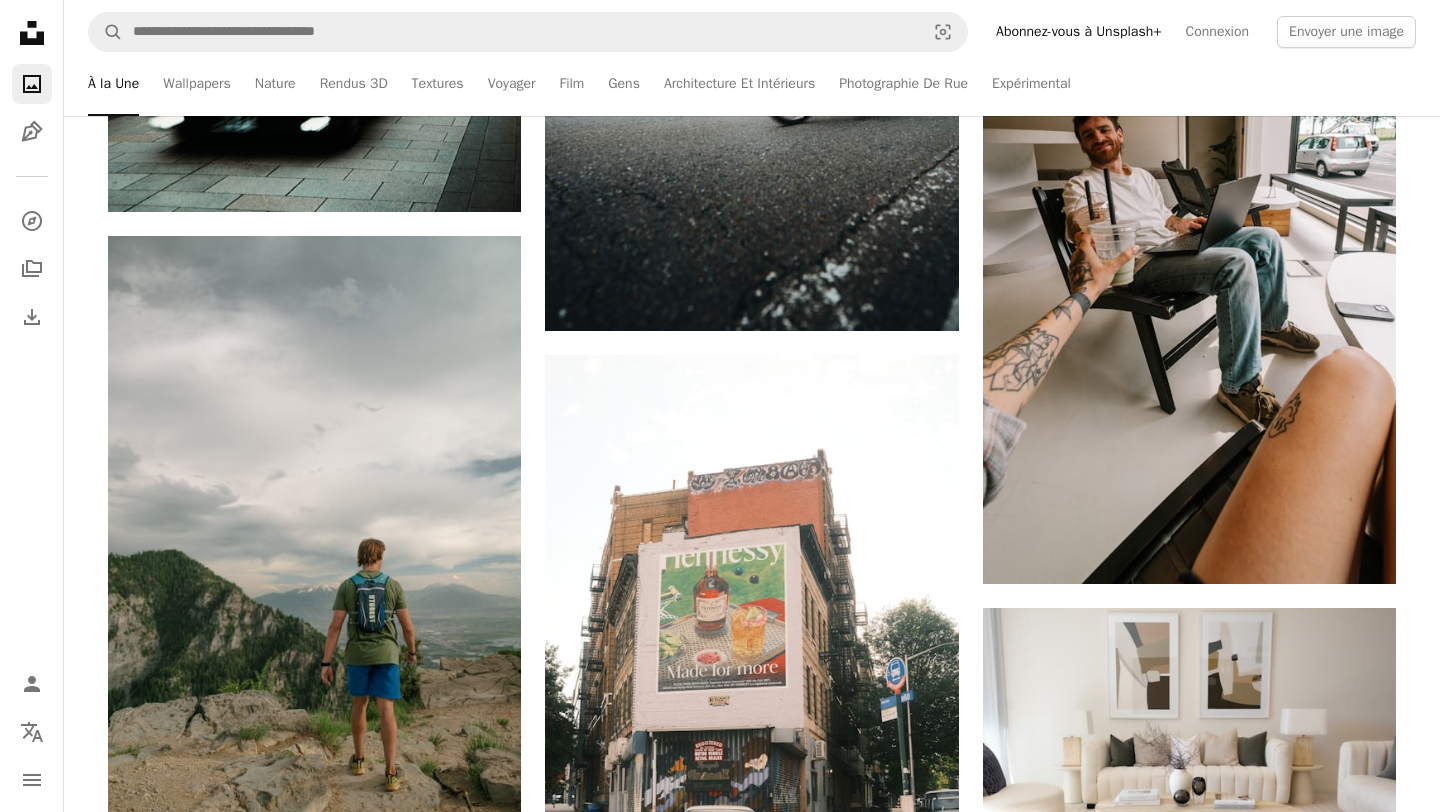 scroll, scrollTop: 77450, scrollLeft: 0, axis: vertical 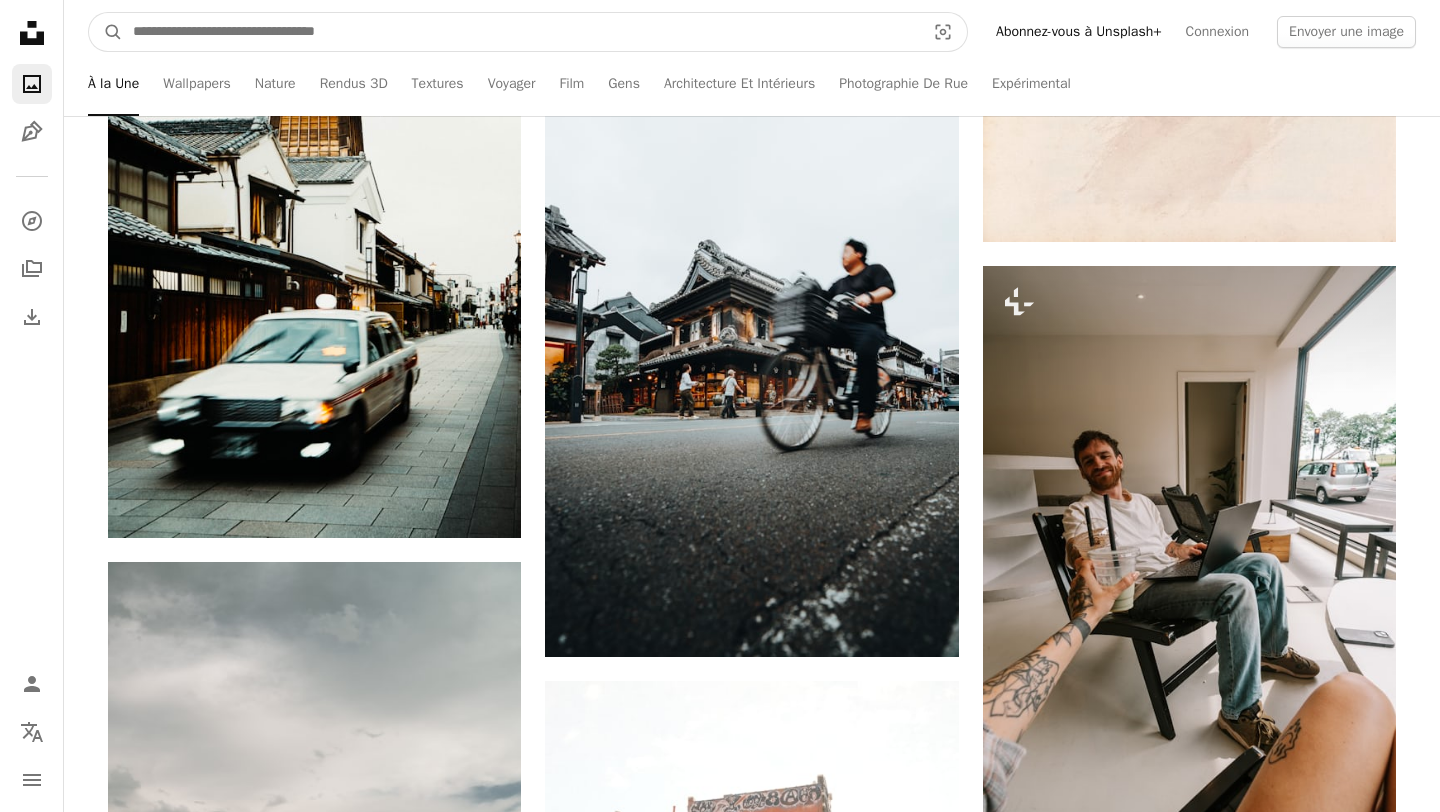 click at bounding box center [521, 32] 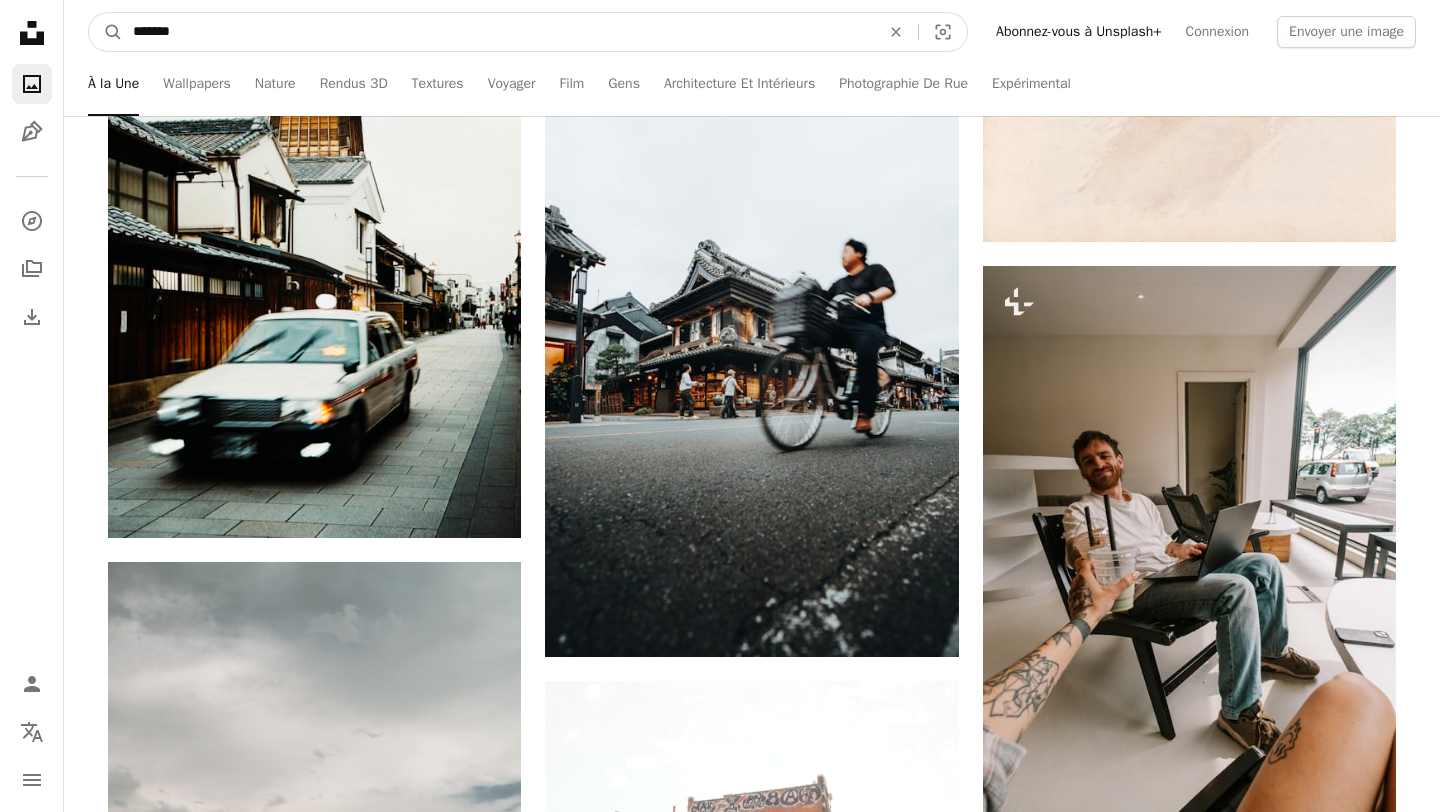 type on "*******" 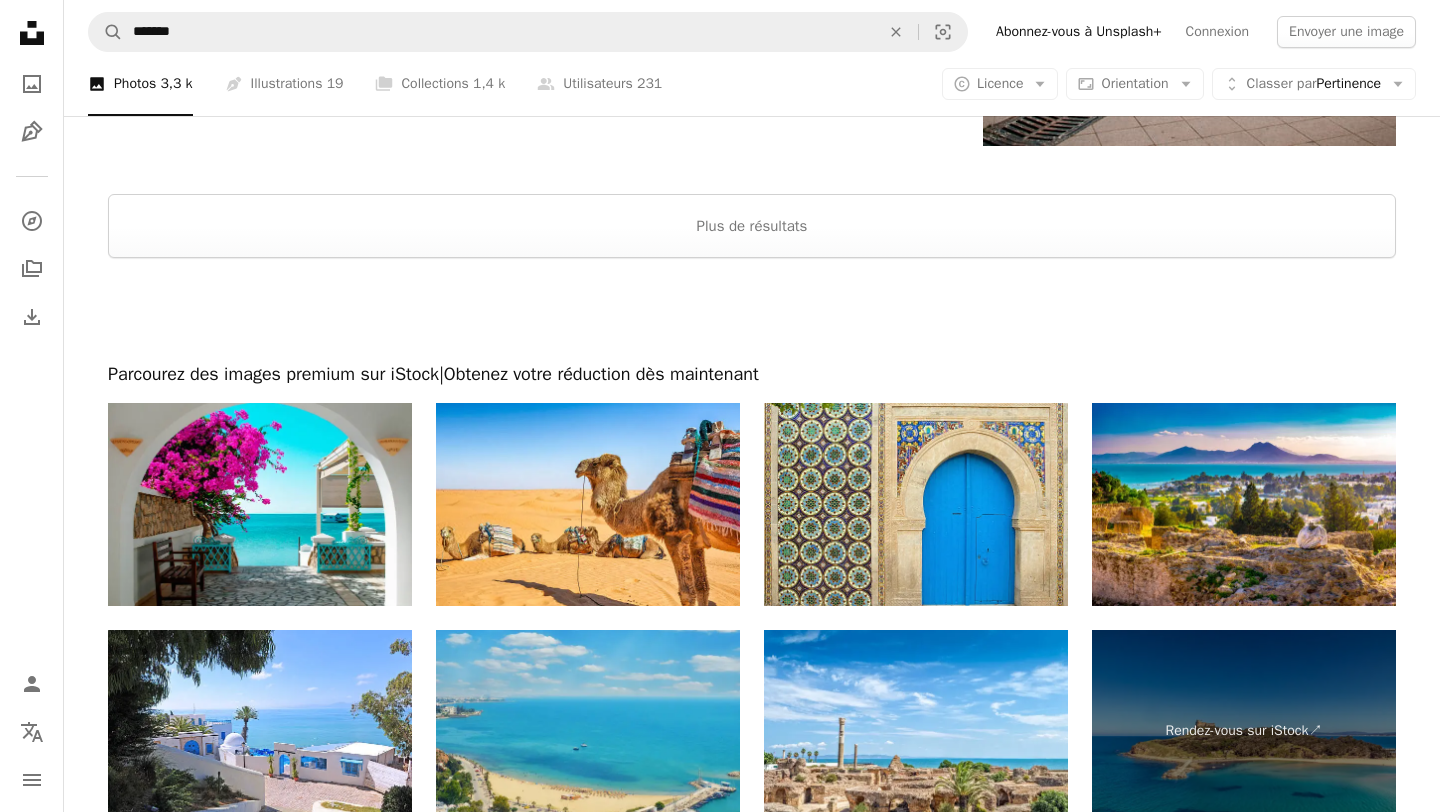 scroll, scrollTop: 4304, scrollLeft: 0, axis: vertical 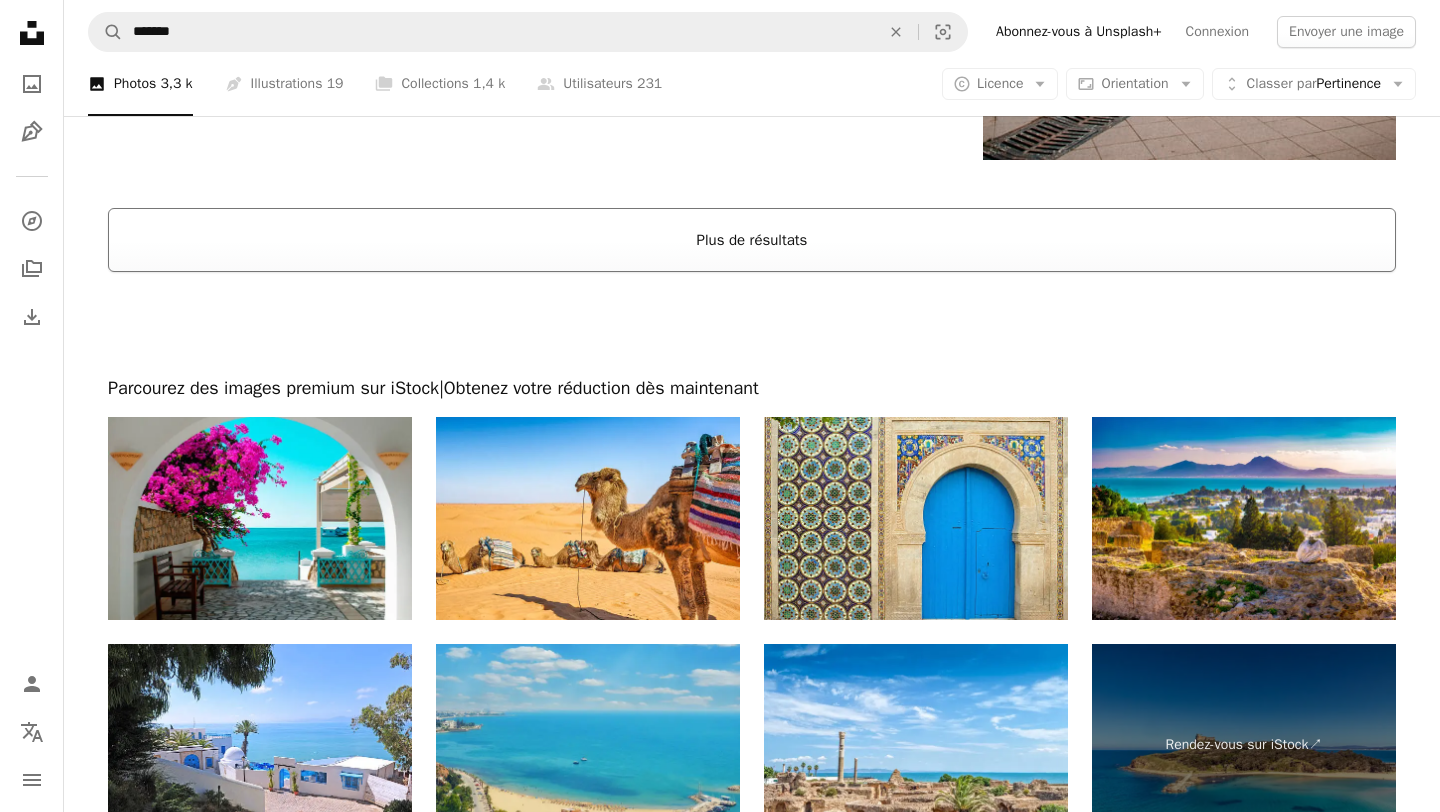 click on "Plus de résultats" at bounding box center (752, 240) 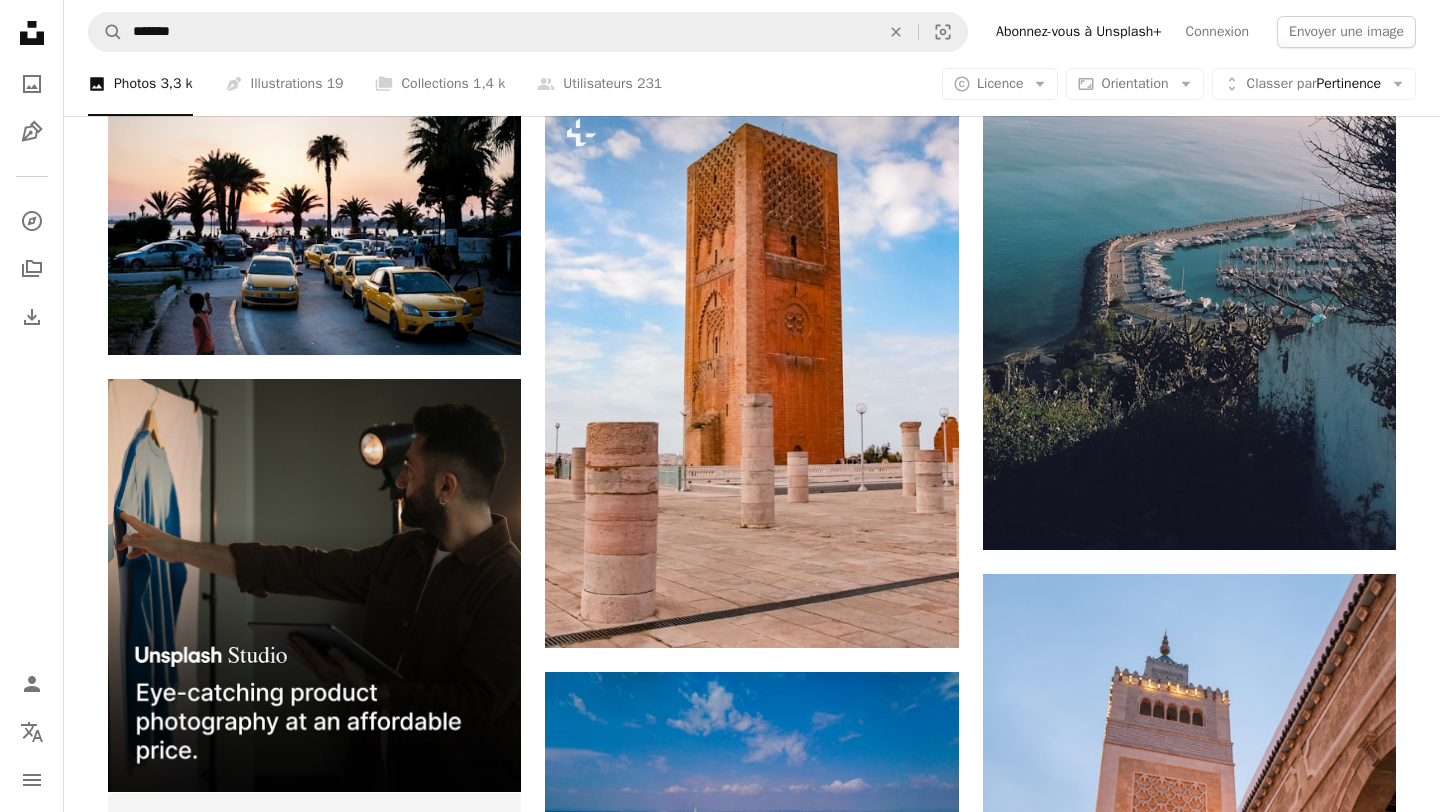 scroll, scrollTop: 4674, scrollLeft: 0, axis: vertical 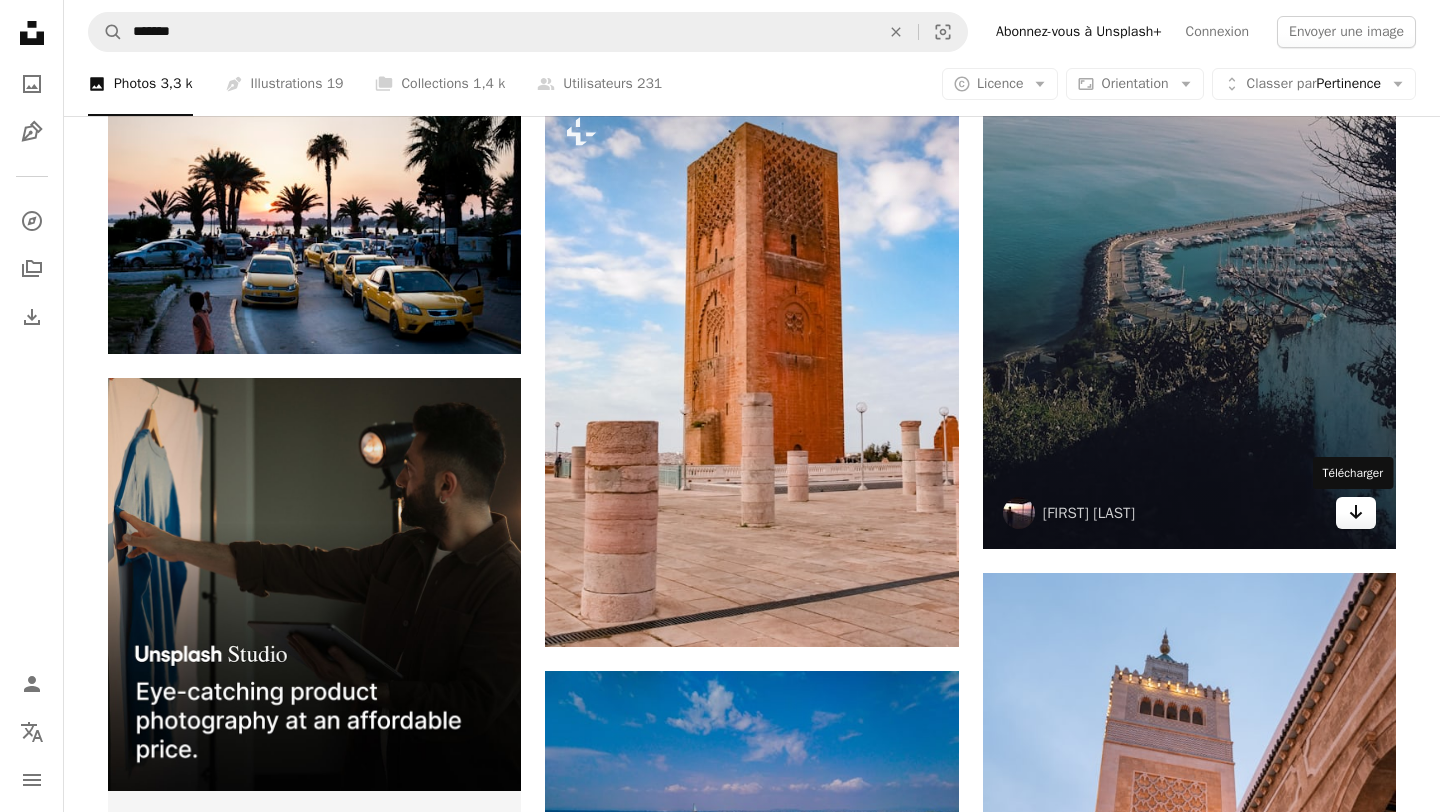click on "Arrow pointing down" at bounding box center [1356, 513] 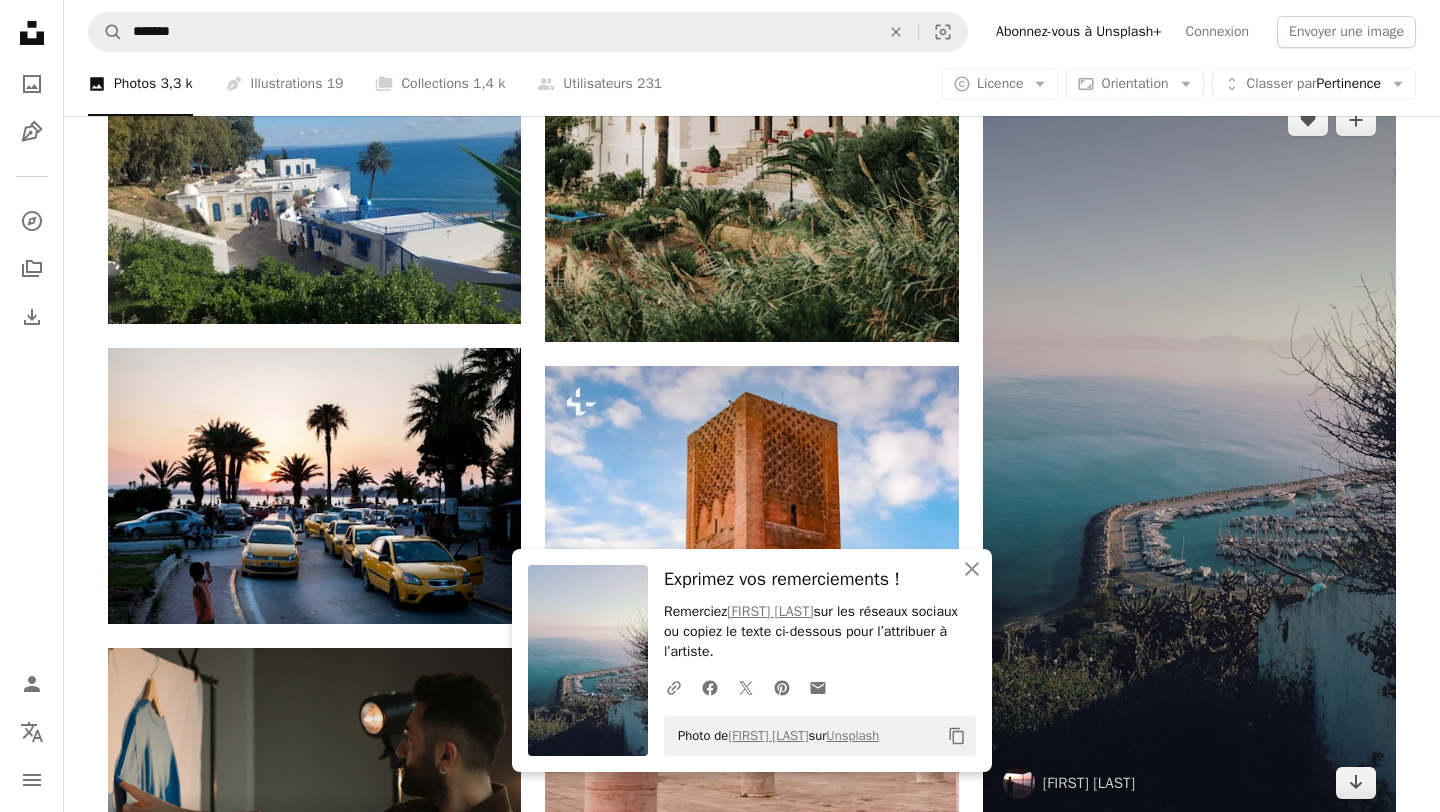 scroll, scrollTop: 4389, scrollLeft: 0, axis: vertical 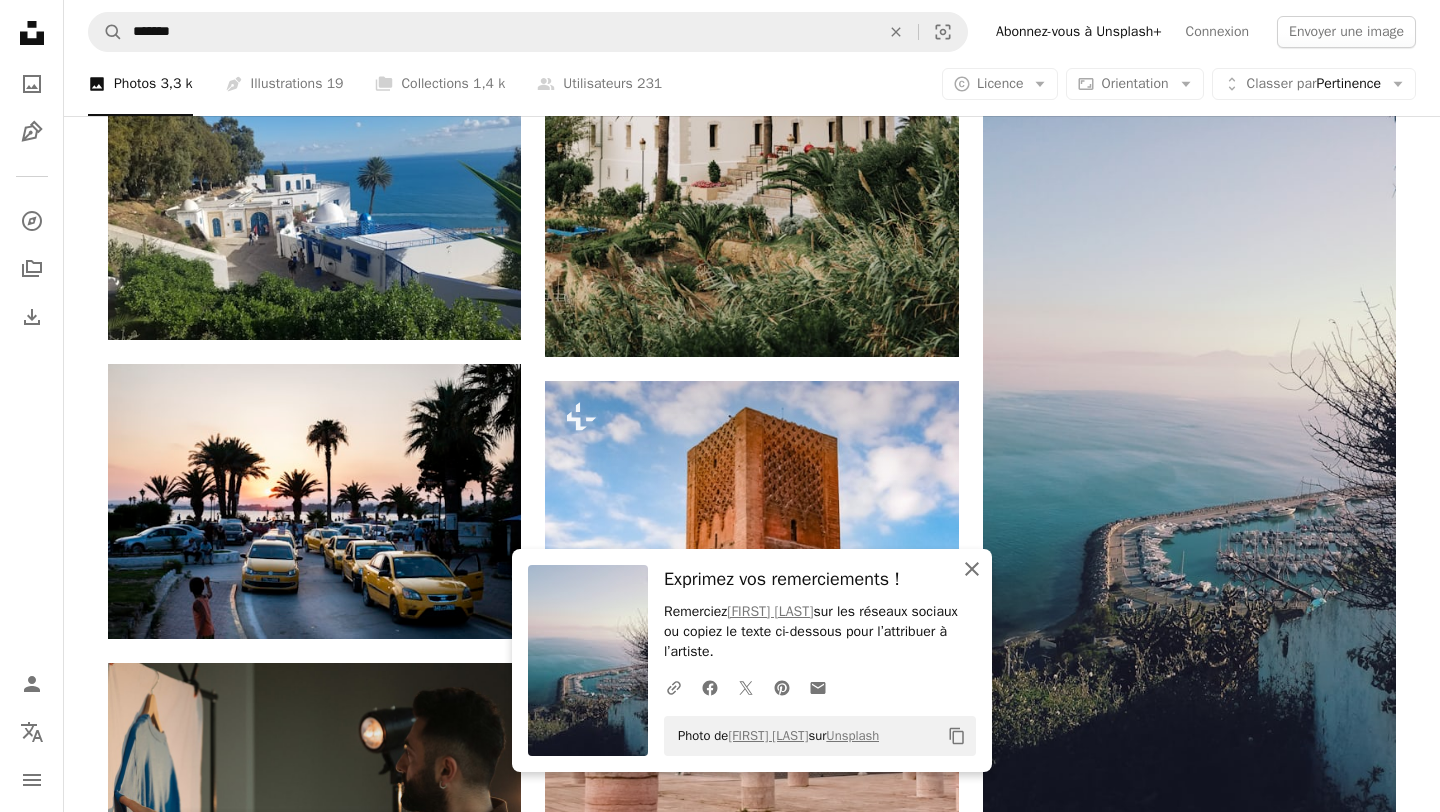 click on "An X shape" 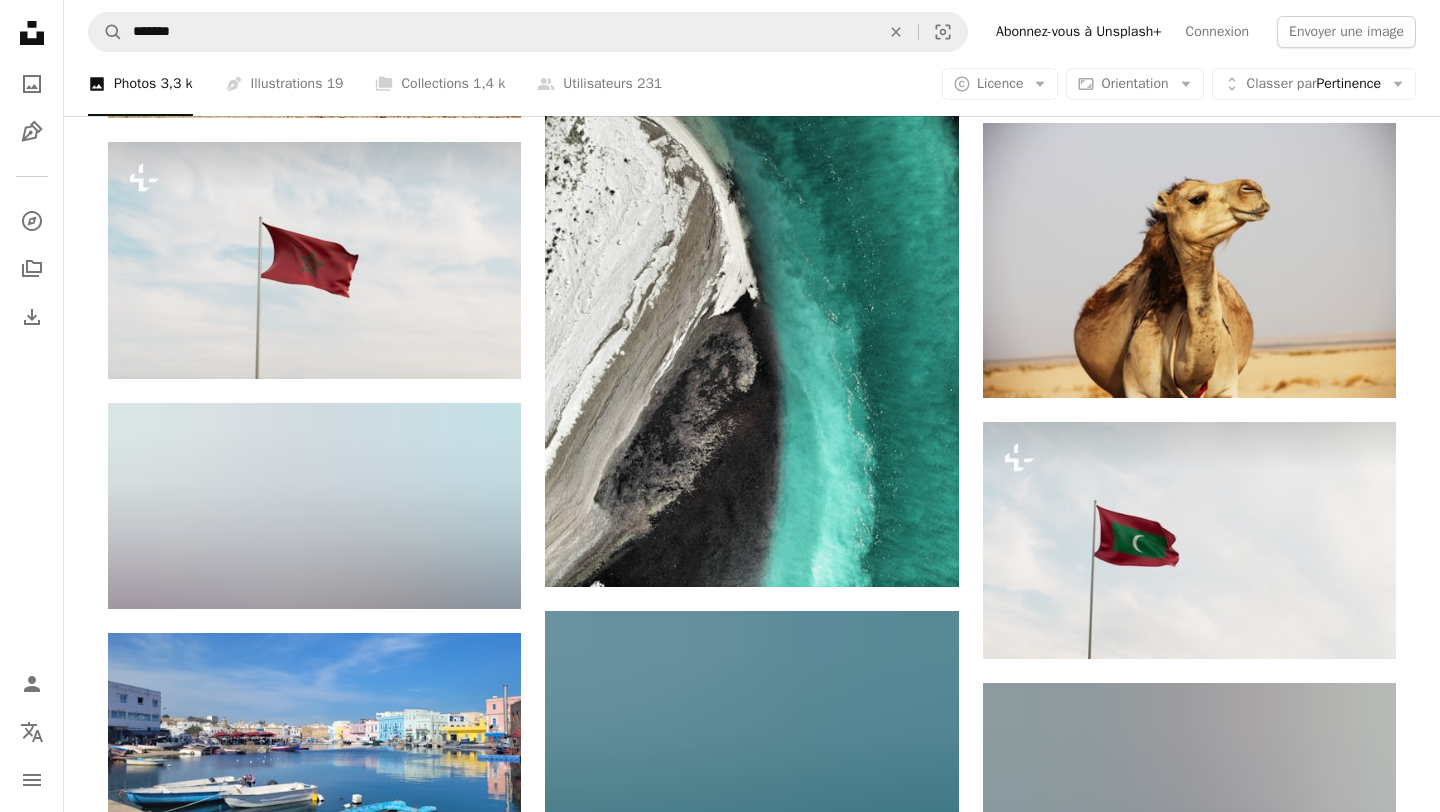 scroll, scrollTop: 8791, scrollLeft: 0, axis: vertical 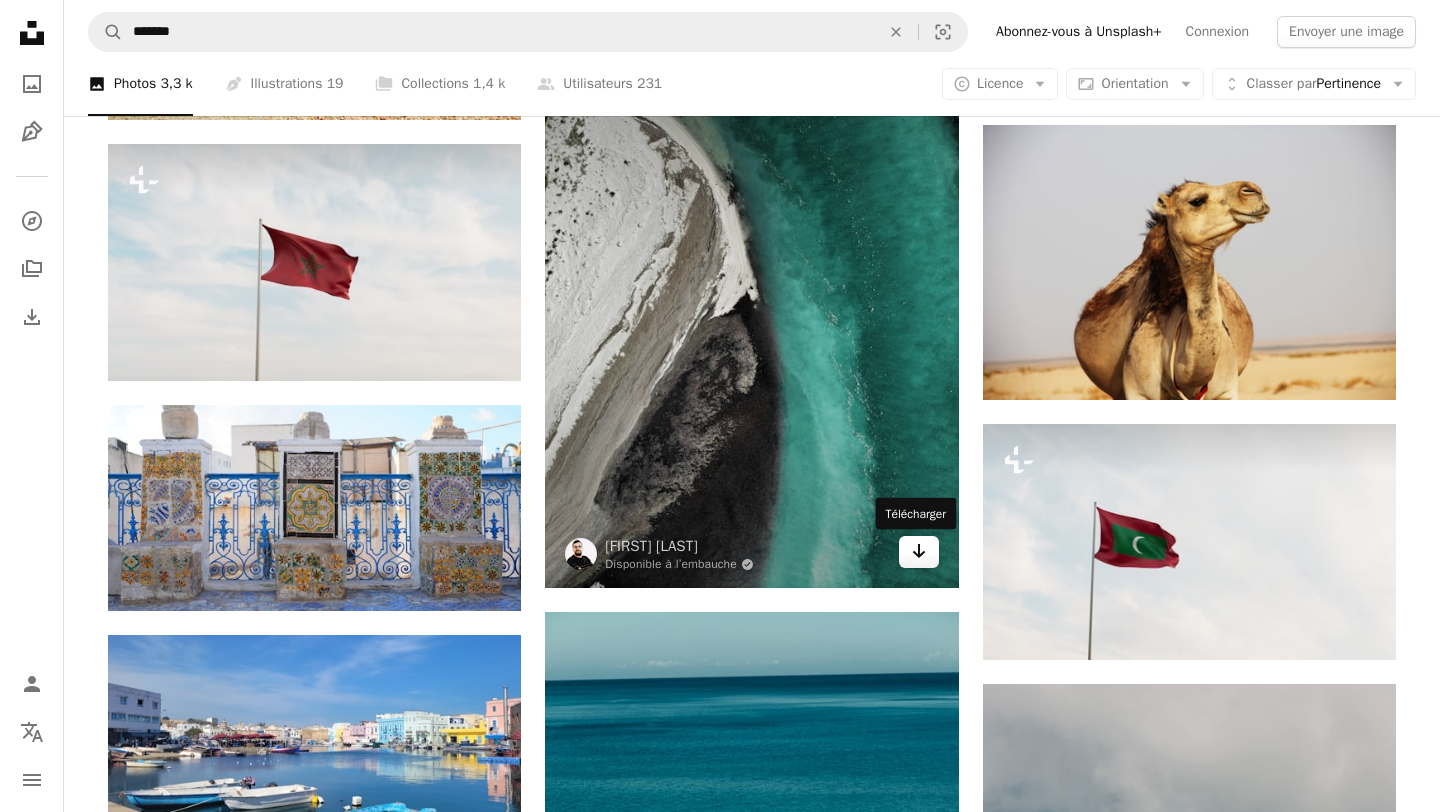 click 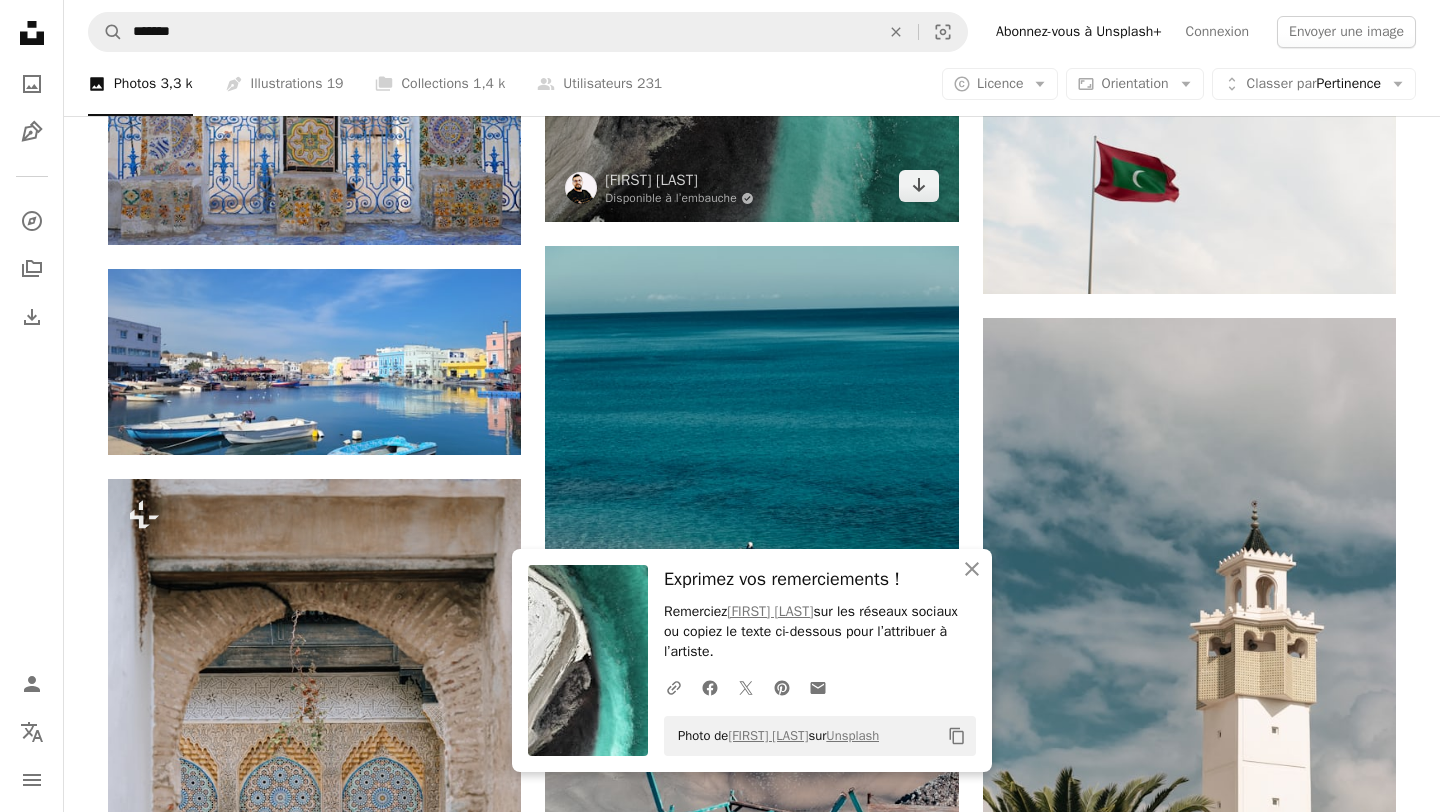 scroll, scrollTop: 9158, scrollLeft: 0, axis: vertical 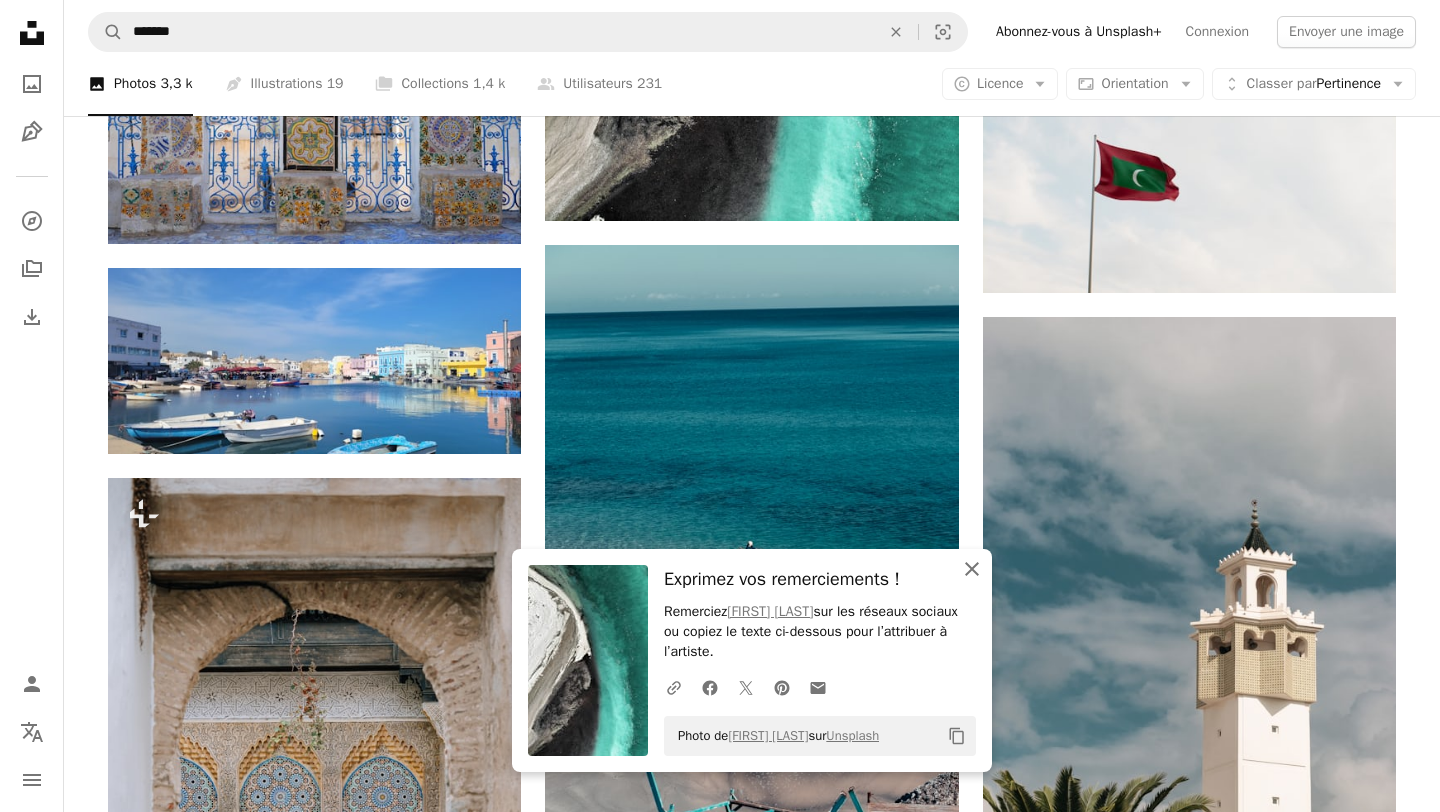 click on "An X shape" 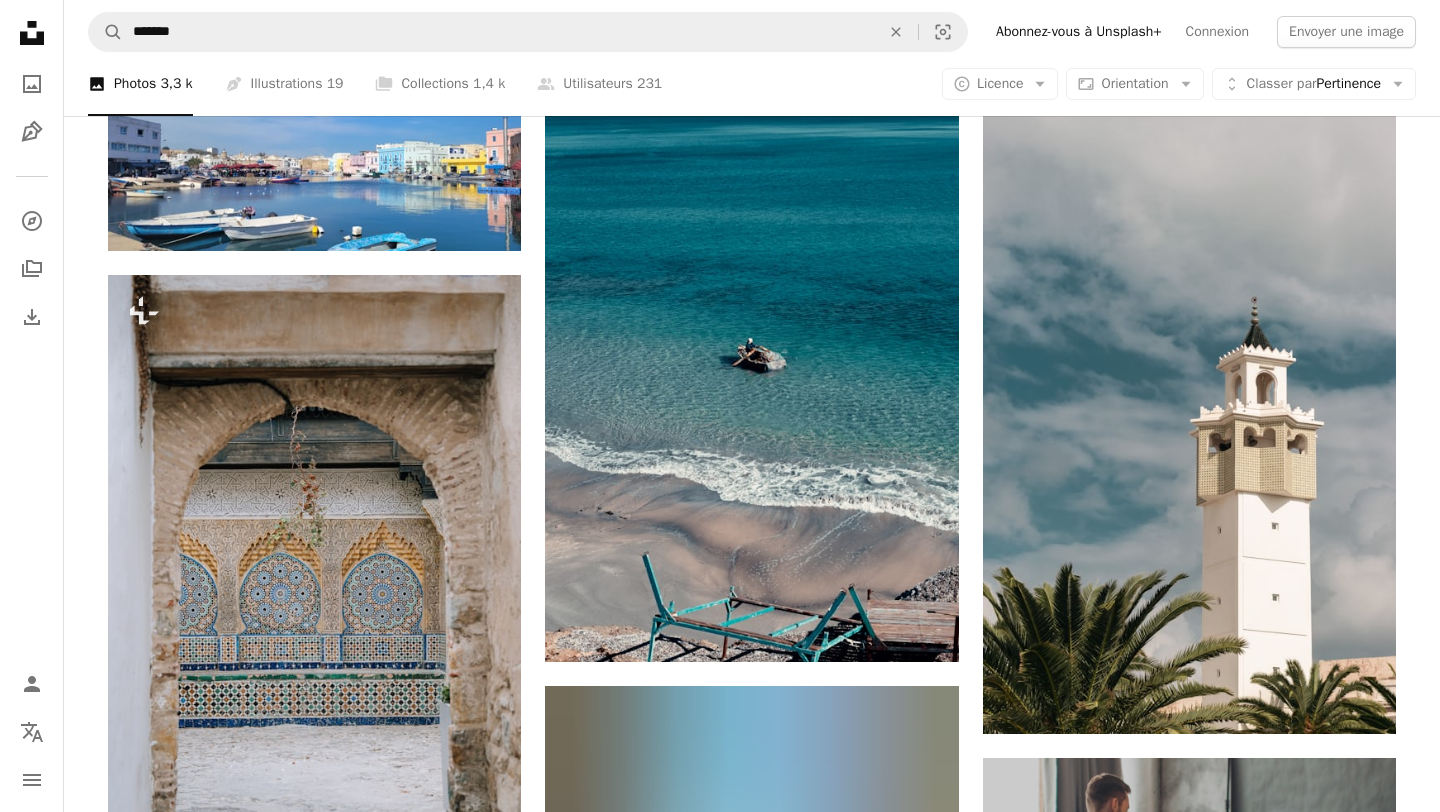 scroll, scrollTop: 9323, scrollLeft: 0, axis: vertical 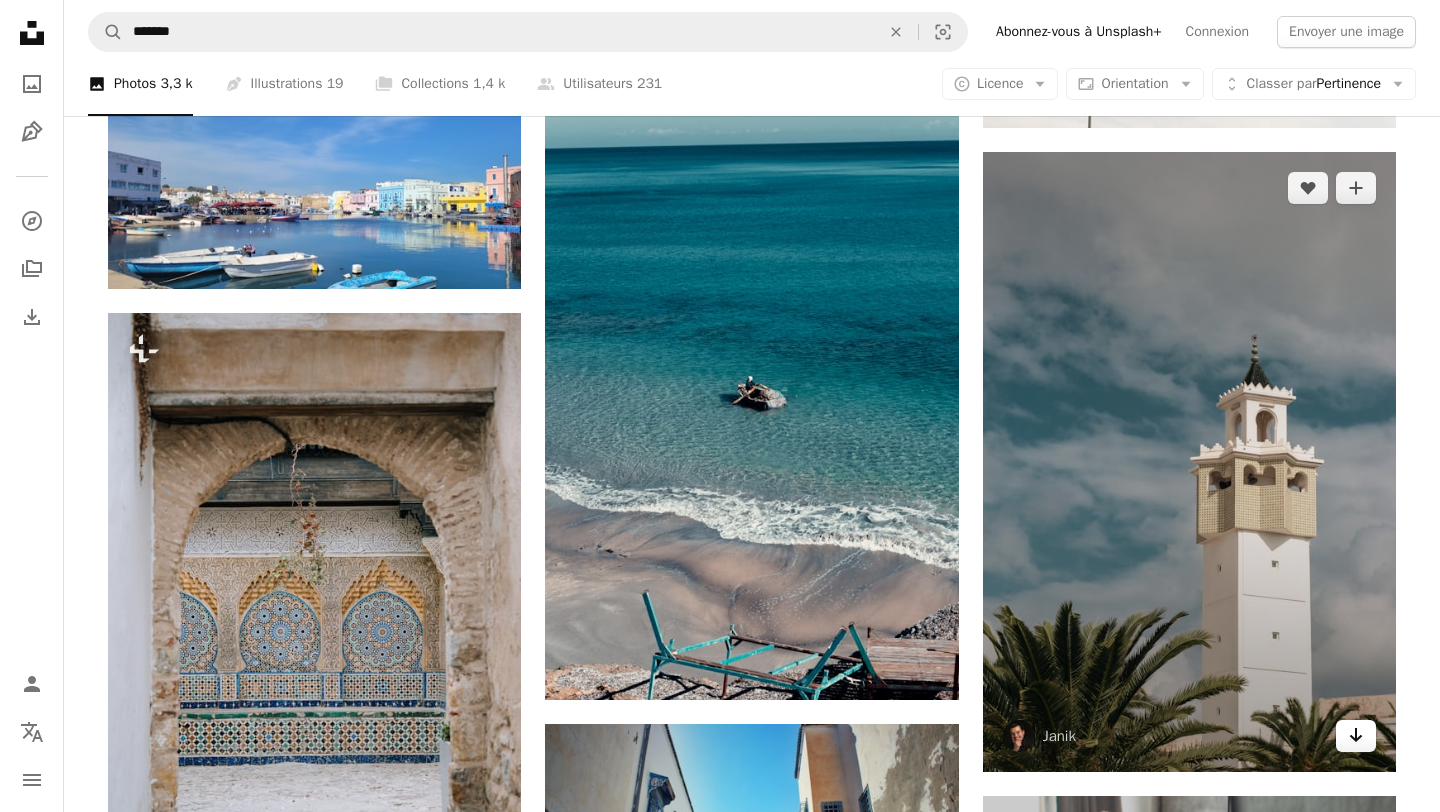 click on "Arrow pointing down" 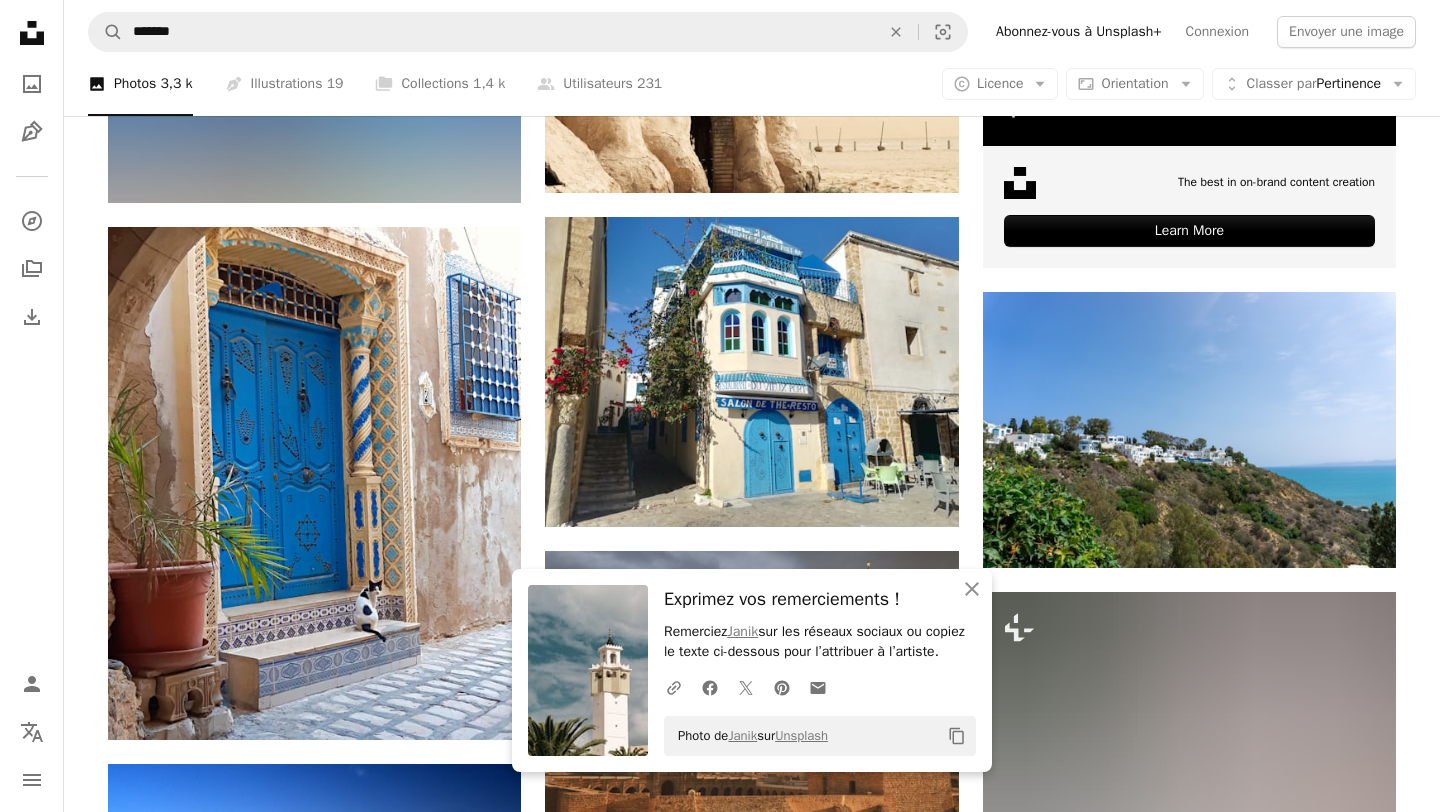 scroll, scrollTop: 10388, scrollLeft: 0, axis: vertical 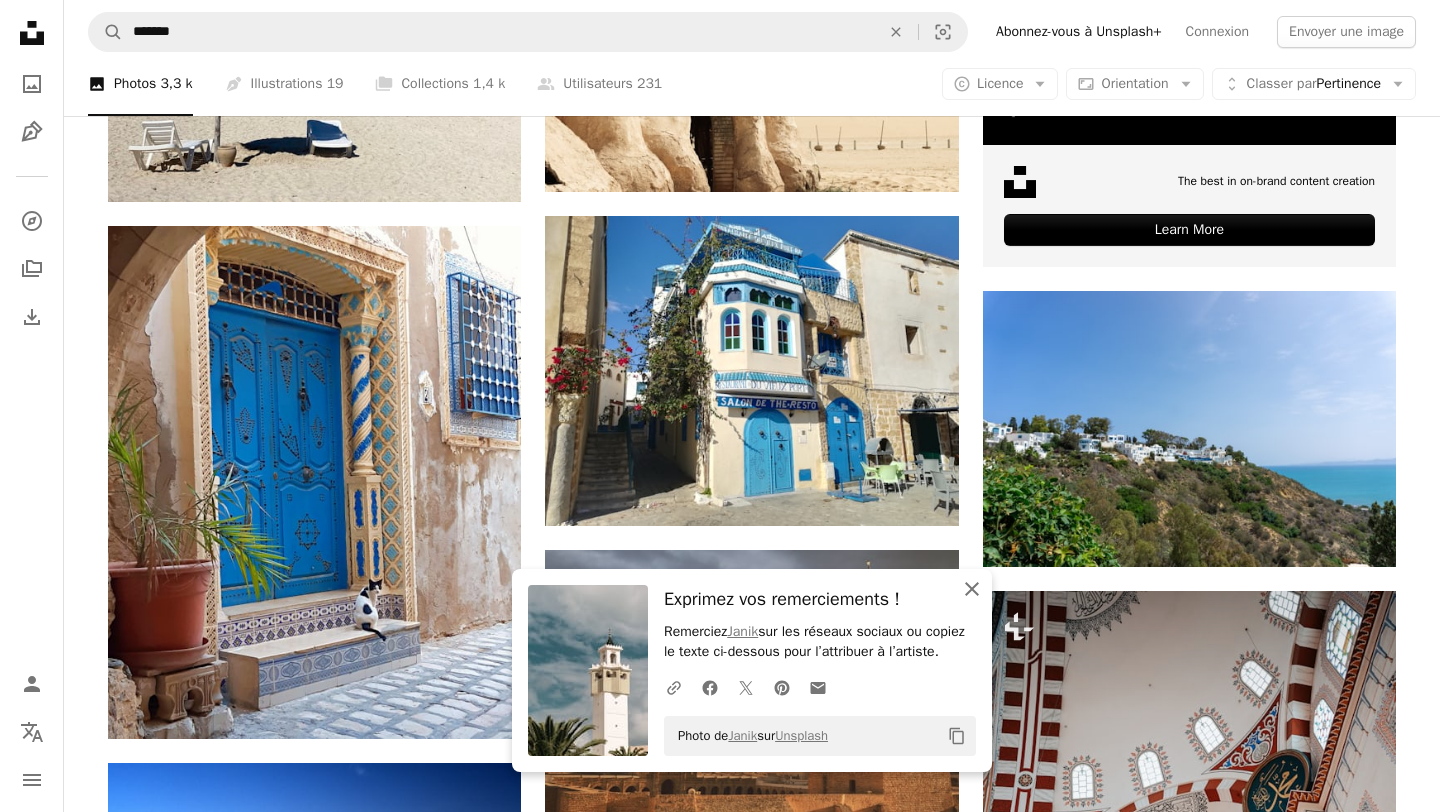 click 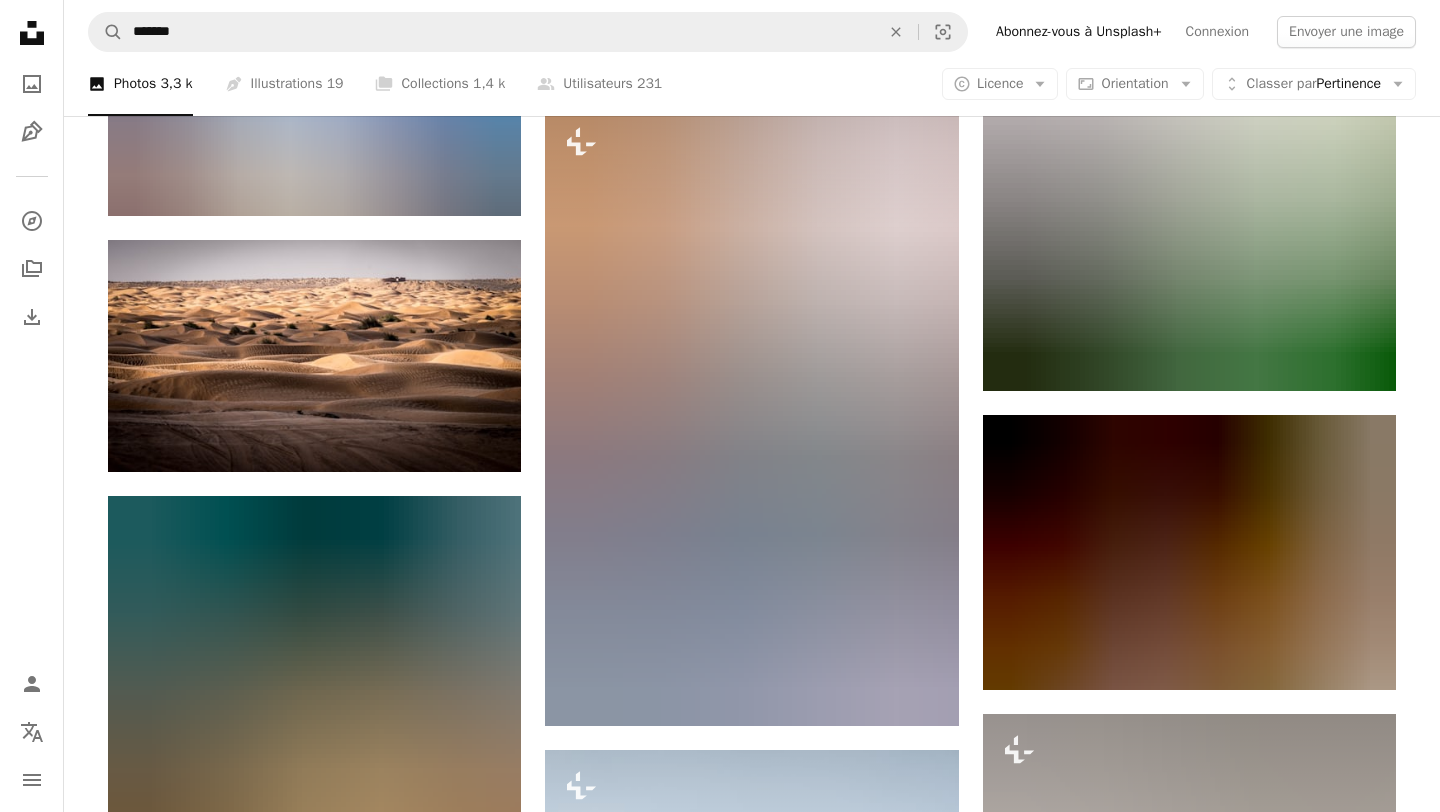 scroll, scrollTop: 21859, scrollLeft: 0, axis: vertical 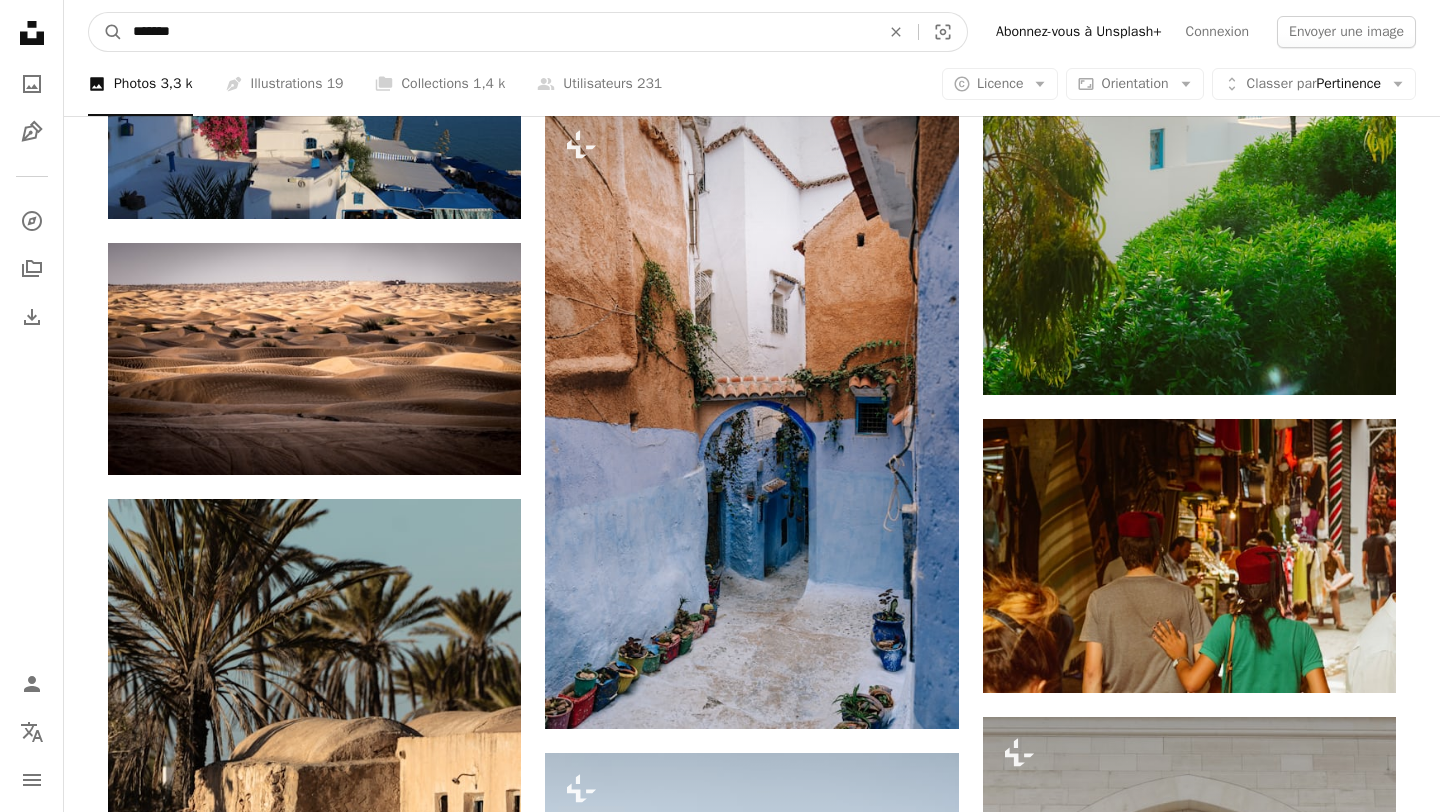 click on "*******" at bounding box center [498, 32] 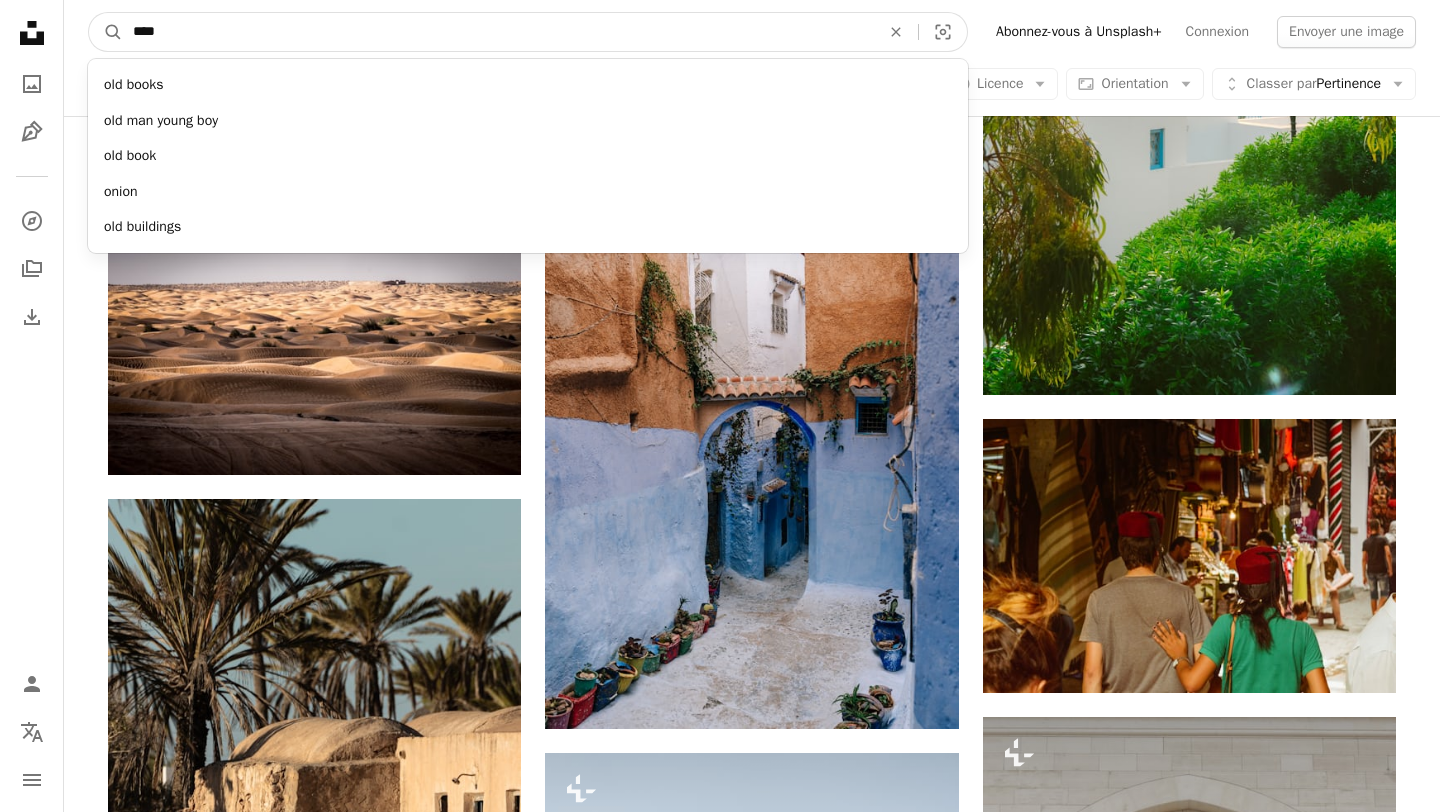 type on "*****" 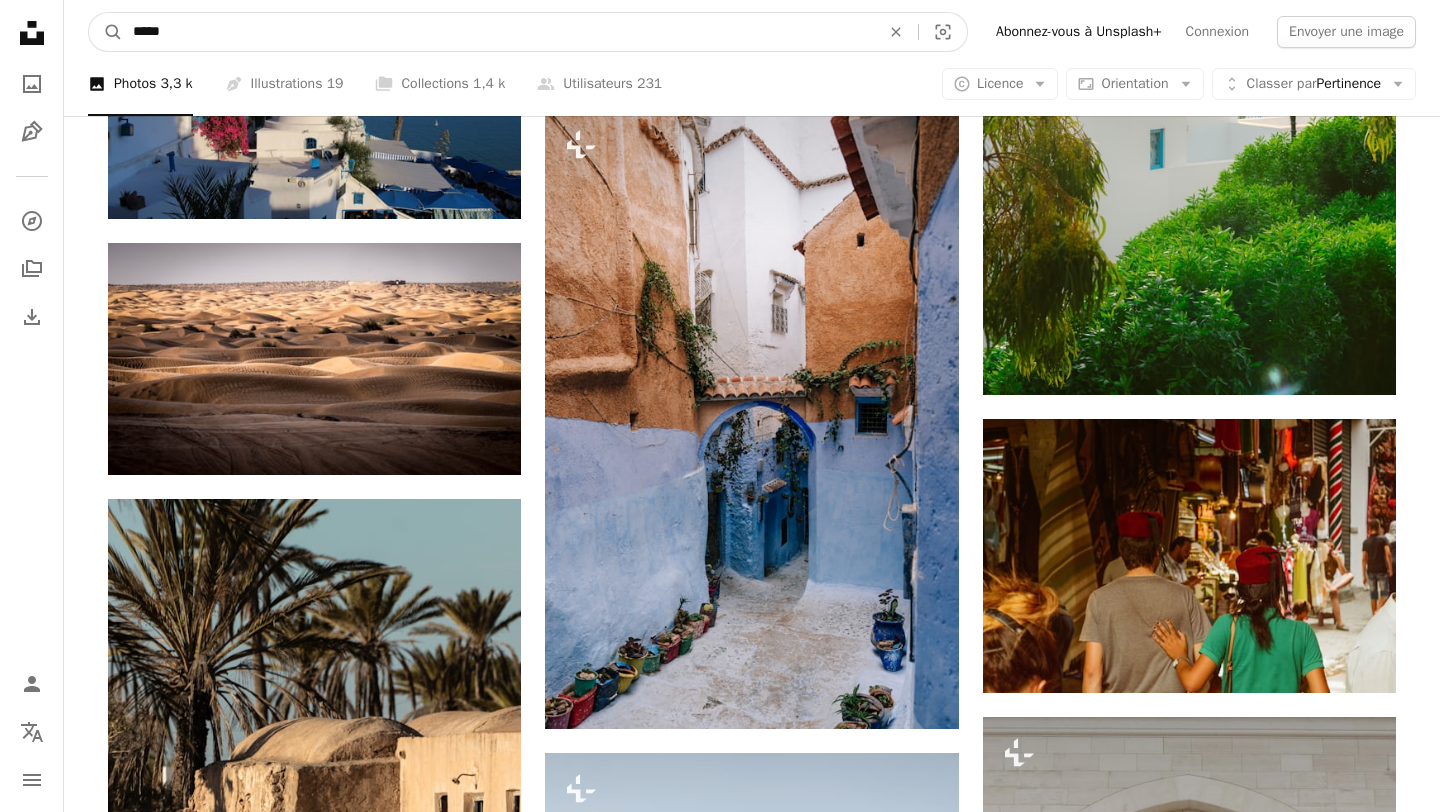 click on "A magnifying glass" at bounding box center (106, 32) 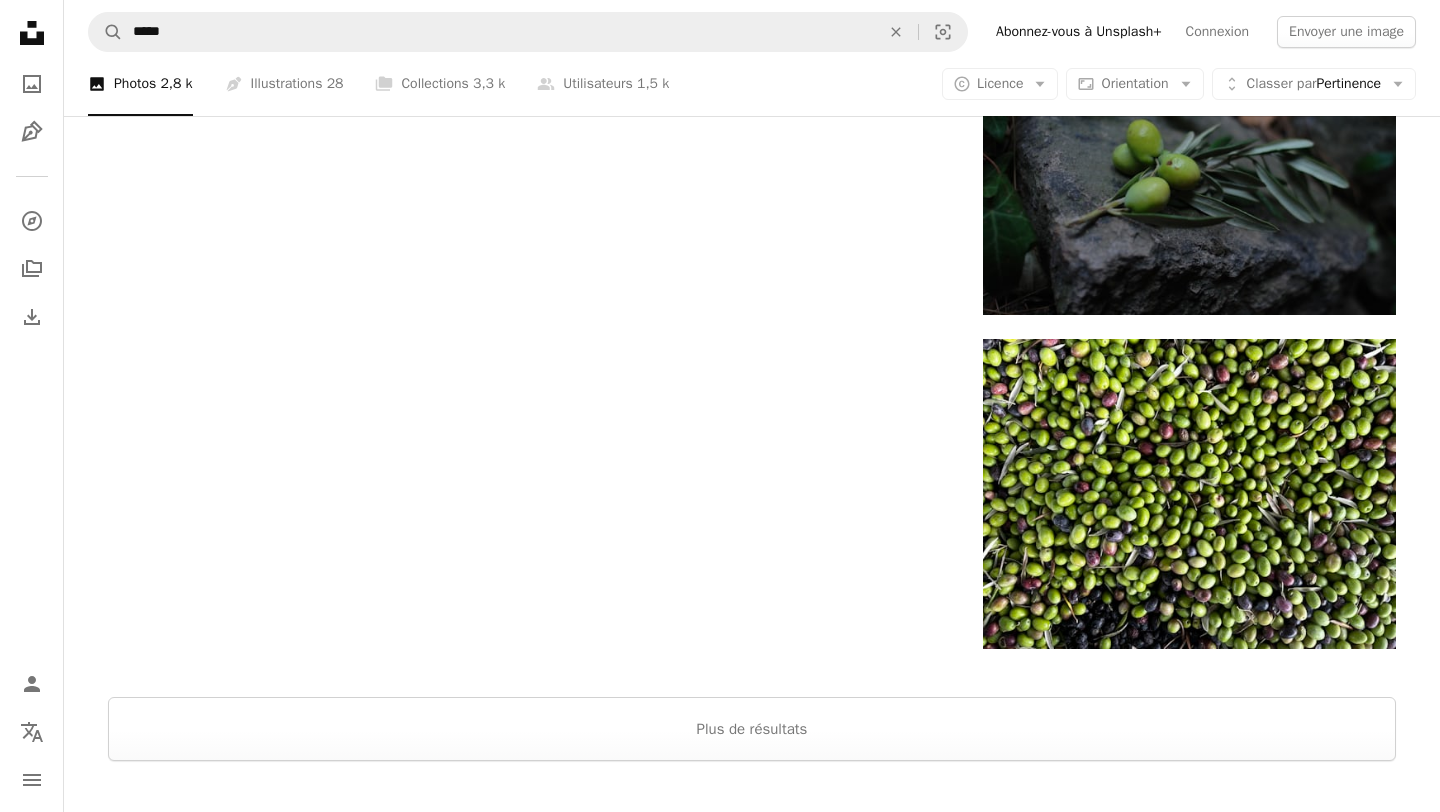 scroll, scrollTop: 3586, scrollLeft: 0, axis: vertical 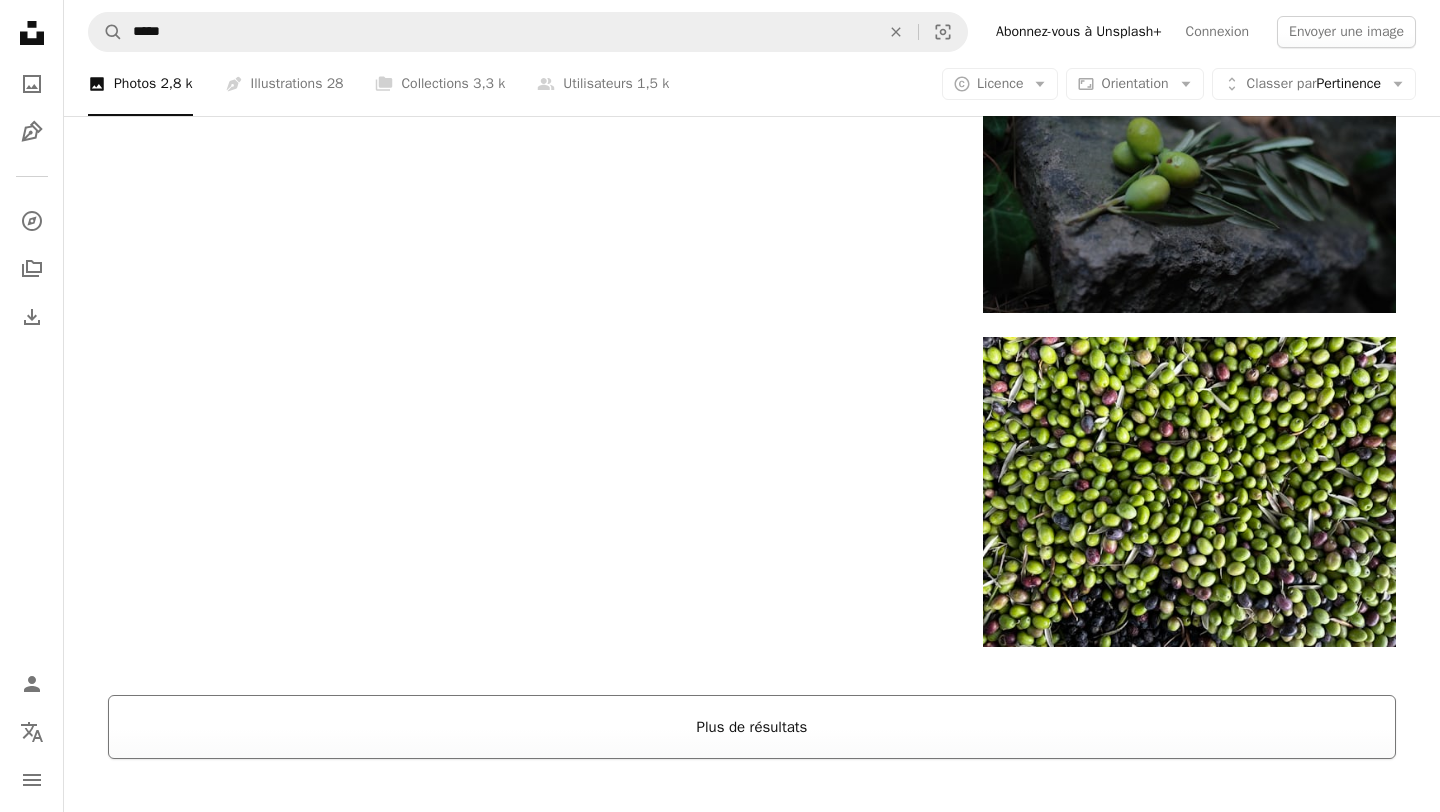 click on "Plus de résultats" at bounding box center [752, 727] 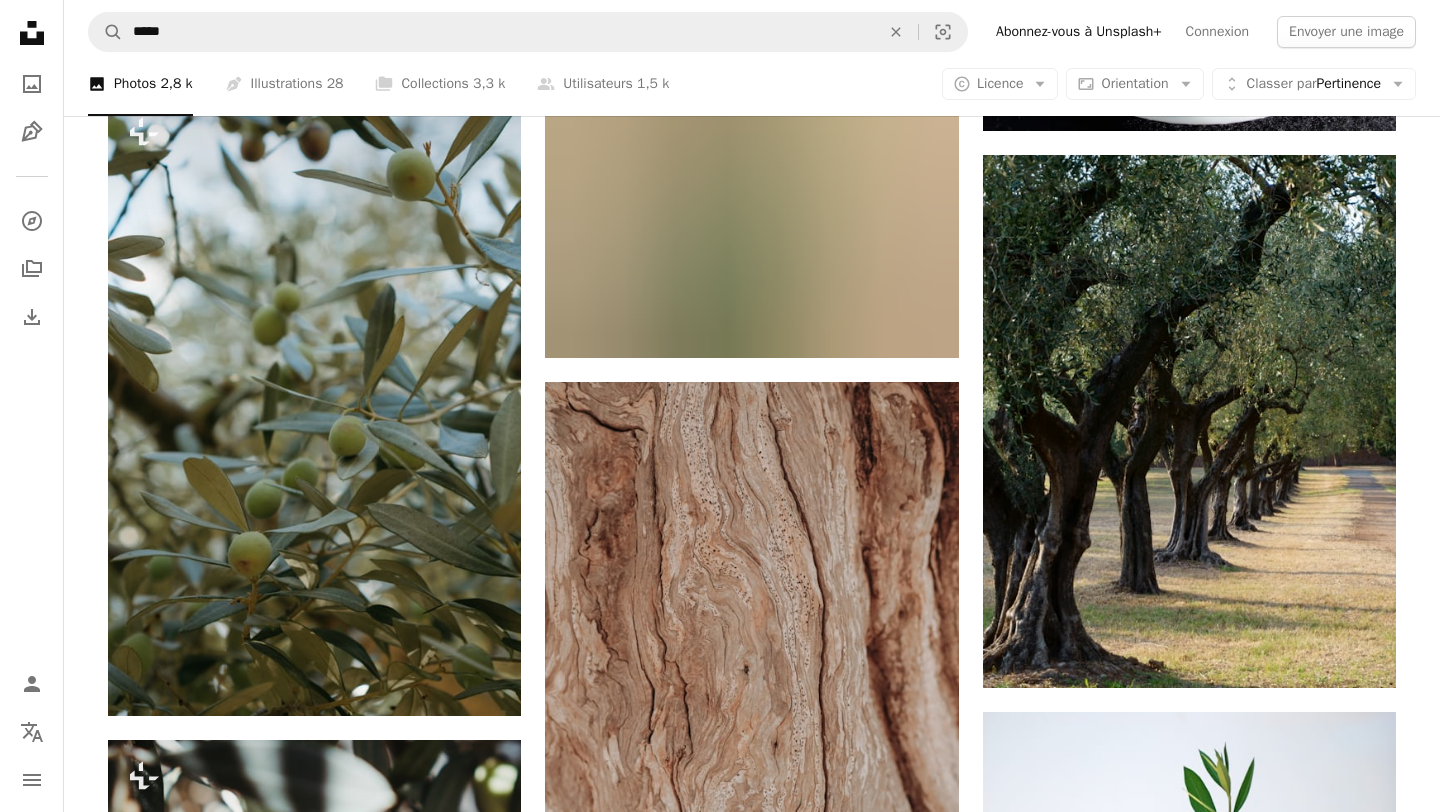 scroll, scrollTop: 5077, scrollLeft: 0, axis: vertical 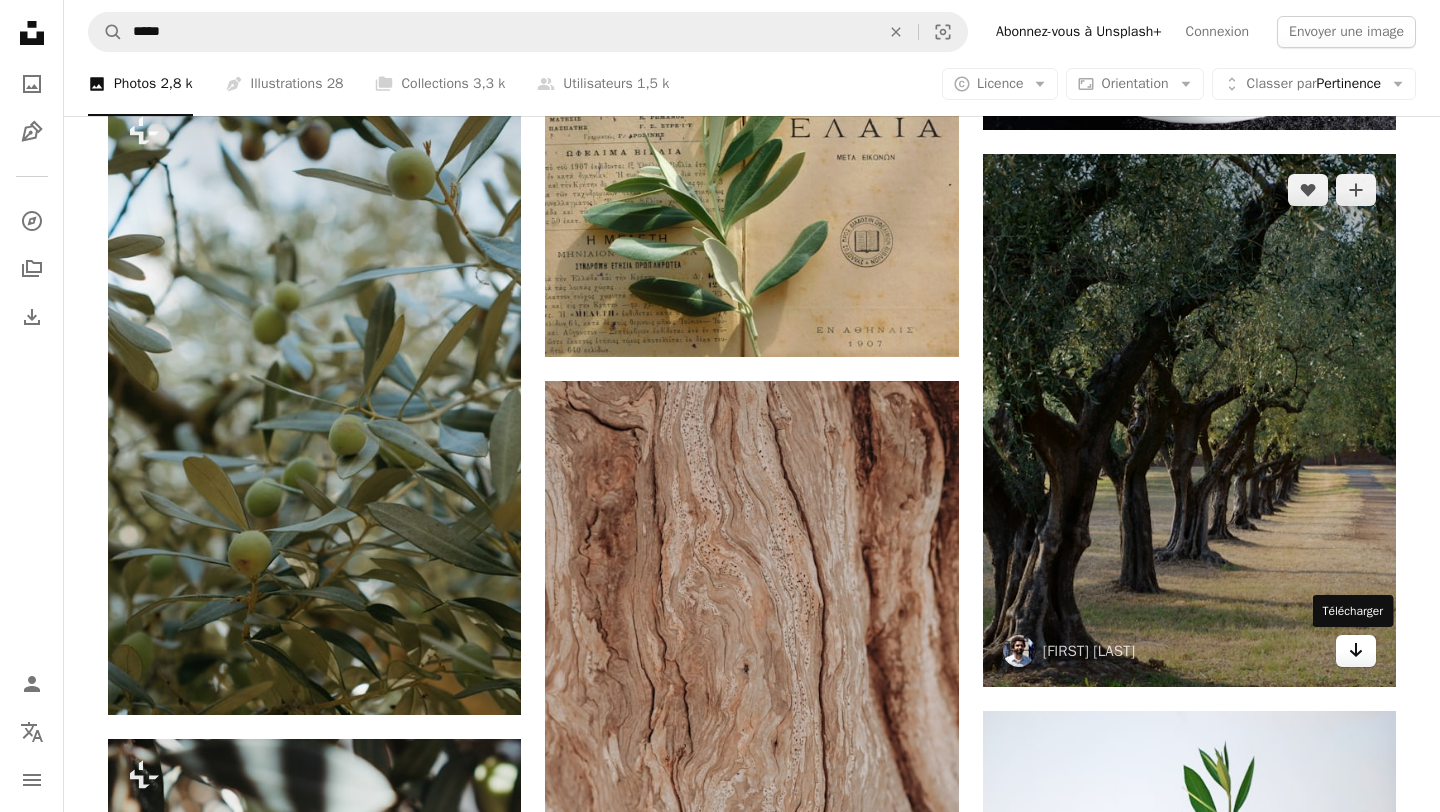 click on "Arrow pointing down" at bounding box center [1356, 651] 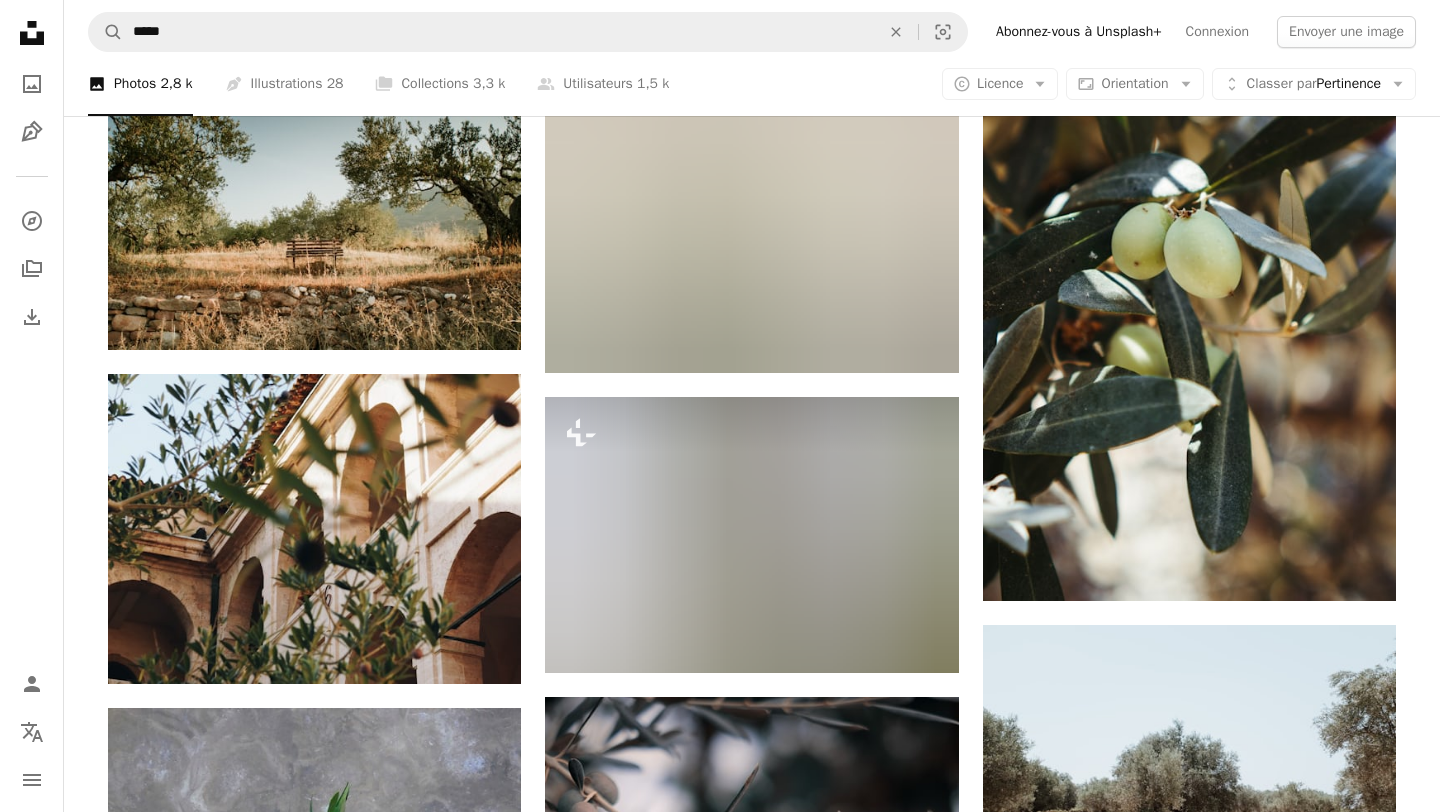 scroll, scrollTop: 6682, scrollLeft: 0, axis: vertical 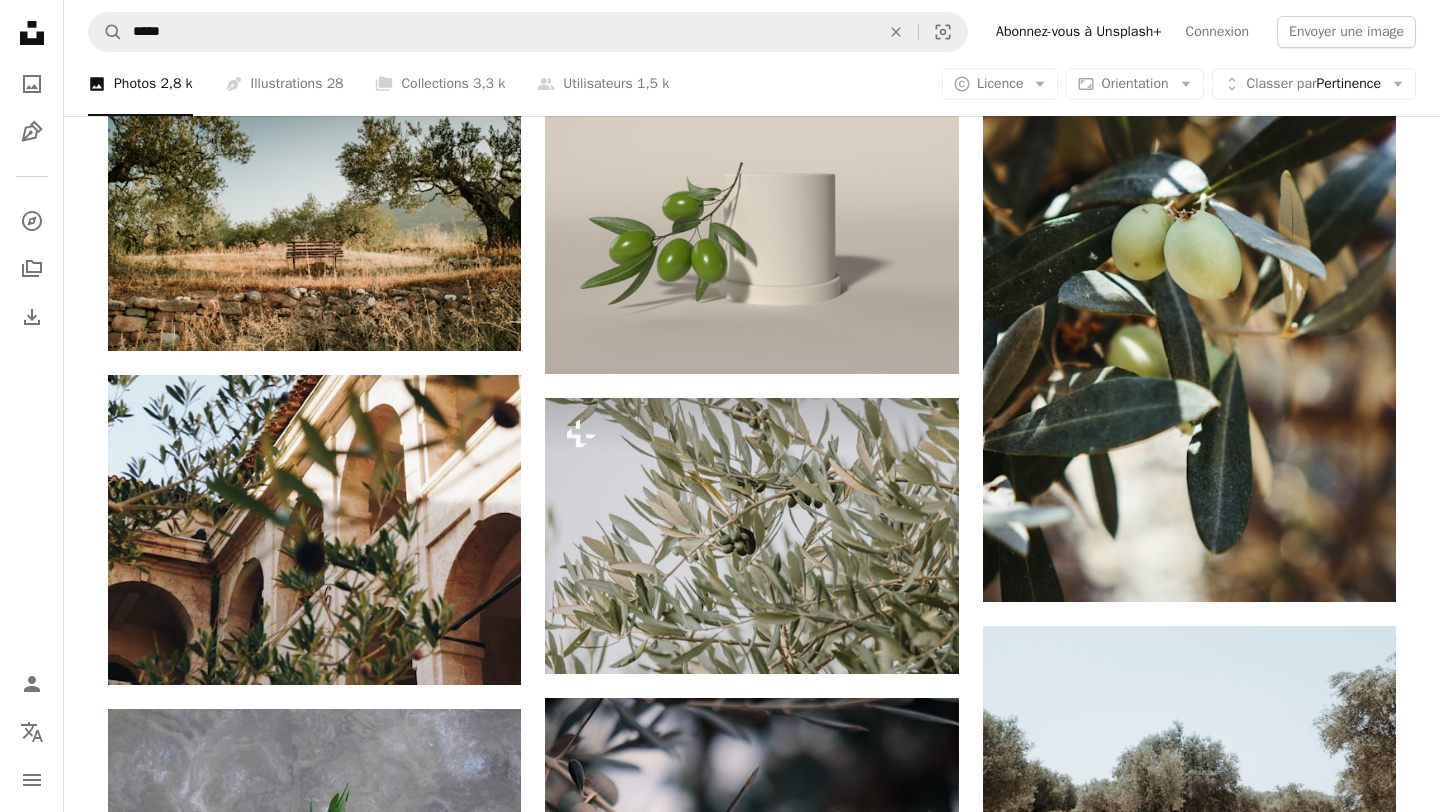 click on "A magnifying glass ***** An X shape Visual search Abonnez-vous à Unsplash+ Connexion Envoyer une image" at bounding box center (752, 32) 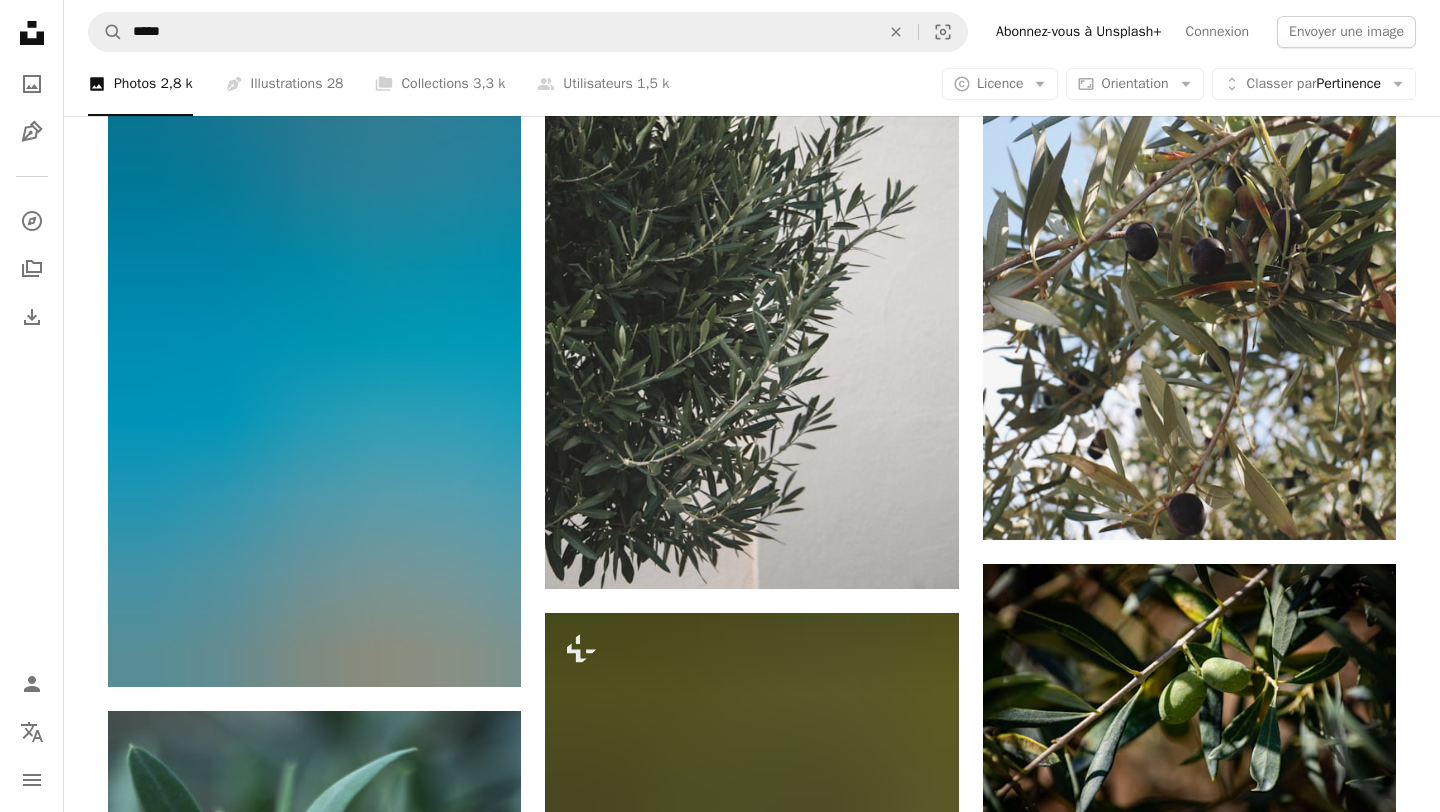 scroll, scrollTop: 11365, scrollLeft: 0, axis: vertical 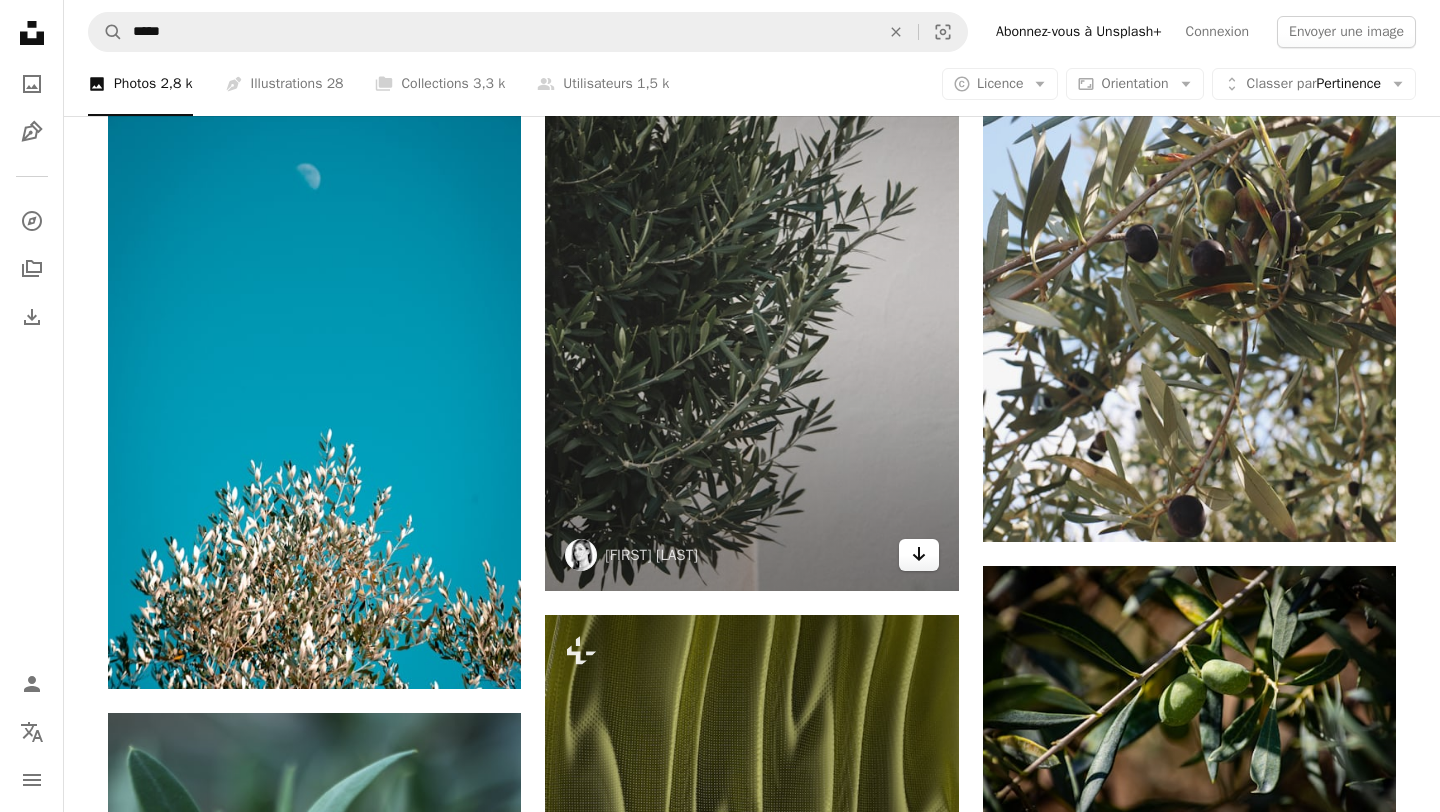 click on "Arrow pointing down" at bounding box center [919, 555] 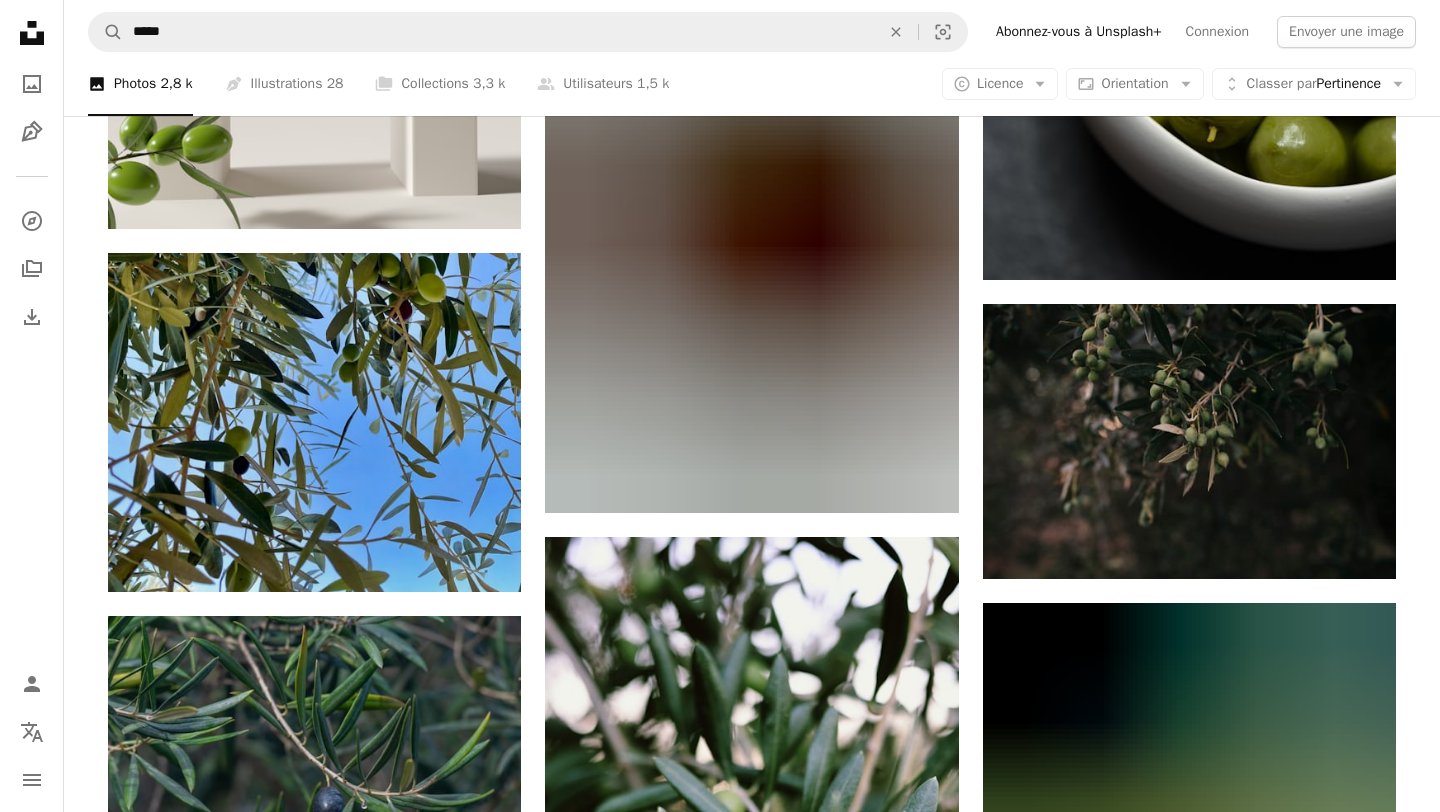 scroll, scrollTop: 13185, scrollLeft: 0, axis: vertical 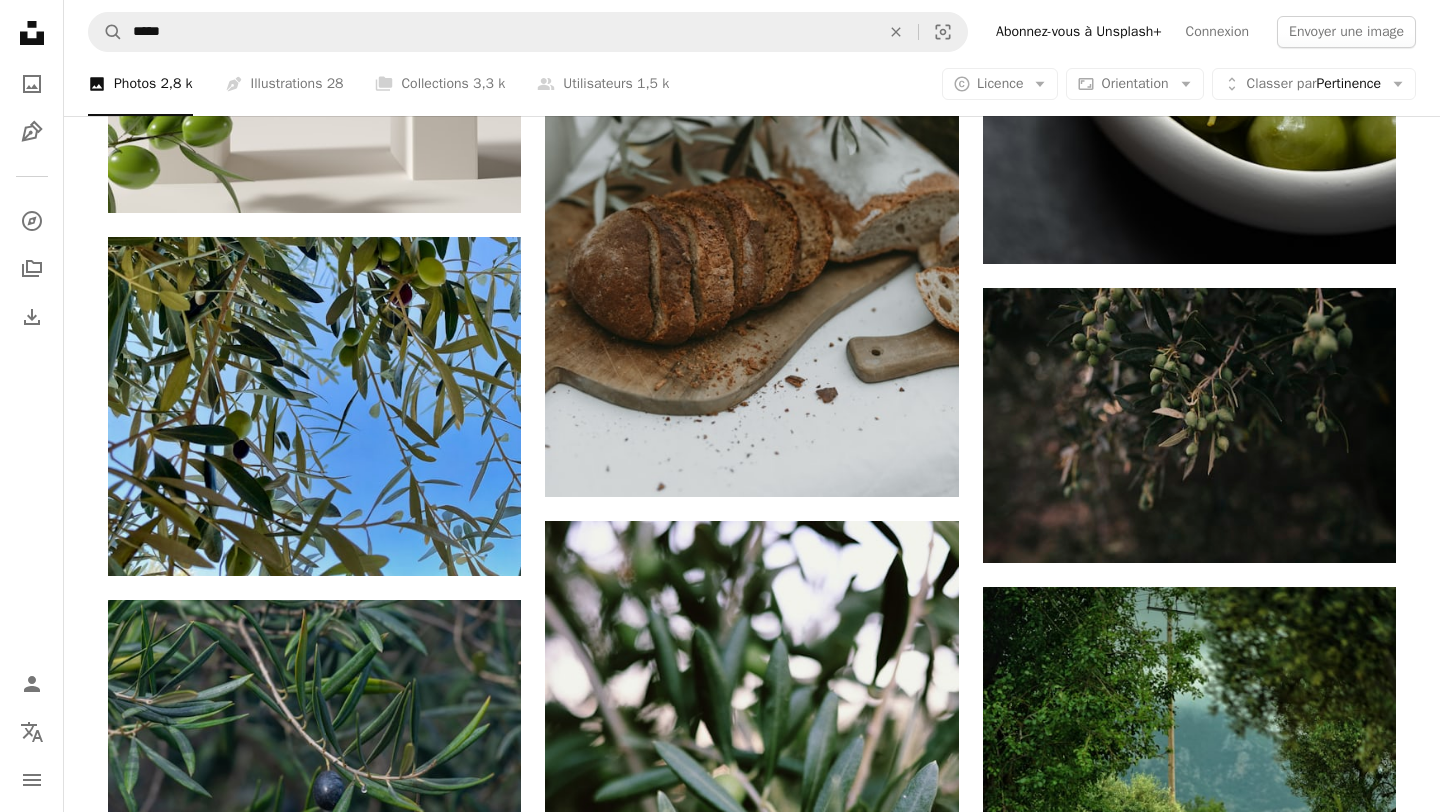 click on "Plus sign for Unsplash+ A heart A plus sign [FIRST] [LAST] Pour  Unsplash+ A lock Télécharger A heart A plus sign [FIRST] [LAST] Disponible à l’embauche A checkmark inside of a circle Arrow pointing down A heart A plus sign [FIRST] [LAST] Arrow pointing down A heart A plus sign [FIRST] [LAST] Disponible à l’embauche A checkmark inside of a circle Arrow pointing down A heart A plus sign [FIRST] [LAST] Disponible à l’embauche A checkmark inside of a circle Arrow pointing down A heart A plus sign [FIRST] [LAST] Arrow pointing down A heart A plus sign [FIRST] [LAST] Arrow pointing down A heart A plus sign [FIRST] [LAST] Arrow pointing down A heart A plus sign [FIRST] [LAST] Disponible à l’embauche A checkmark inside of a circle Arrow pointing down A heart A plus sign [FIRST] [LAST] Arrow pointing down –– ––– –––  –– ––– –  ––– –––  ––––  –   – –– –––  – – ––– –– –– –––– –– Learn More Plus sign for Unsplash+ A heart" at bounding box center [752, -3834] 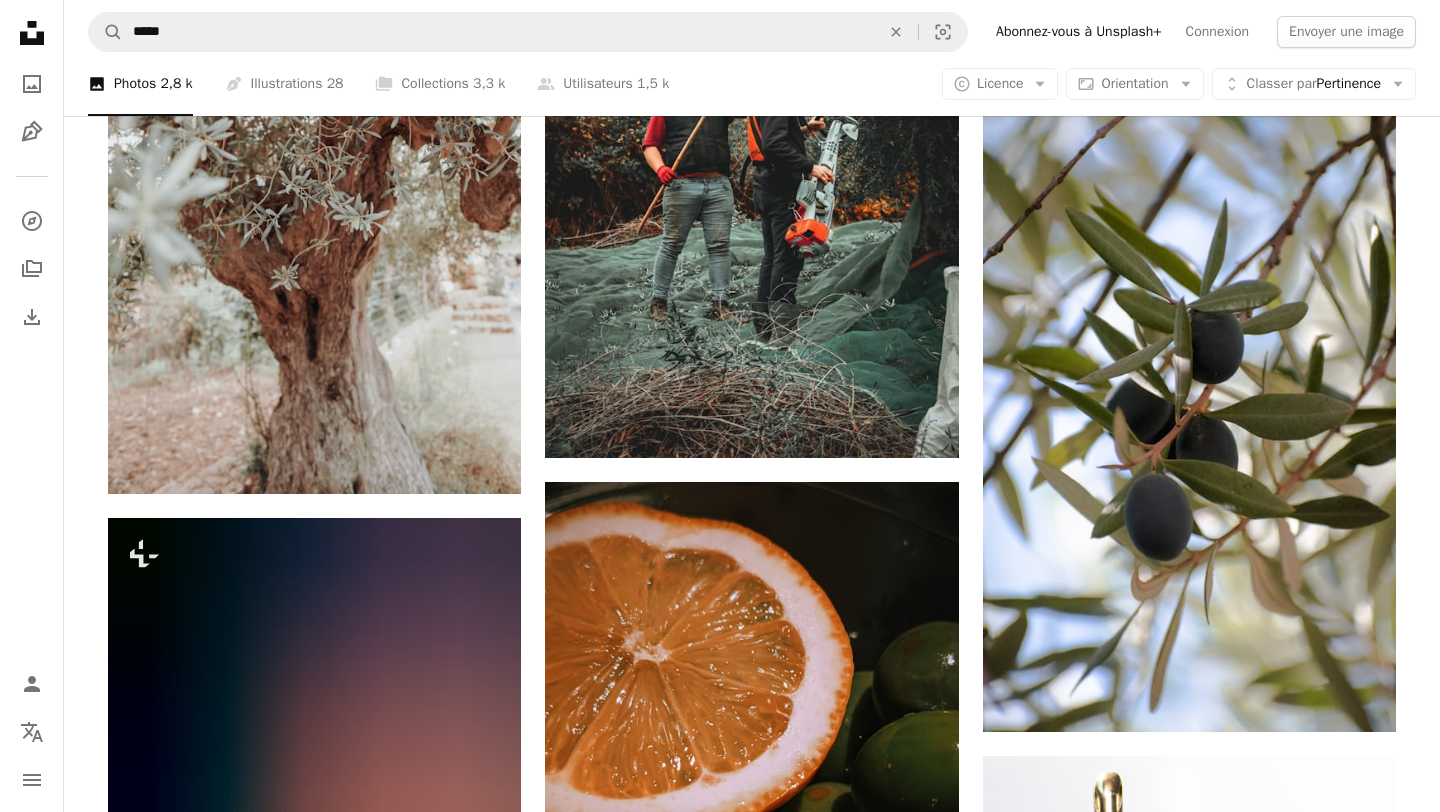 scroll, scrollTop: 16026, scrollLeft: 0, axis: vertical 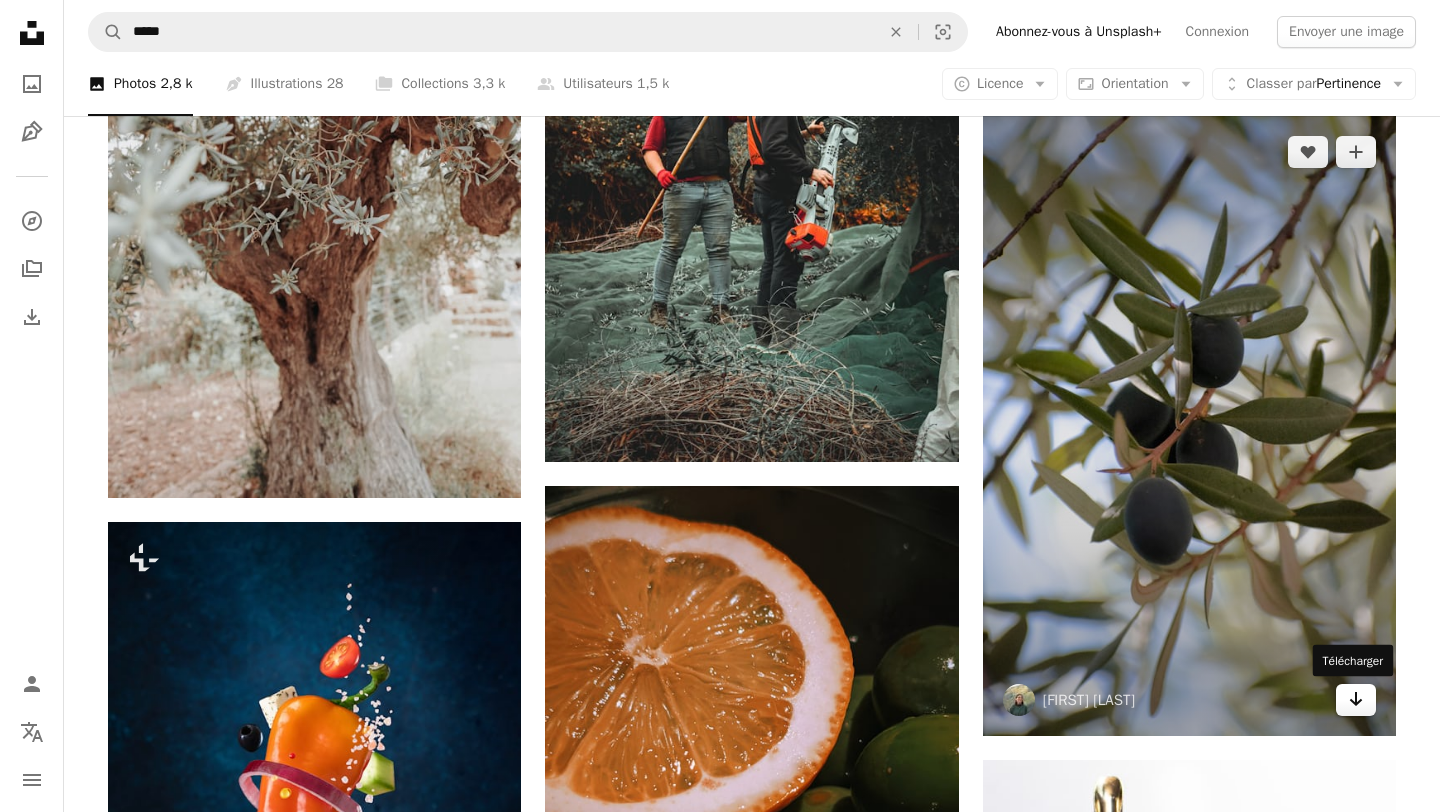 click on "Arrow pointing down" 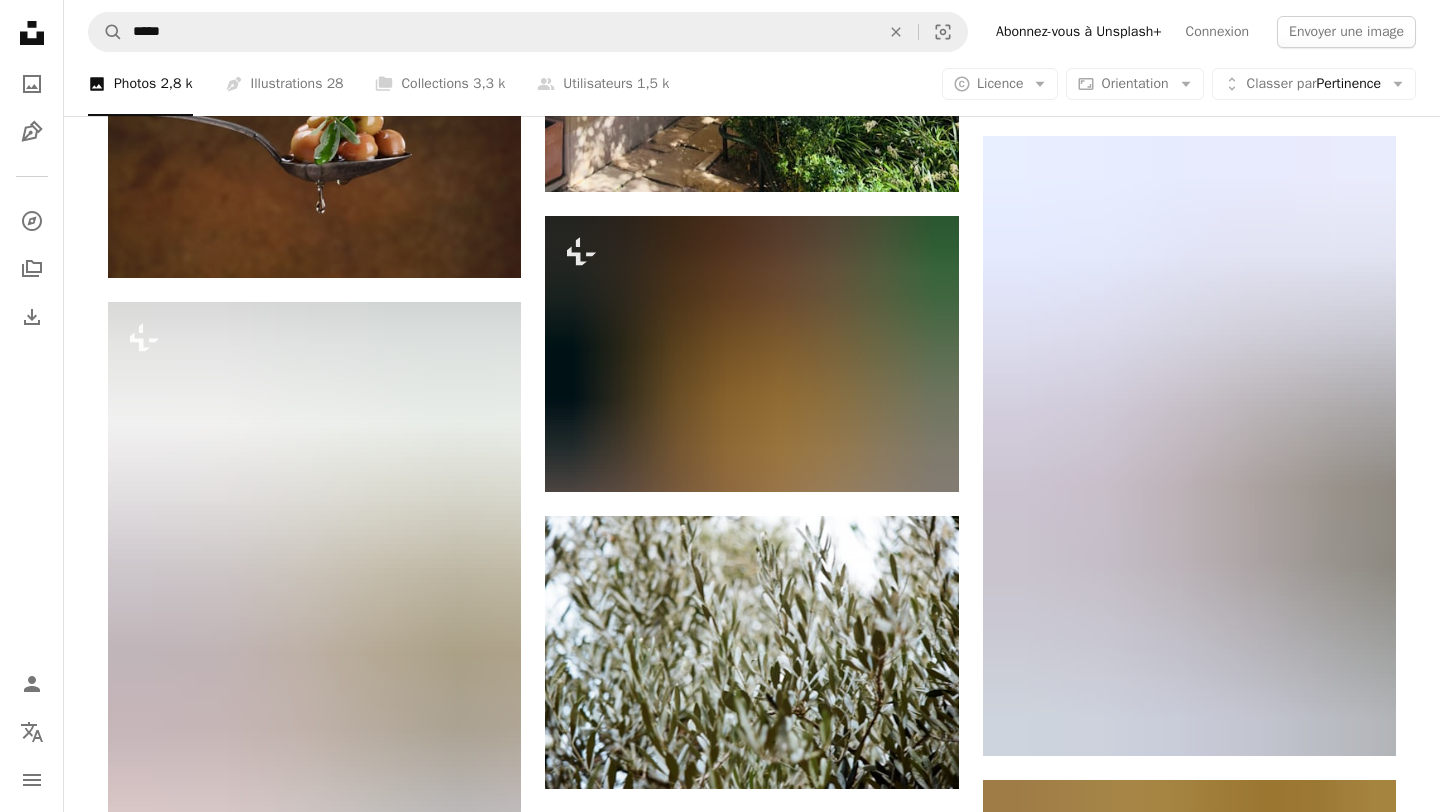 scroll, scrollTop: 17444, scrollLeft: 0, axis: vertical 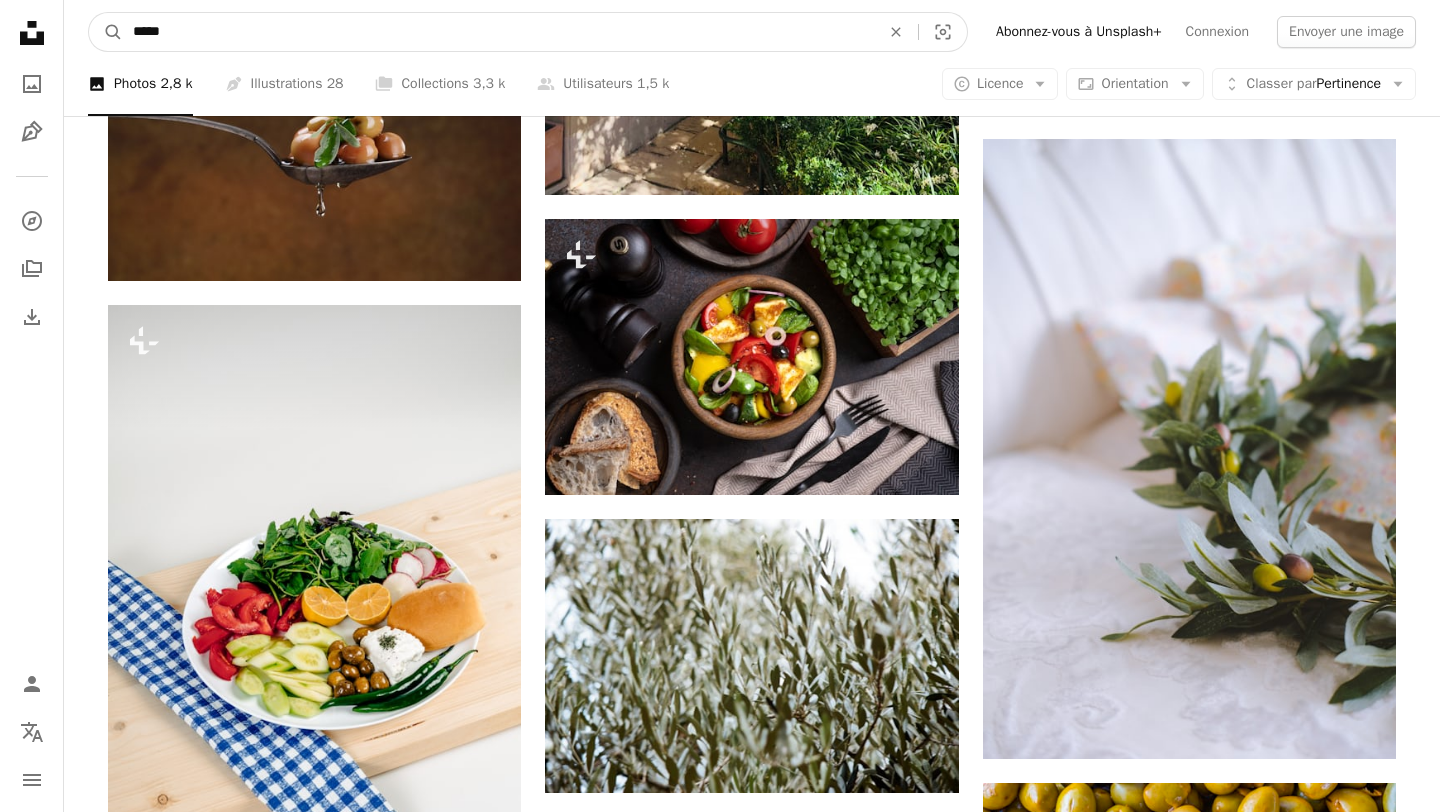 click on "*****" at bounding box center (498, 32) 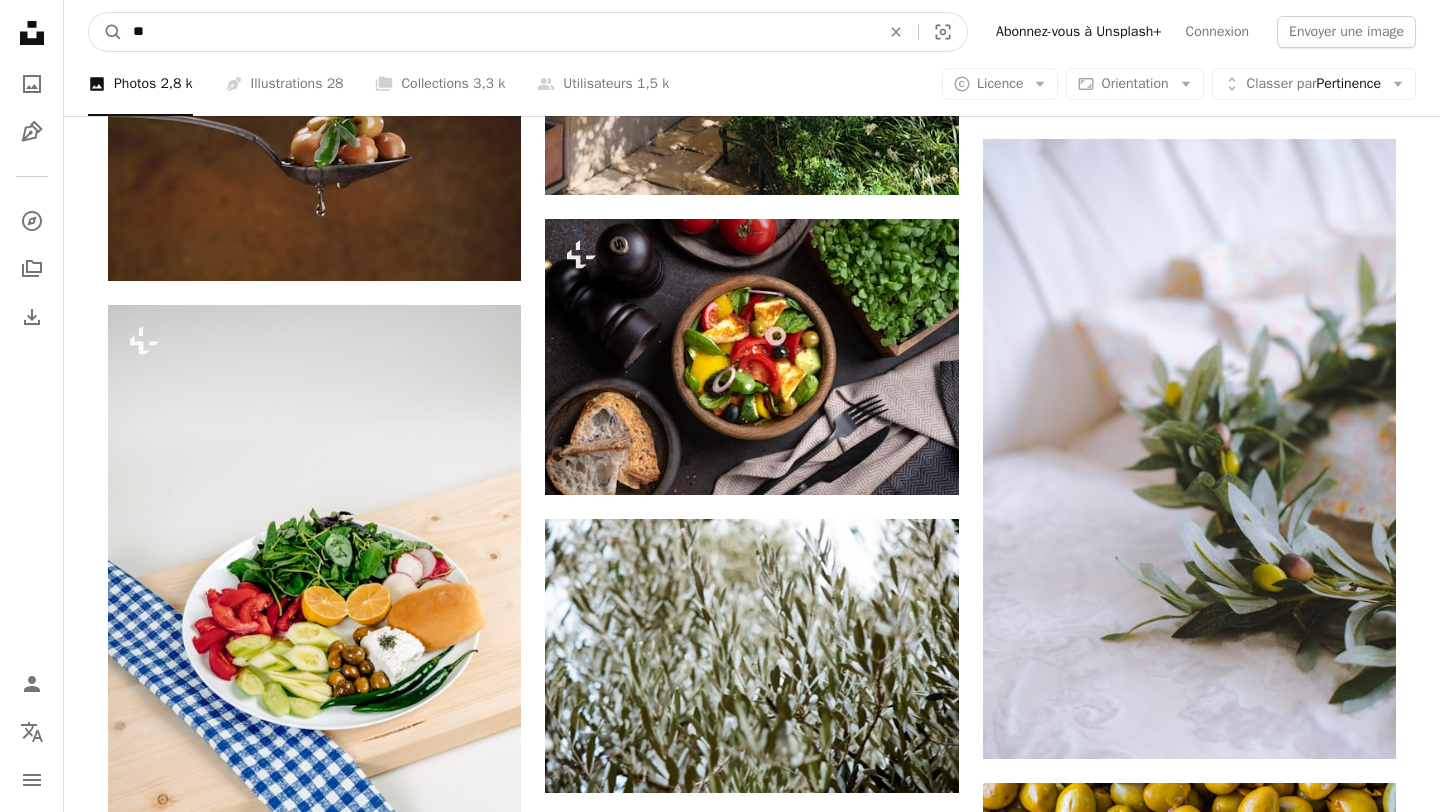 type on "***" 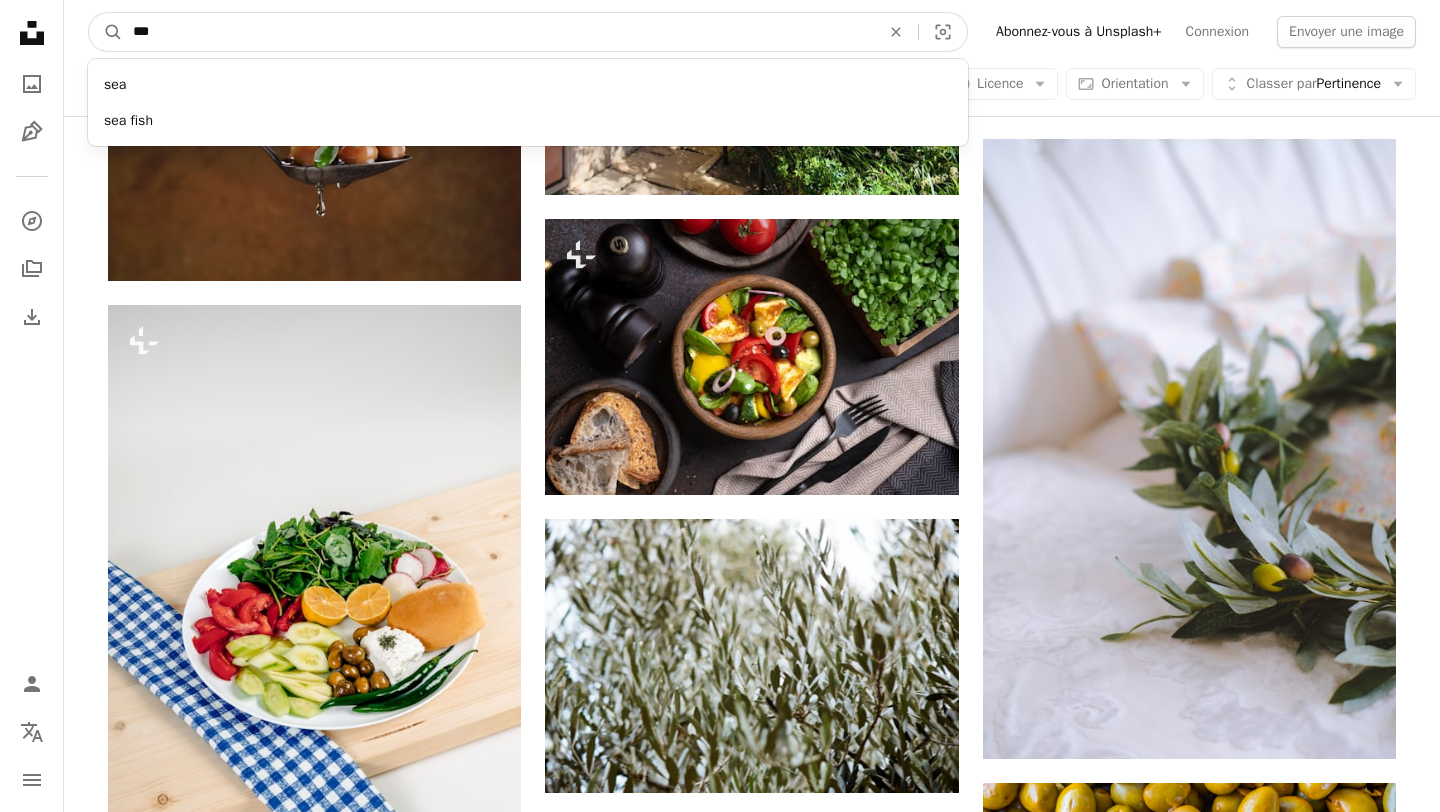 click on "A magnifying glass" at bounding box center [106, 32] 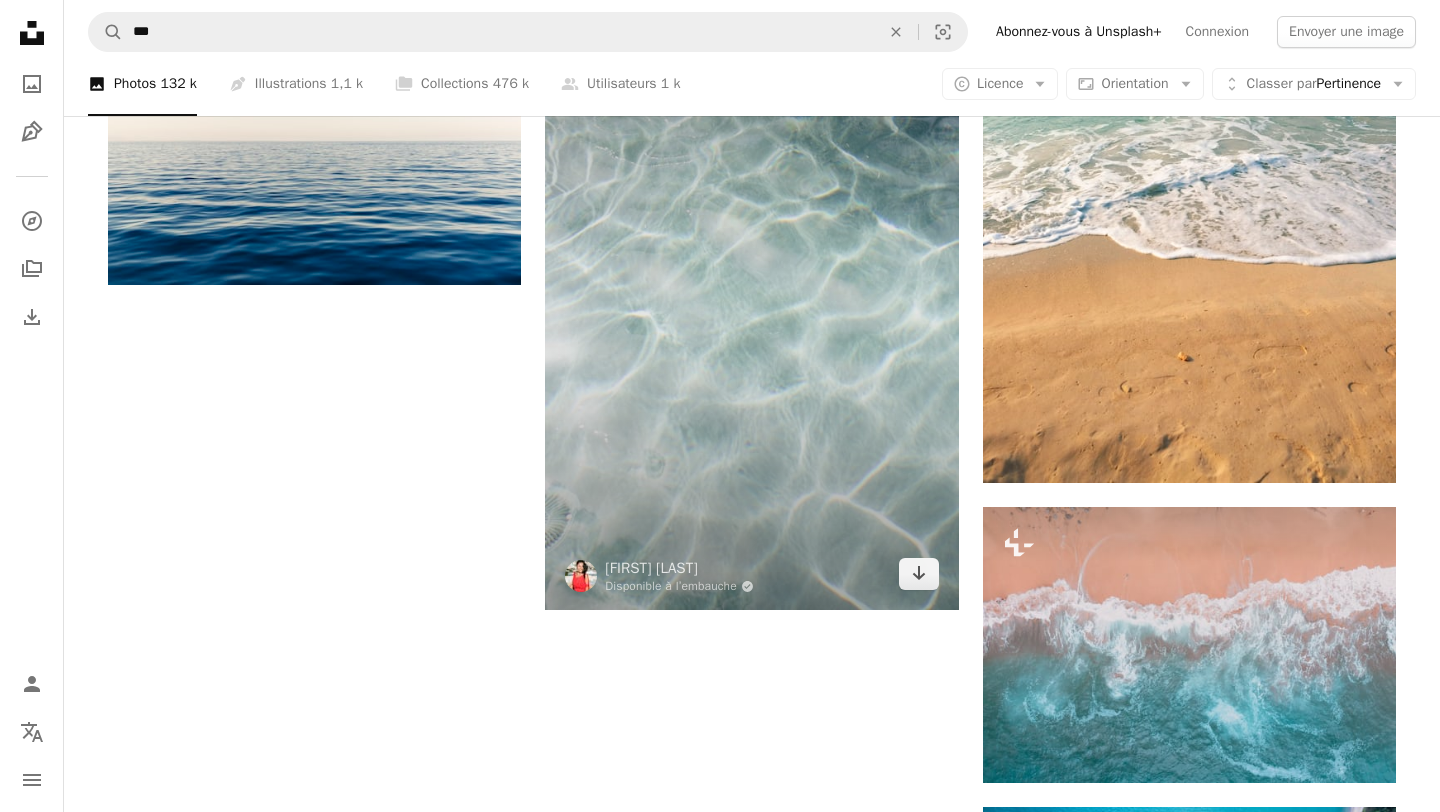 scroll, scrollTop: 3083, scrollLeft: 0, axis: vertical 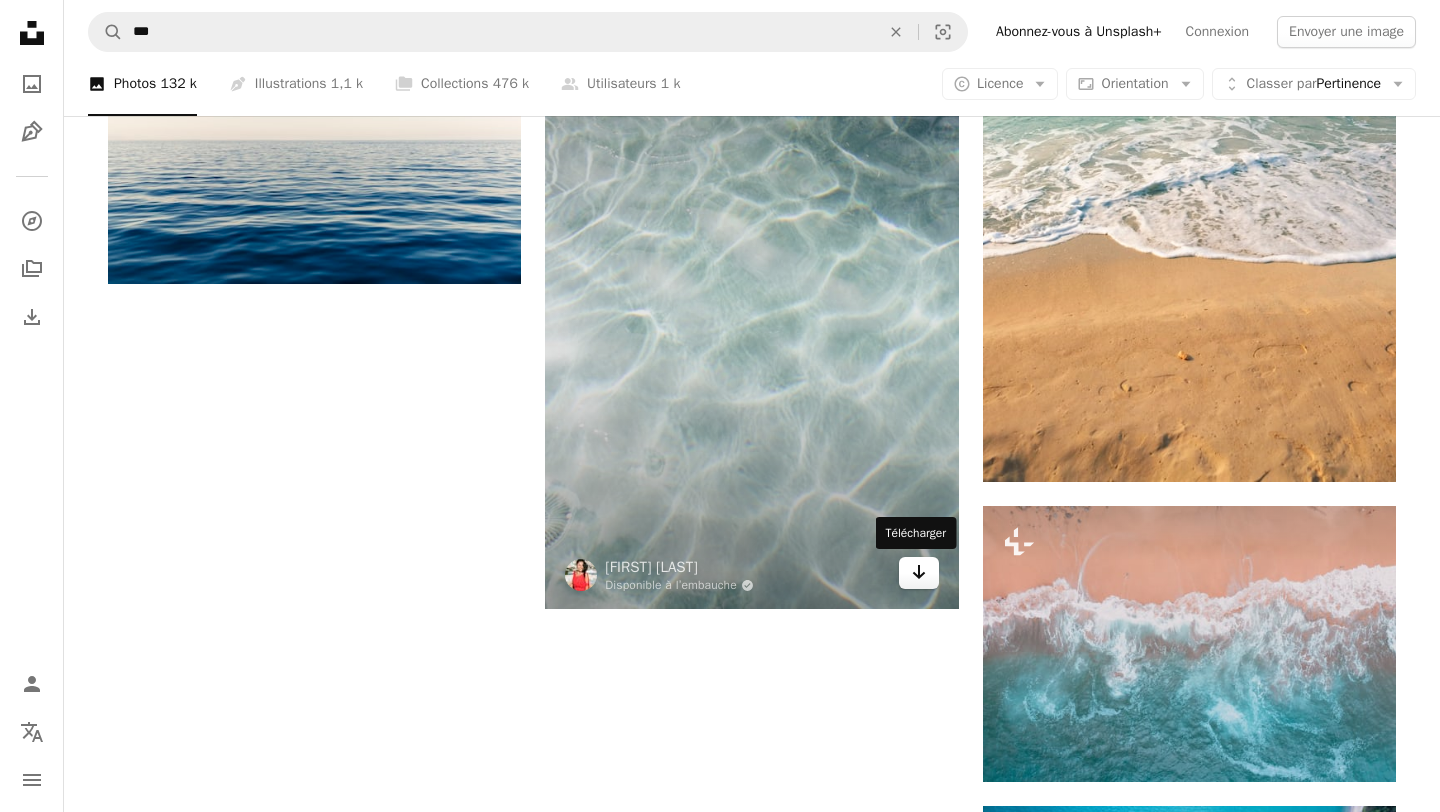 click on "Arrow pointing down" 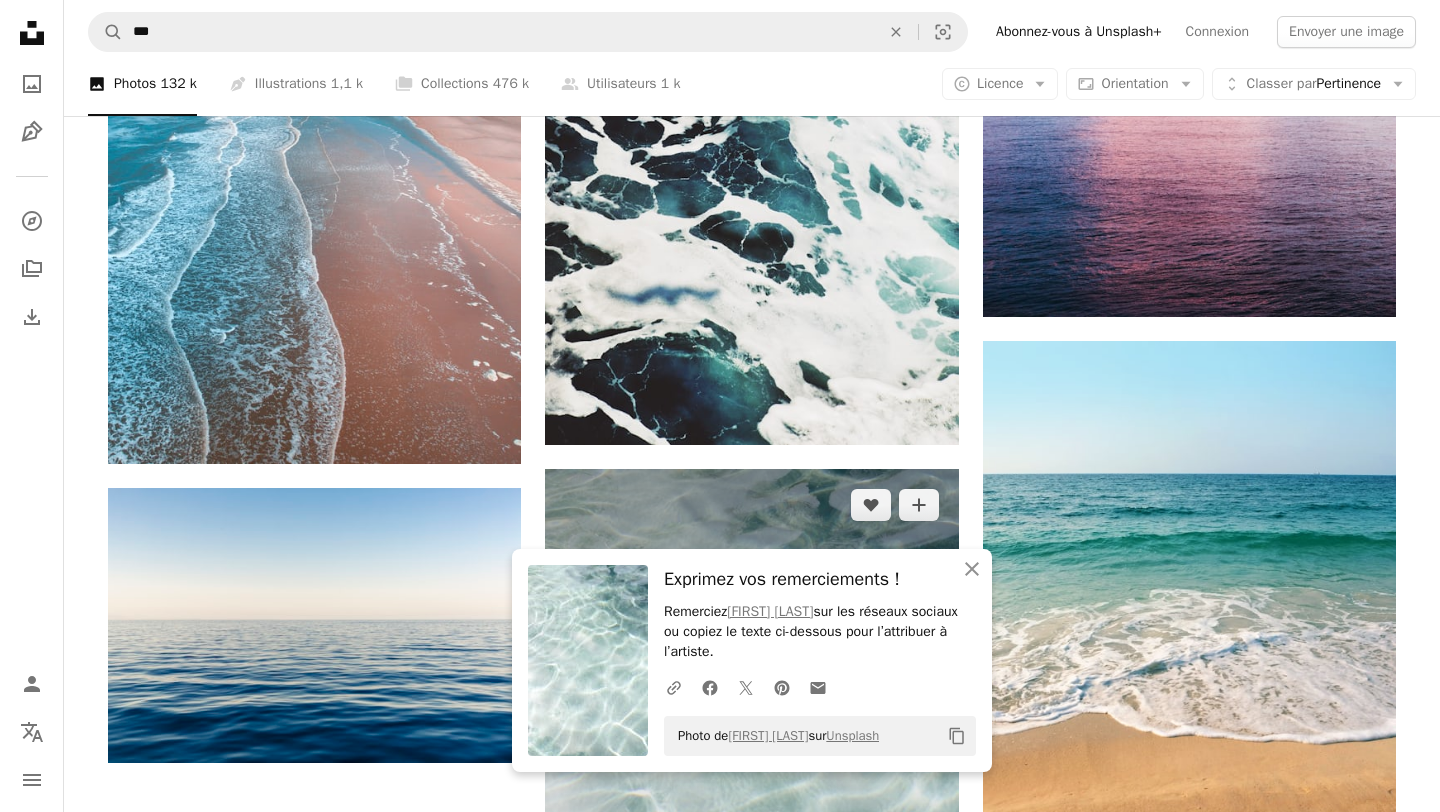 scroll, scrollTop: 2588, scrollLeft: 0, axis: vertical 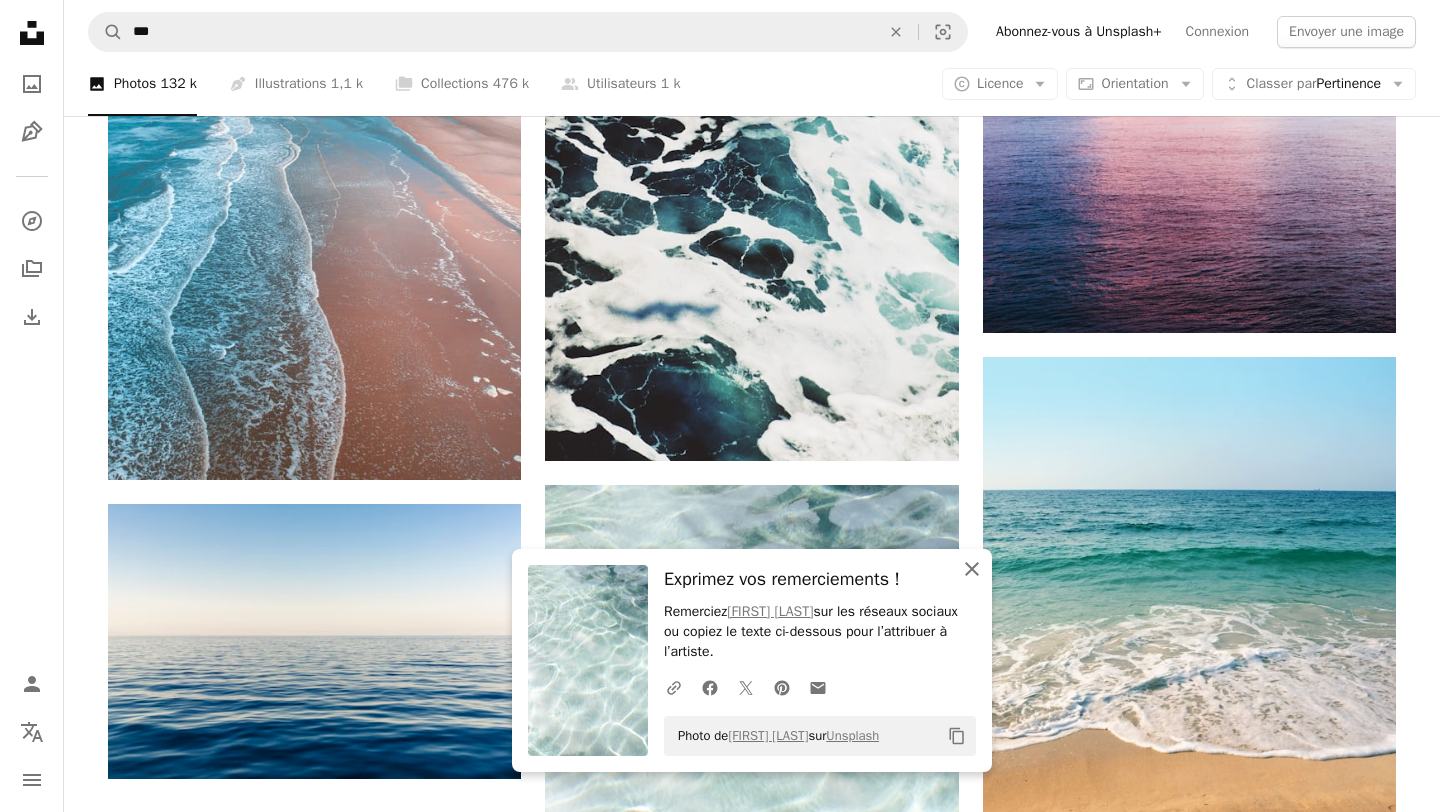 click on "An X shape" 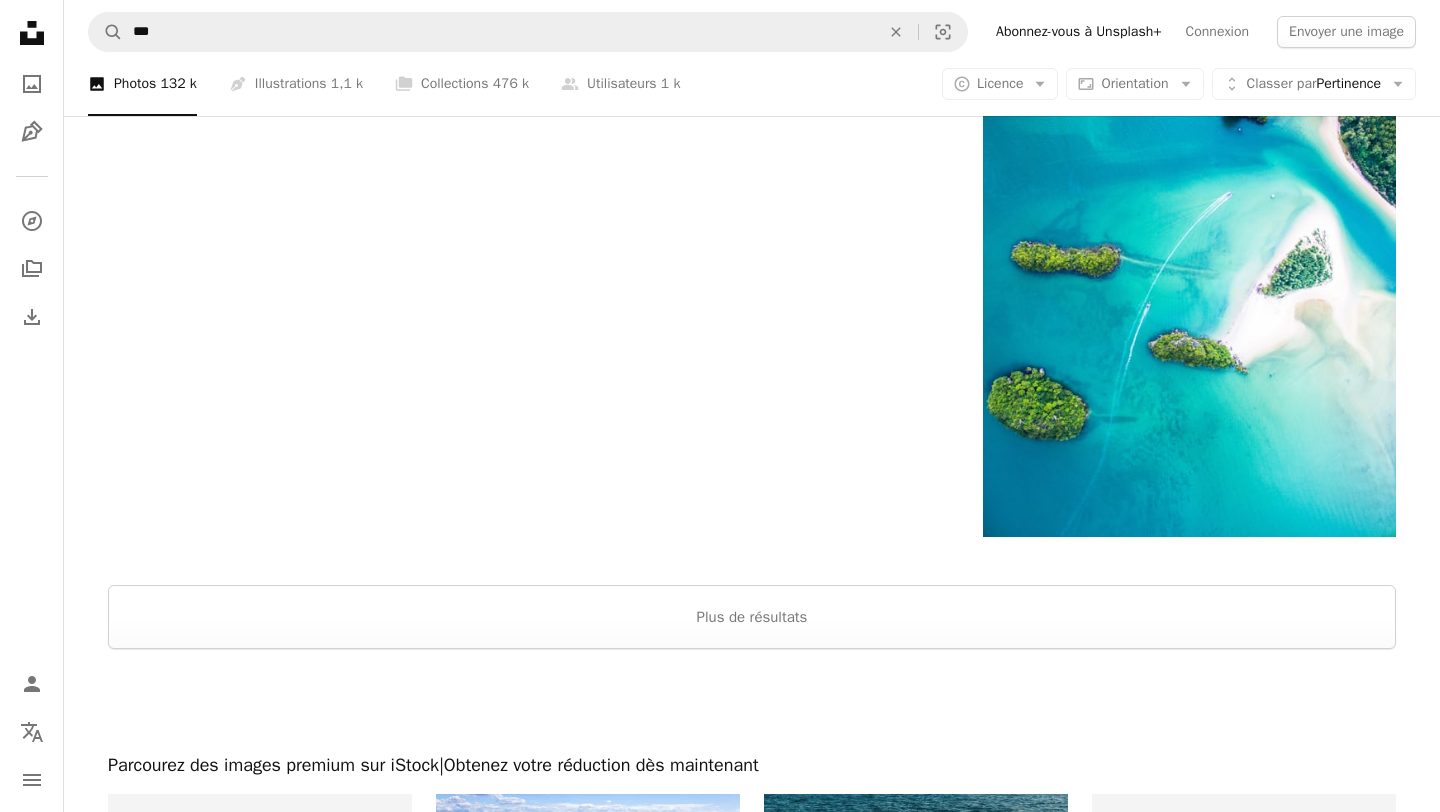 scroll, scrollTop: 3896, scrollLeft: 0, axis: vertical 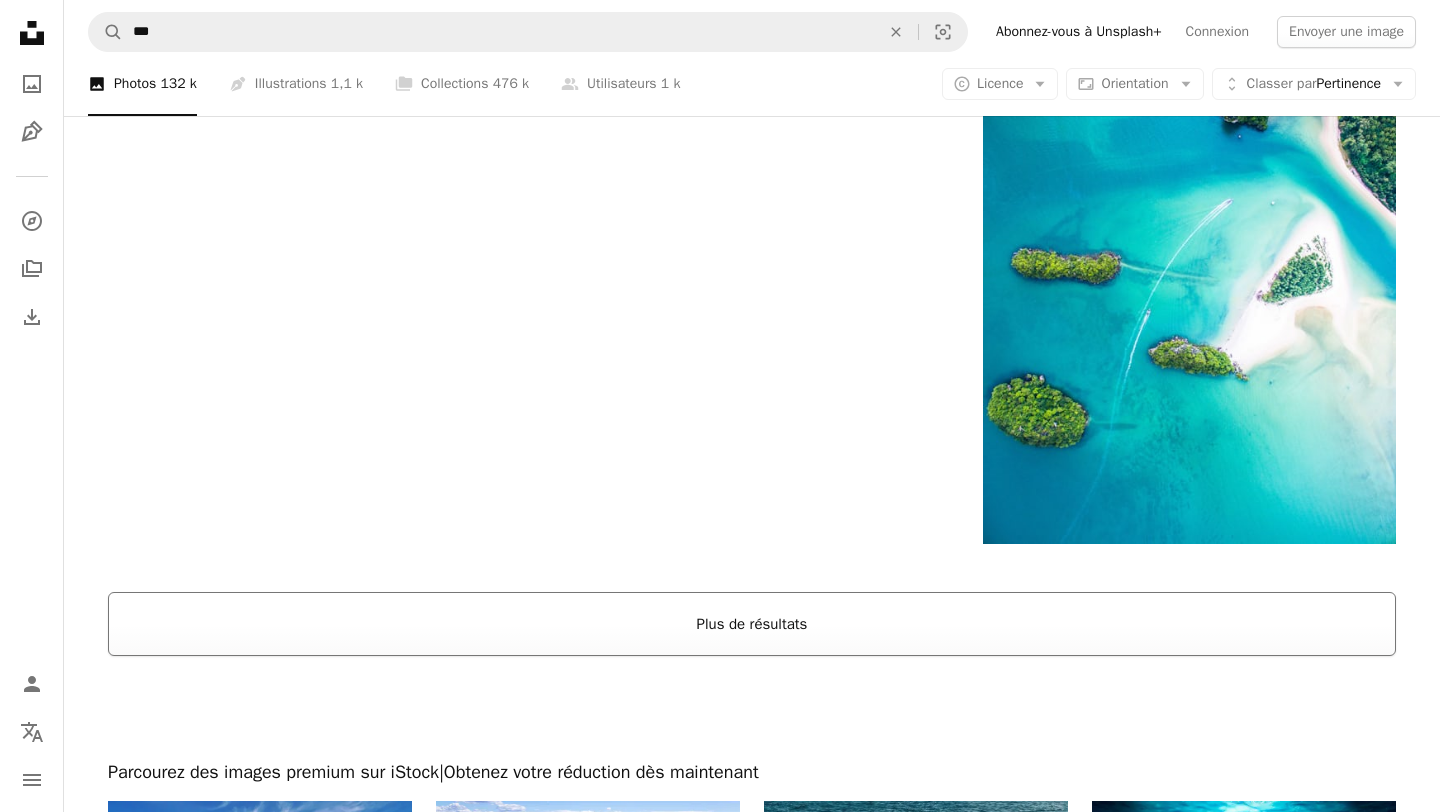 click on "Plus de résultats" at bounding box center [752, 624] 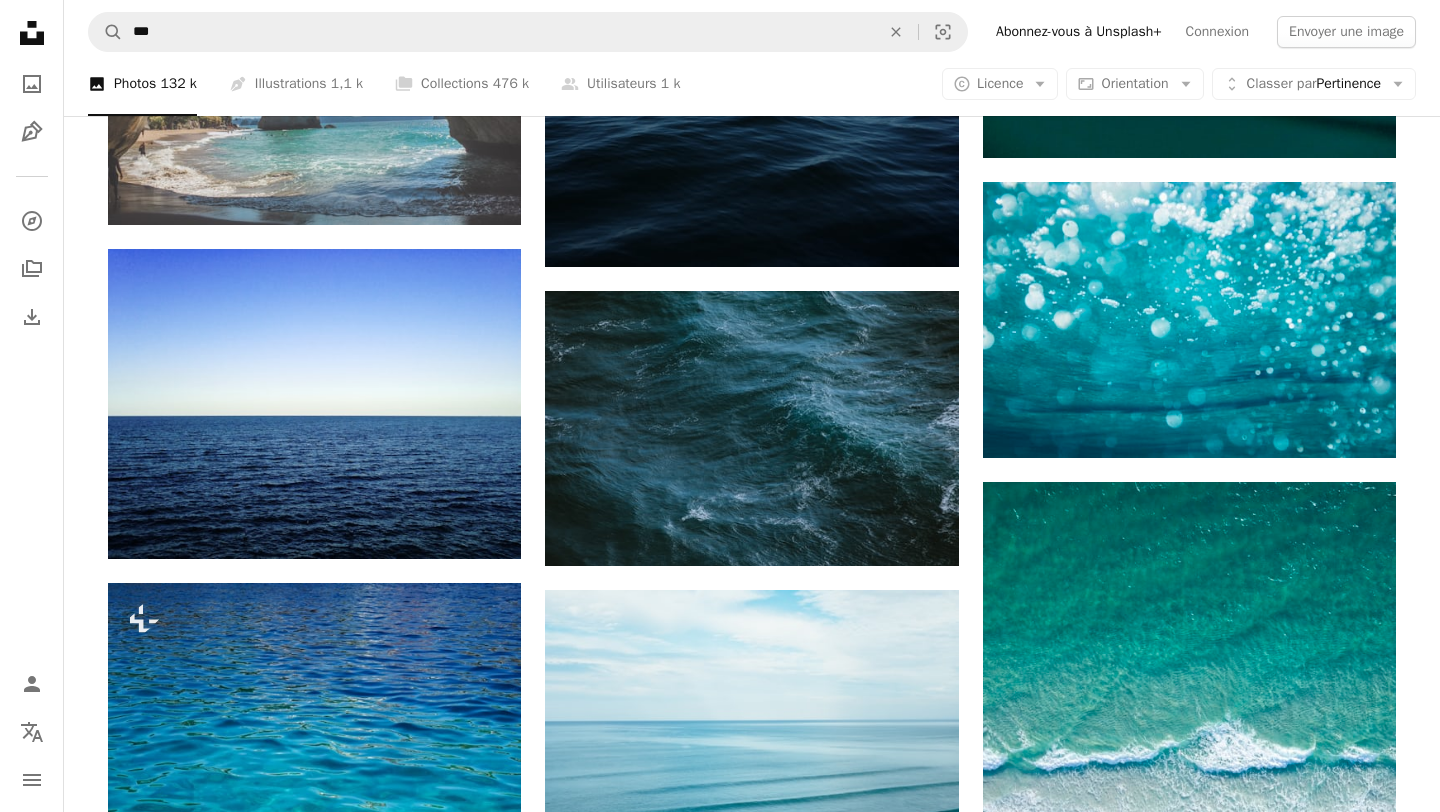 scroll, scrollTop: 8995, scrollLeft: 0, axis: vertical 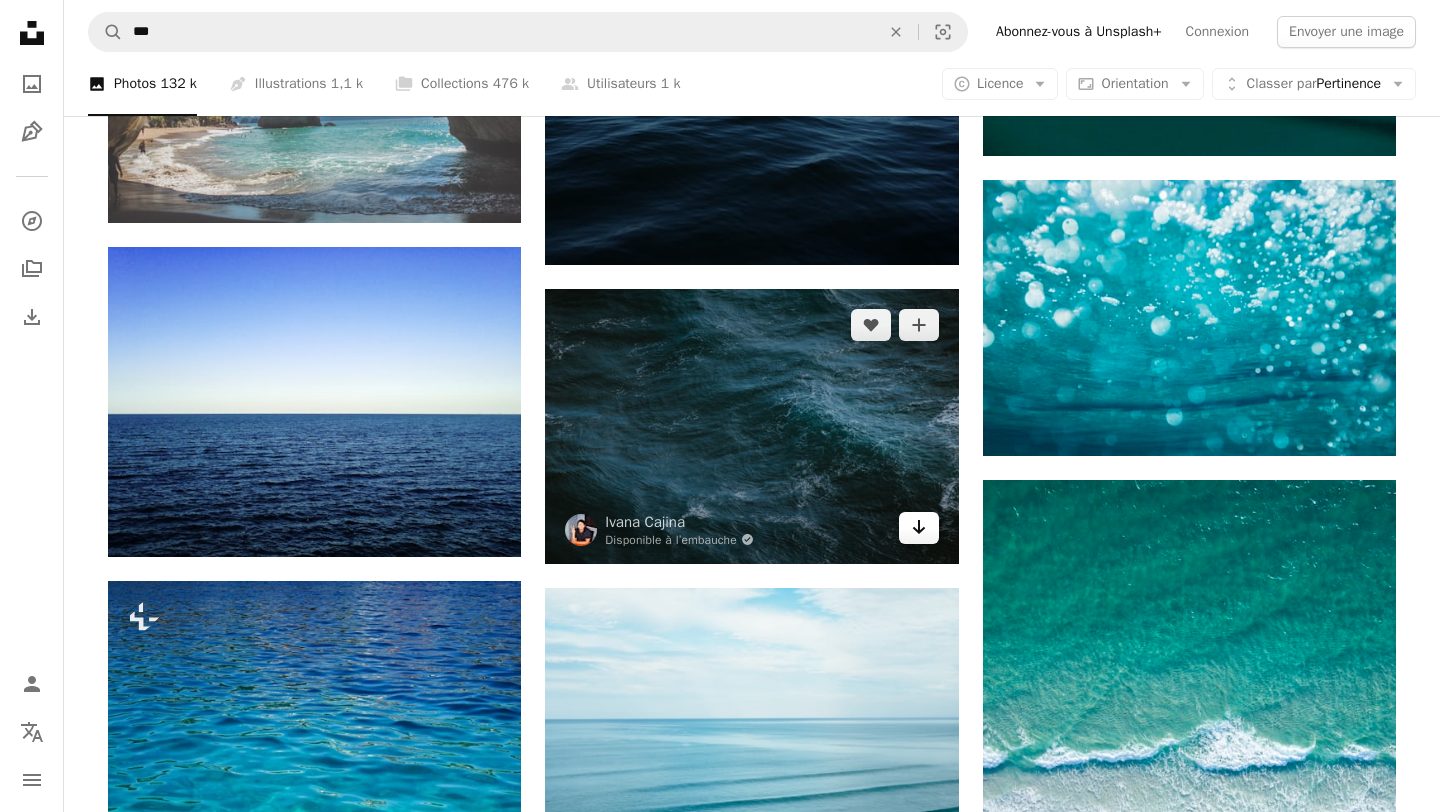 click on "Arrow pointing down" at bounding box center [919, 528] 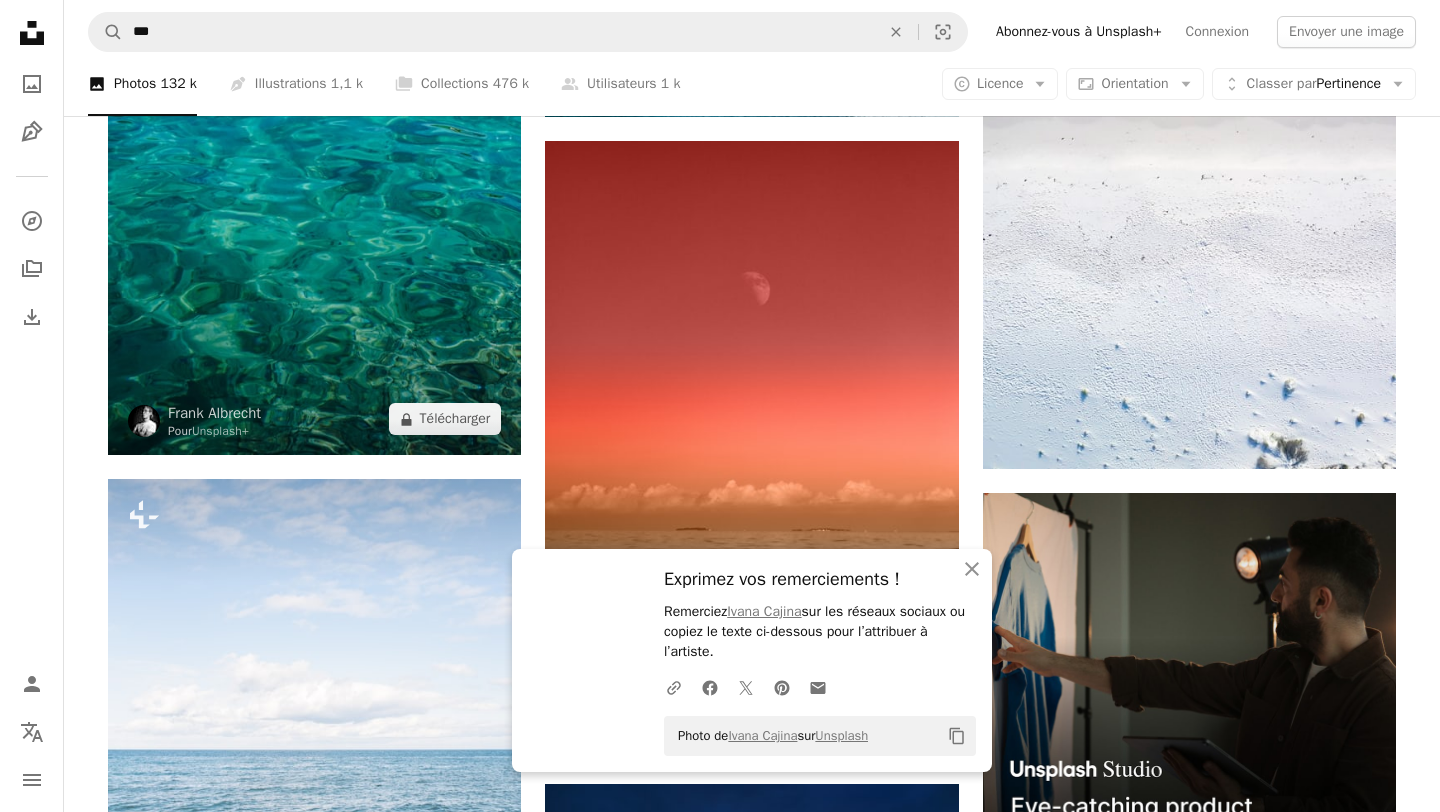 scroll, scrollTop: 9745, scrollLeft: 0, axis: vertical 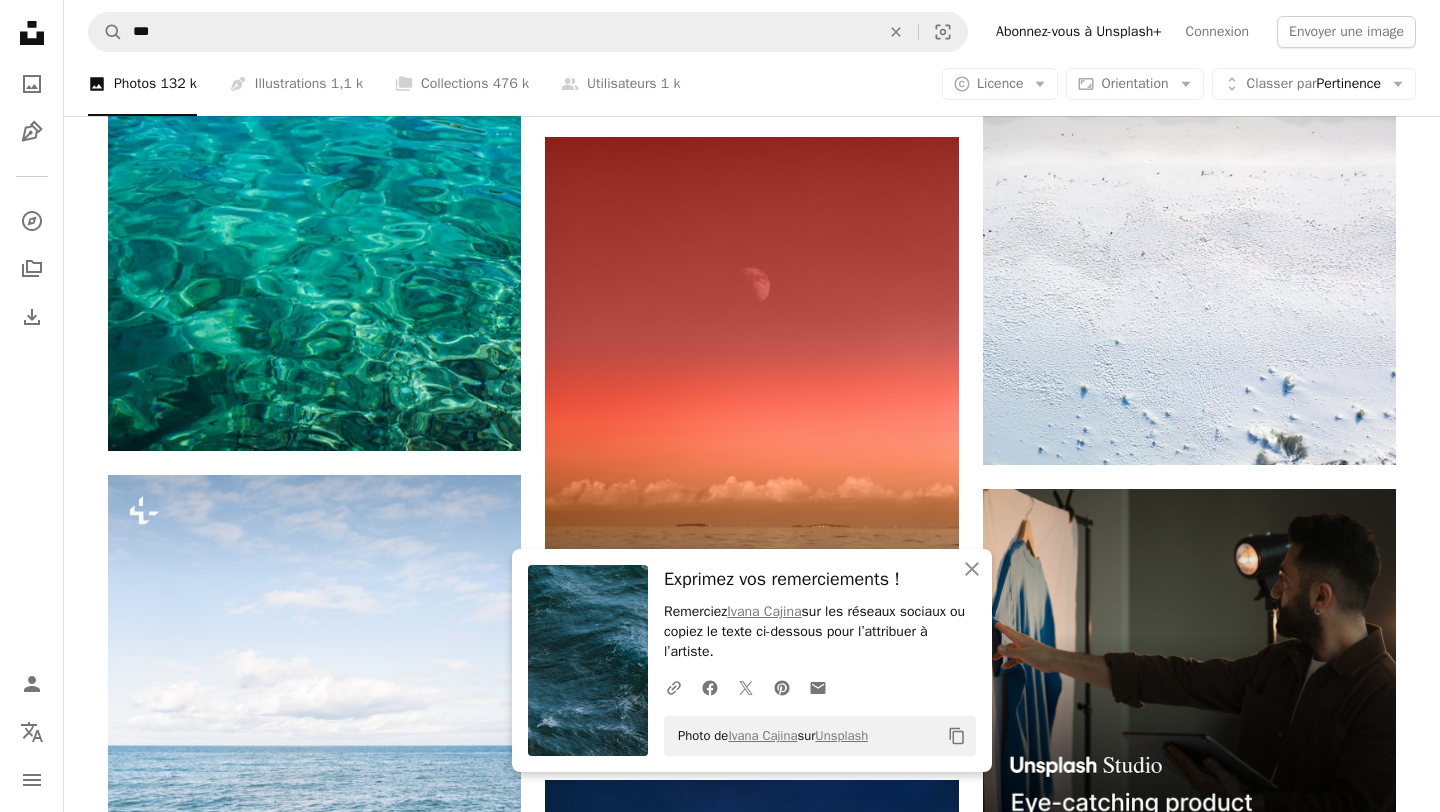 click on "Plus sign for Unsplash+ A heart A plus sign Rowen Smith Pour Unsplash+ A lock Télécharger A heart A plus sign Cristian Palmer Disponible à l’embauche A checkmark inside of a circle Arrow pointing down A heart A plus sign Joseph Barrientos Disponible à l’embauche A checkmark inside of a circle Arrow pointing down A heart A plus sign Greg Becker Arrow pointing down Plus sign for Unsplash+ A heart A plus sign Polina Kuzovkova Pour Unsplash+ A lock Télécharger A heart A plus sign Kees Streefkerk Arrow pointing down A heart A plus sign yucar studios Disponible à l’embauche A checkmark inside of a circle Arrow pointing down Plus sign for Unsplash+ A heart A plus sign Joshua Earle Pour Unsplash+ A lock Télécharger A heart A plus sign Karl Fredrickson Arrow pointing down A heart A plus sign James Eades Disponible à l’embauche A checkmark inside of a circle Arrow pointing down On-brand and on budget images for your next campaign Learn More A heart A plus sign frank mckenna Arrow pointing down" at bounding box center [752, -2227] 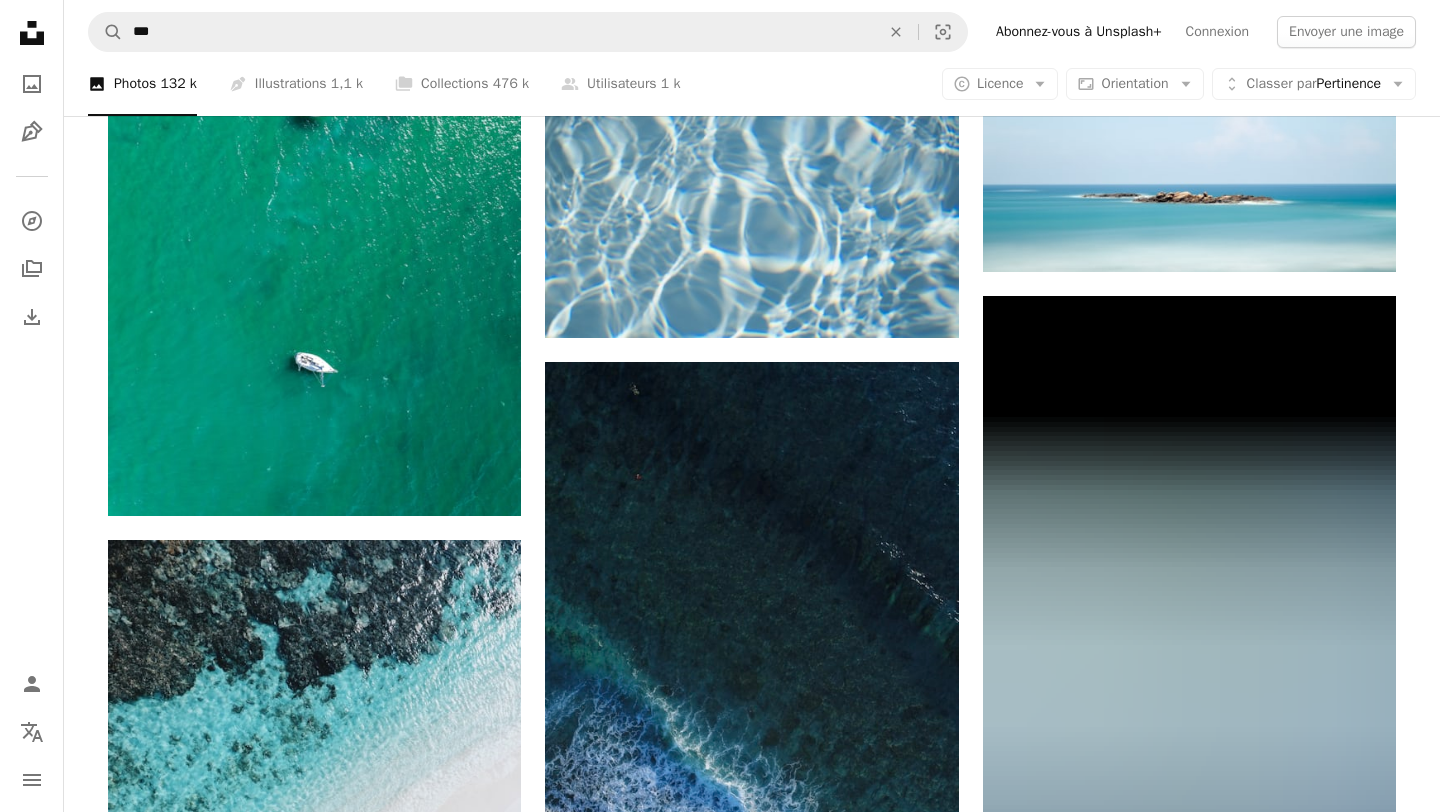 scroll, scrollTop: 10891, scrollLeft: 0, axis: vertical 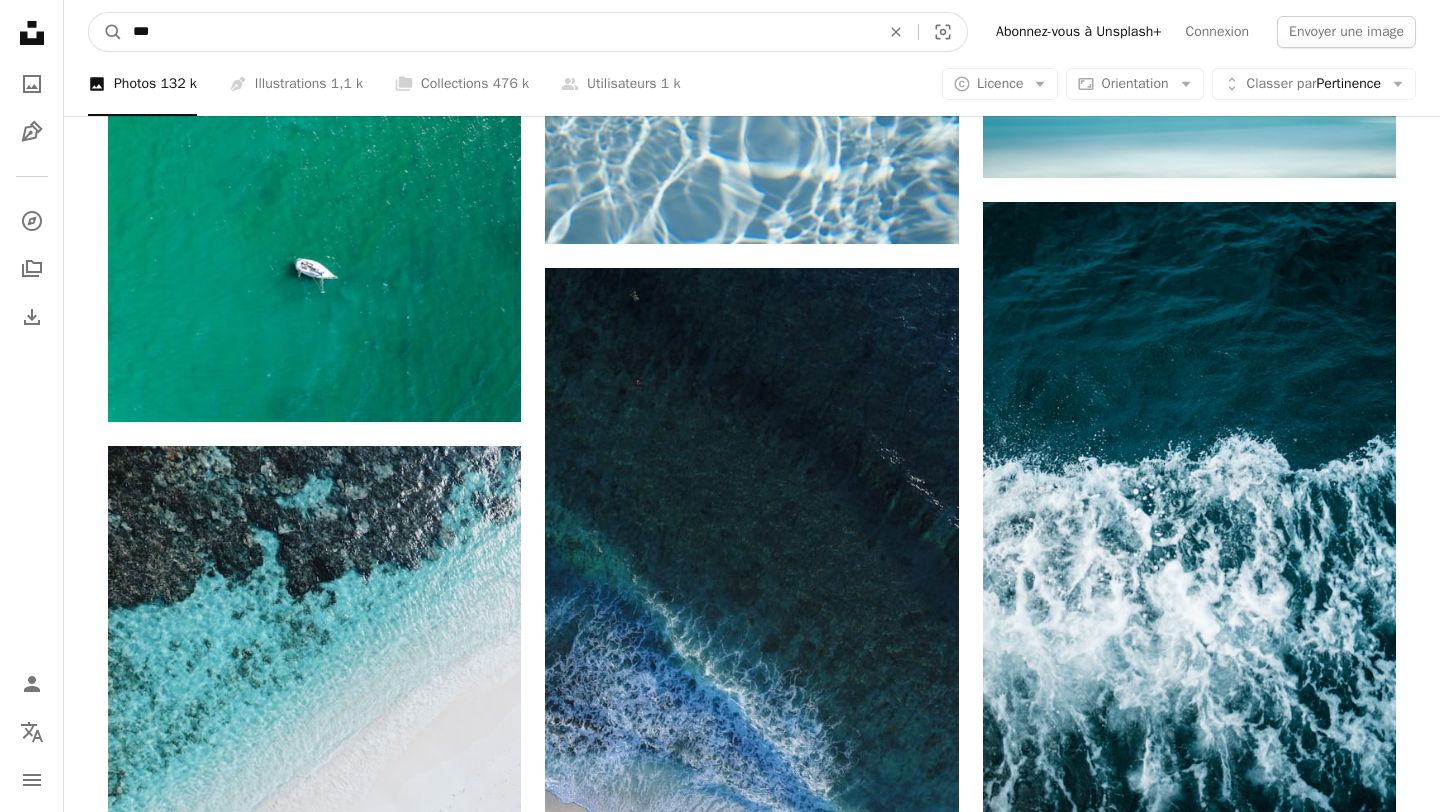 click on "***" at bounding box center (498, 32) 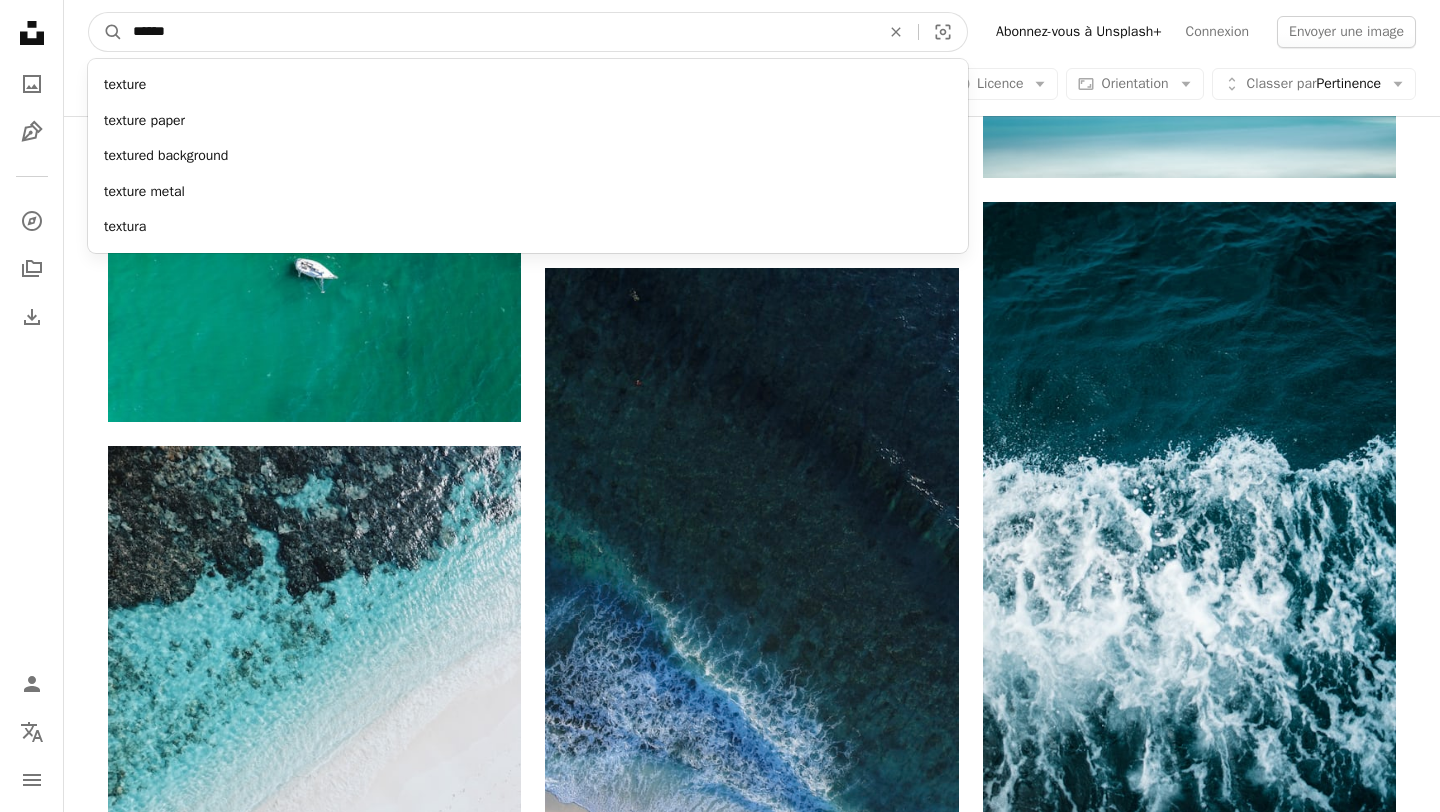 type on "*******" 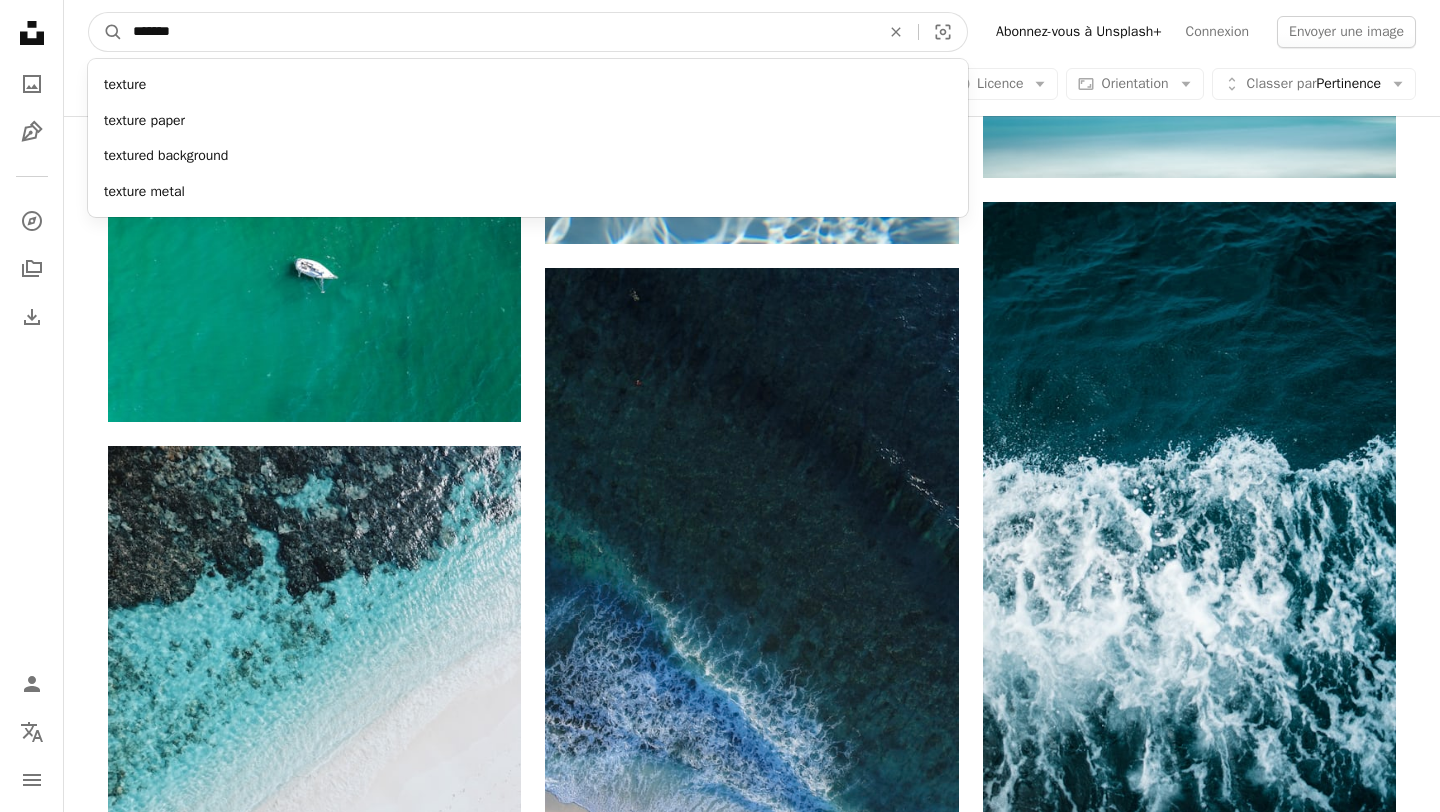 click on "A magnifying glass" at bounding box center [106, 32] 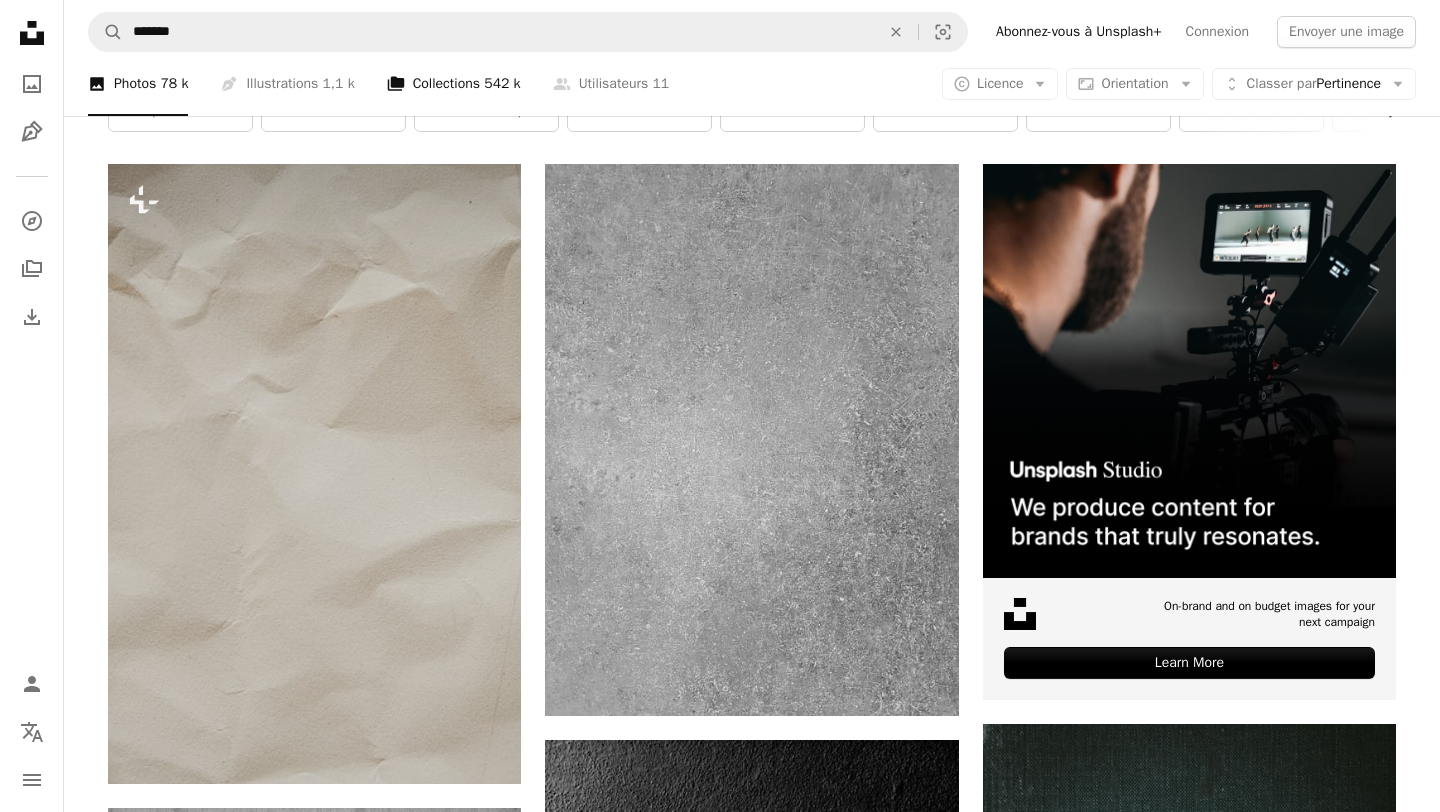 scroll, scrollTop: 308, scrollLeft: 0, axis: vertical 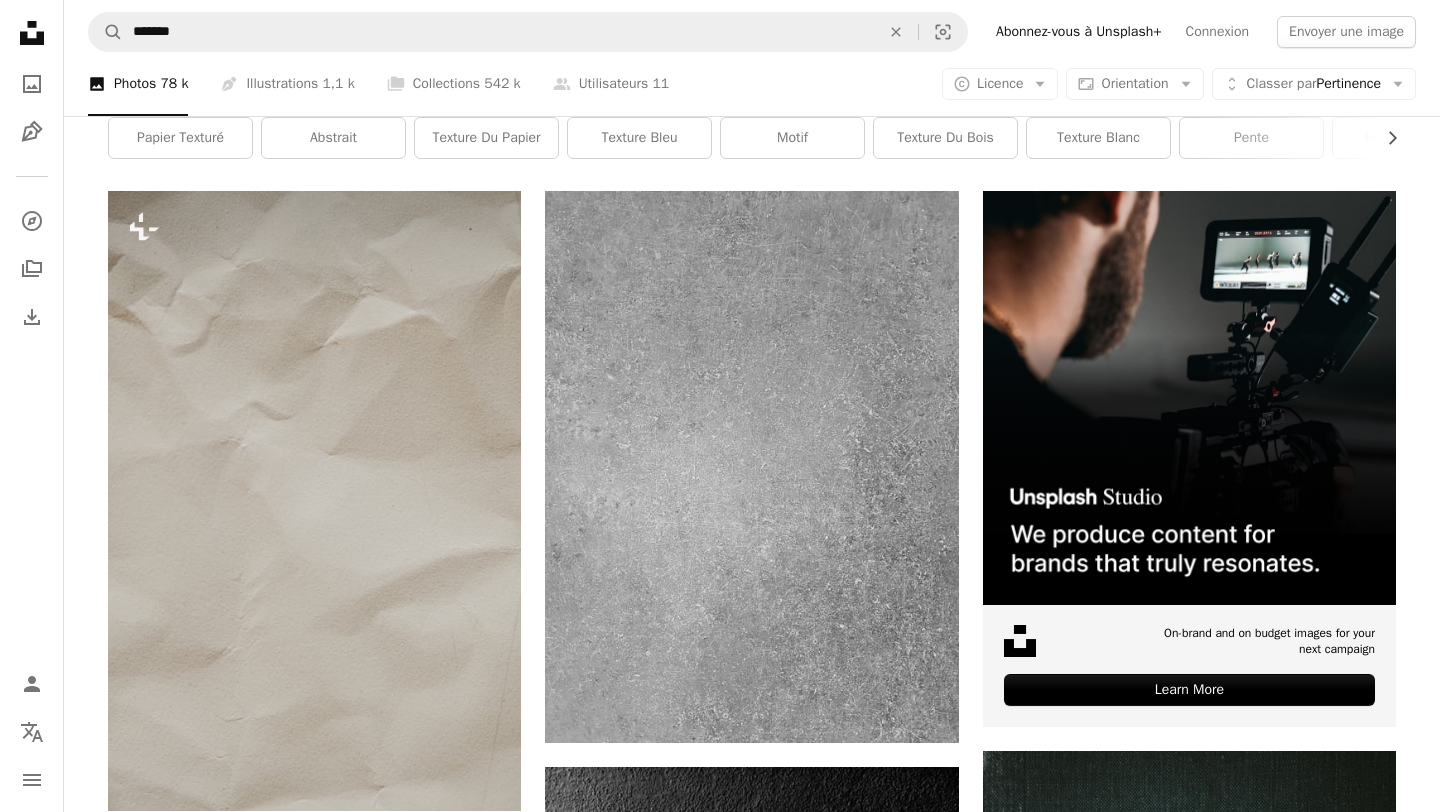 click on "Plus sign for Unsplash+ A heart A plus sign SJ Objio Pour Unsplash+ A lock Télécharger Plus sign for Unsplash+ A heart A plus sign Kobby Mendez Pour Unsplash+ A lock Télécharger A heart A plus sign Scott Webb Disponible à l’embauche A checkmark inside of a circle Arrow pointing down A heart A plus sign Resul Mentes 🇹🇷 Disponible à l’embauche A checkmark inside of a circle Arrow pointing down Plus sign for Unsplash+ A heart A plus sign Dario Brönnimann Pour Unsplash+ A lock Télécharger A heart A plus sign Joe Woods Arrow pointing down A heart A plus sign Noita Digital Arrow pointing down A heart A plus sign Yan Ots Disponible à l’embauche A checkmark inside of a circle Arrow pointing down A heart A plus sign František G. Disponible à l’embauche A checkmark inside of a circle Arrow pointing down A heart A plus sign SJ Objio Disponible à l’embauche A checkmark inside of a circle Arrow pointing down A heart A plus sign NordWood Themes Disponible à l’embauche Arrow pointing down" at bounding box center [752, 2238] 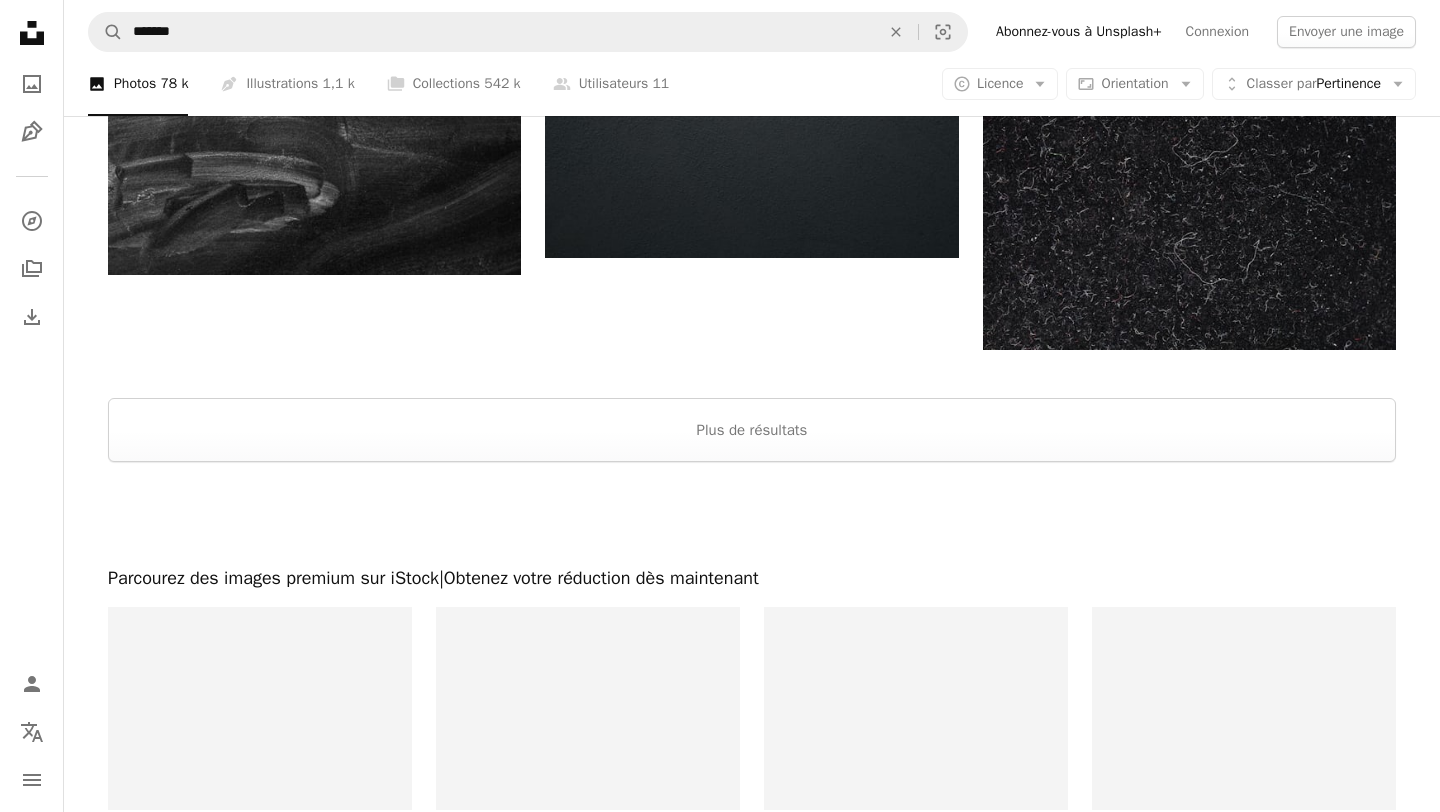 scroll, scrollTop: 4232, scrollLeft: 0, axis: vertical 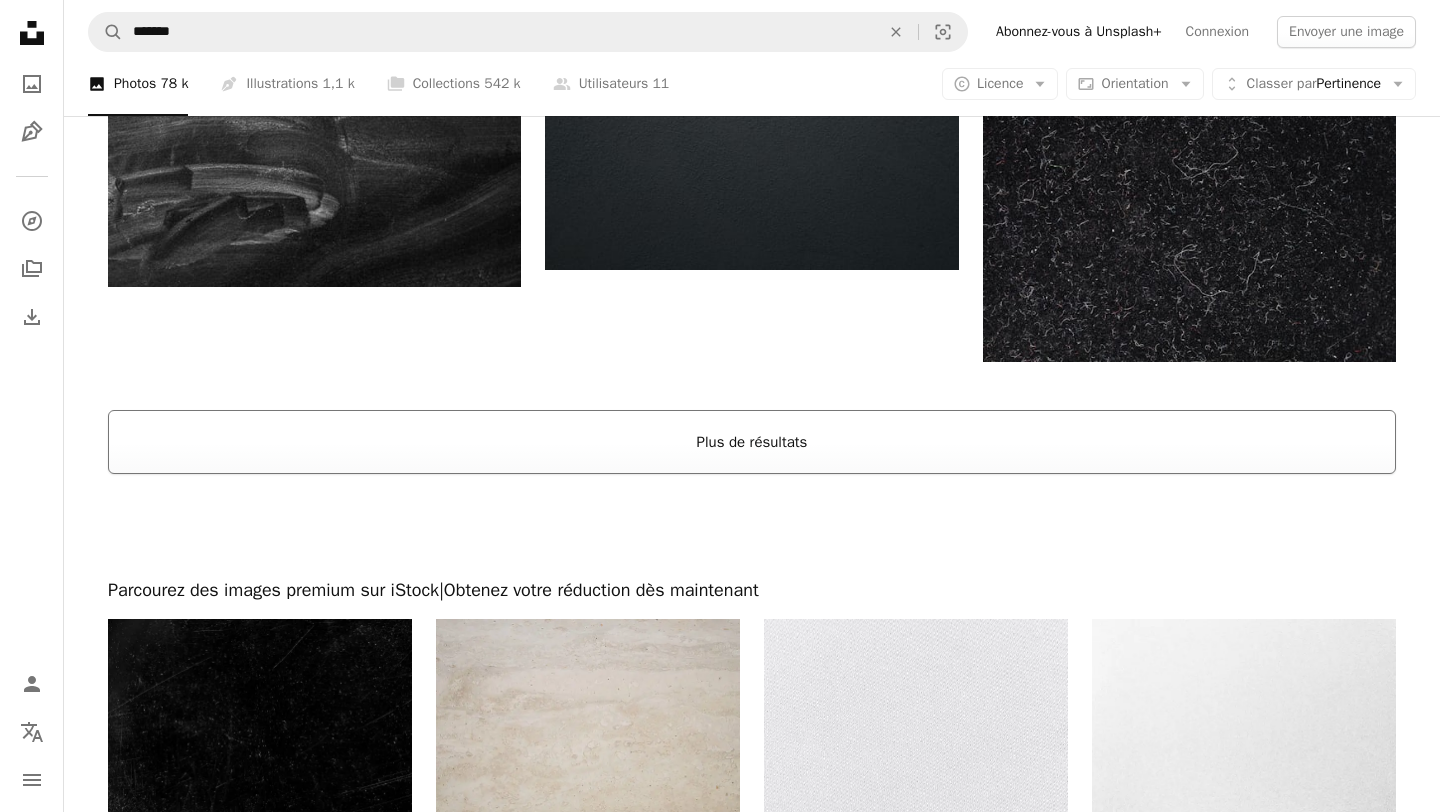 click on "Plus de résultats" at bounding box center [752, 442] 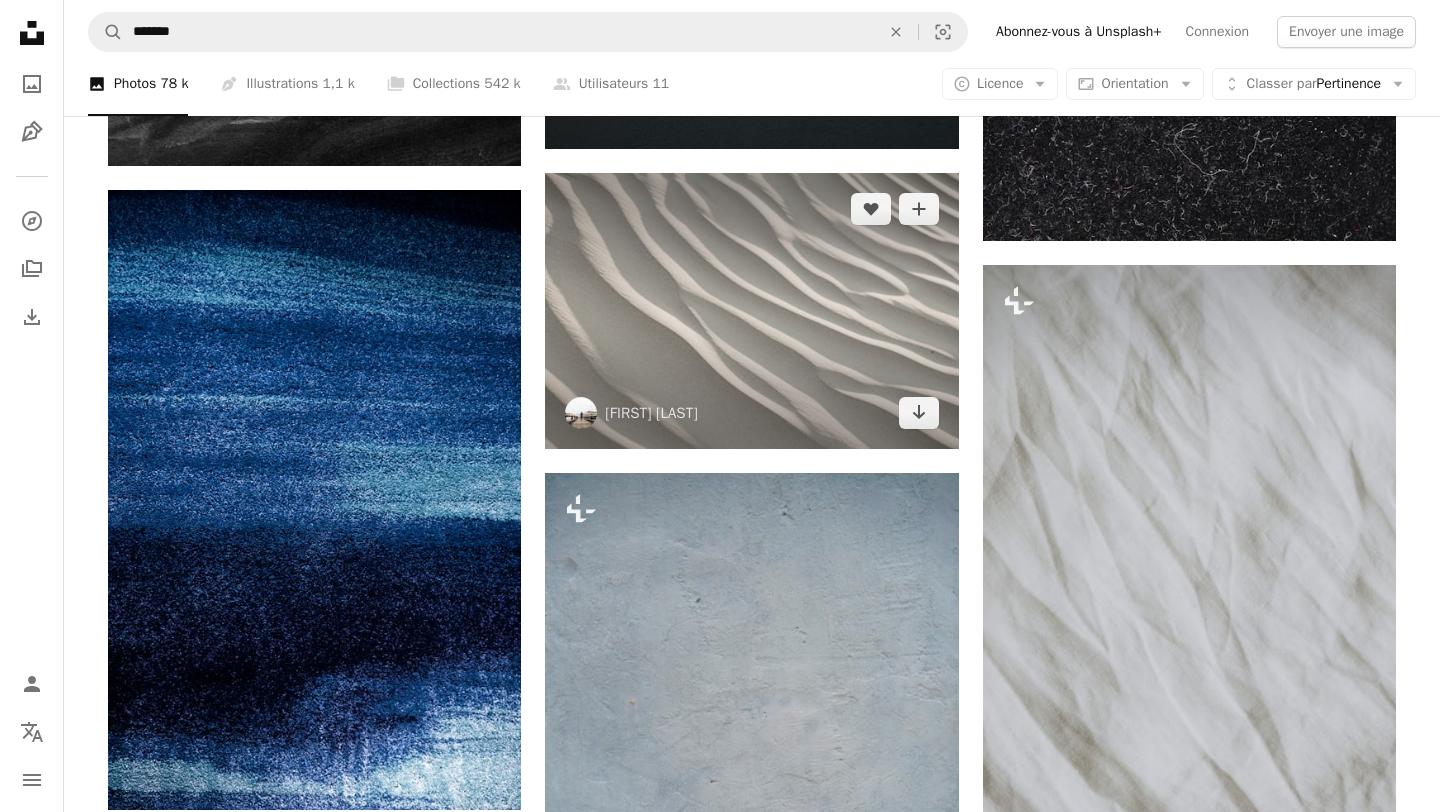 scroll, scrollTop: 4364, scrollLeft: 0, axis: vertical 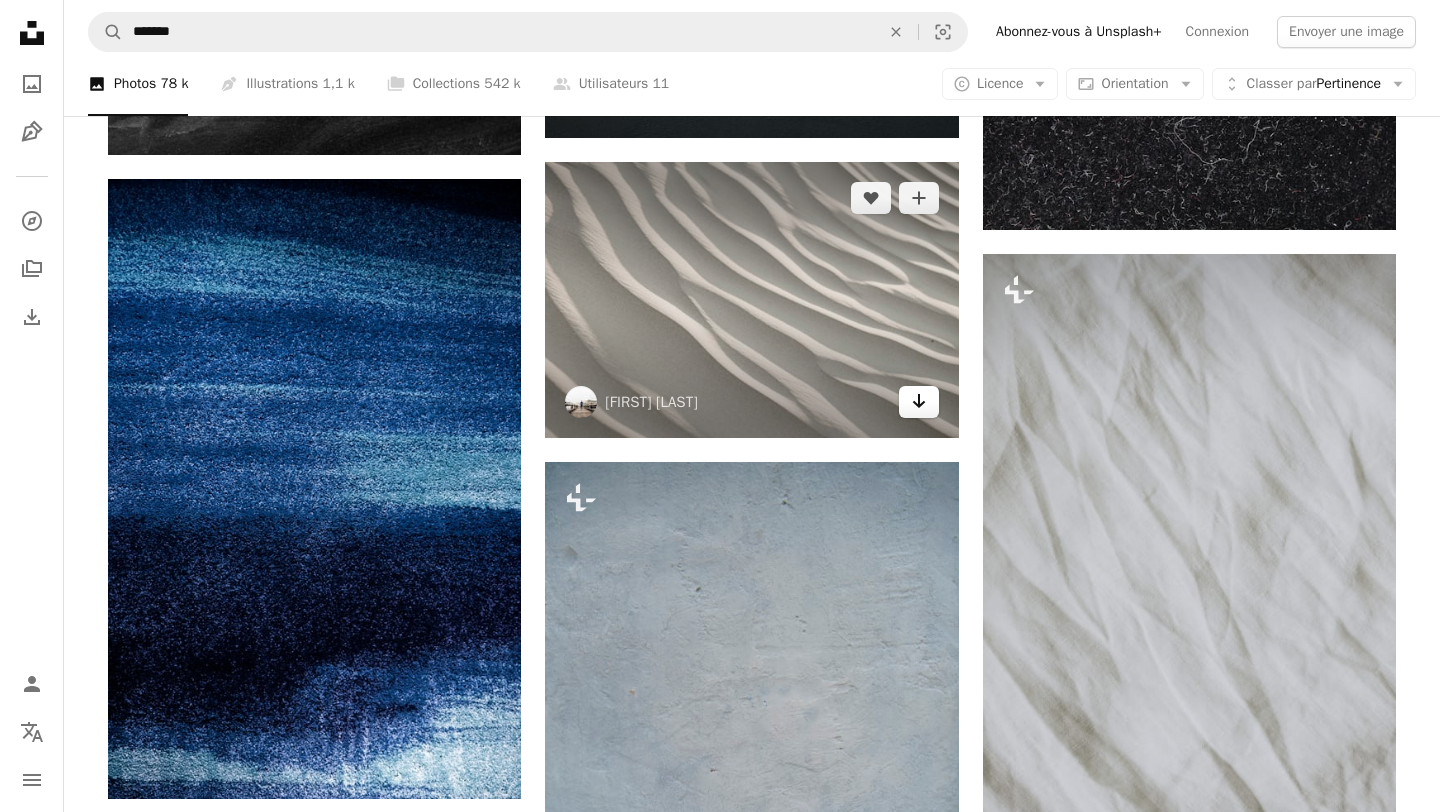 click on "Arrow pointing down" at bounding box center (919, 402) 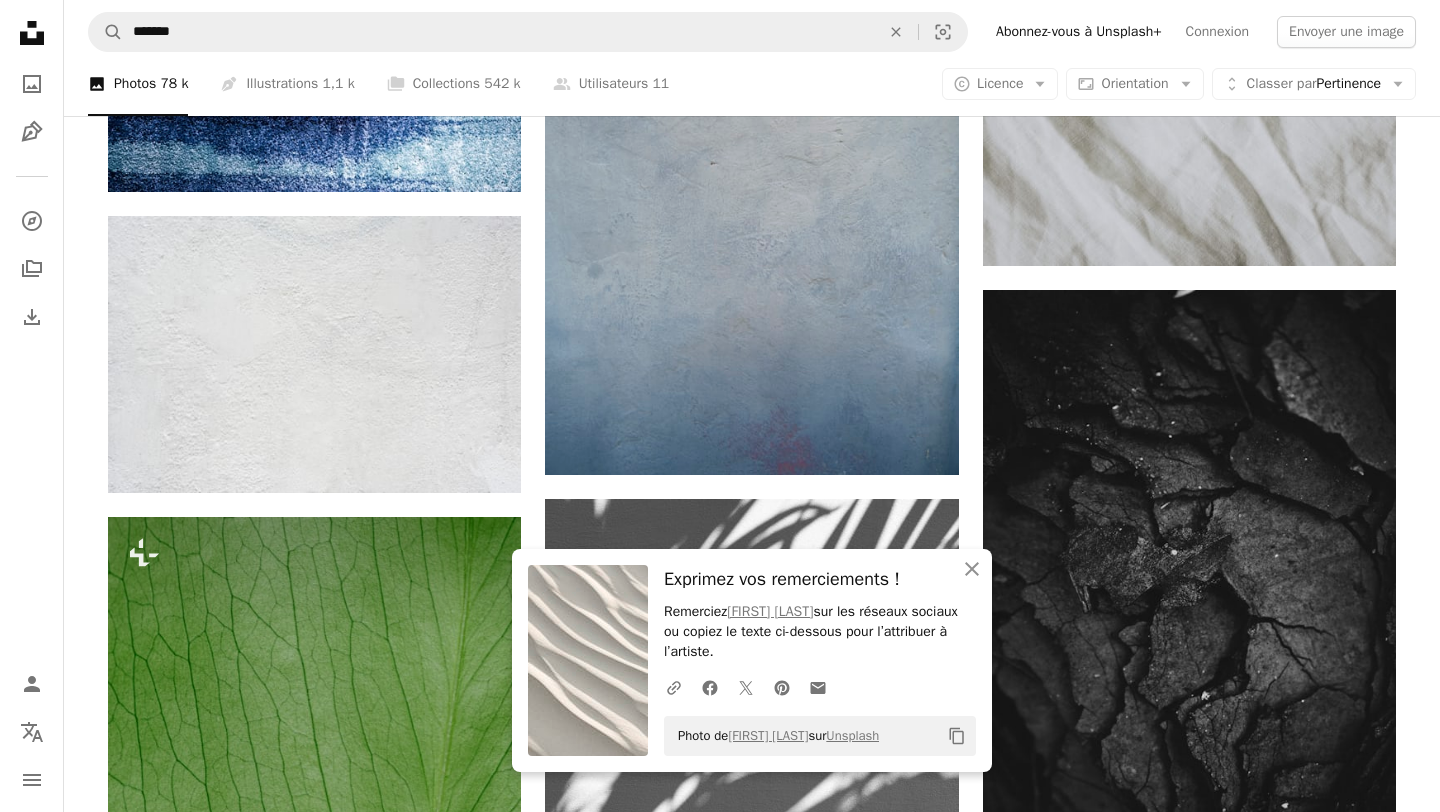 scroll, scrollTop: 5025, scrollLeft: 0, axis: vertical 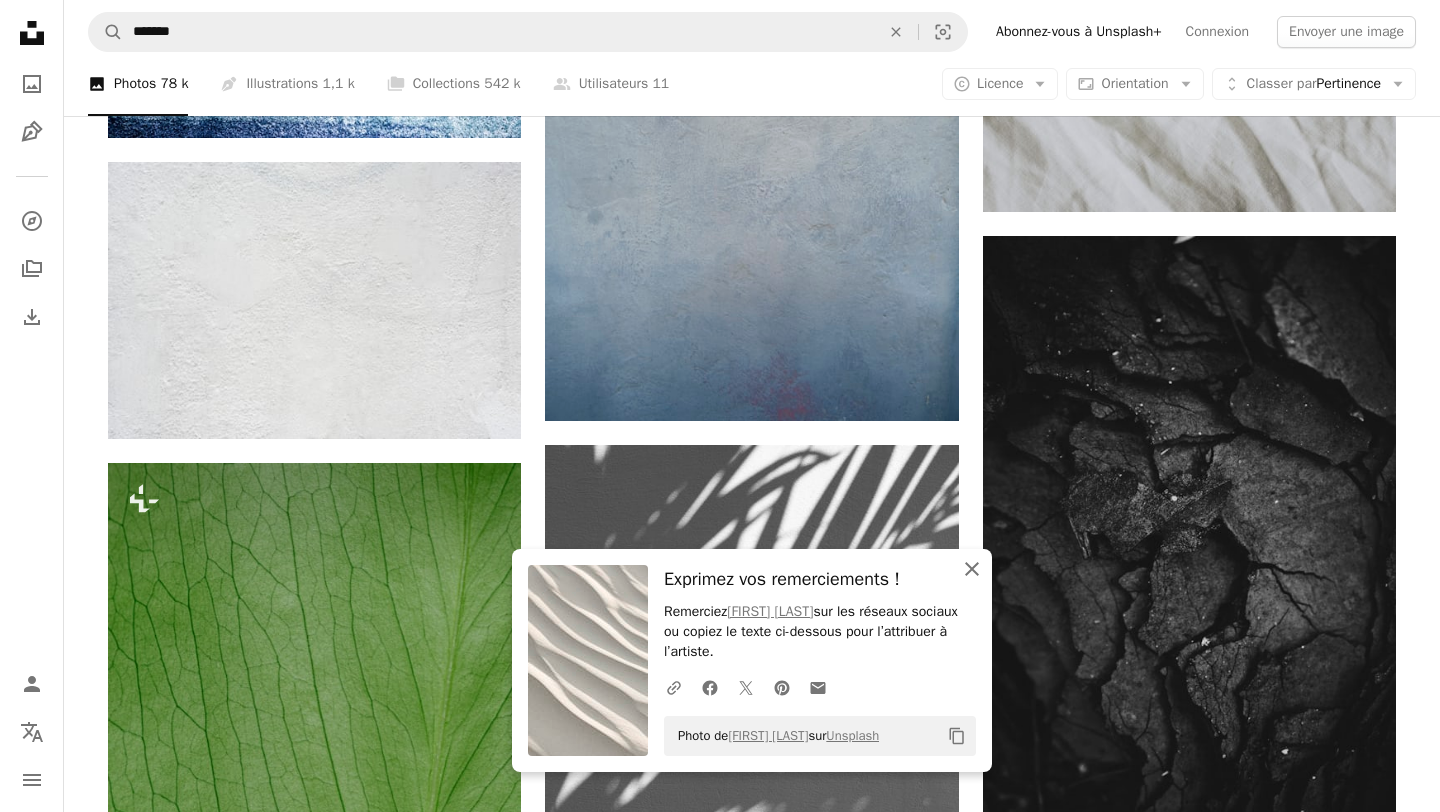 click on "An X shape" 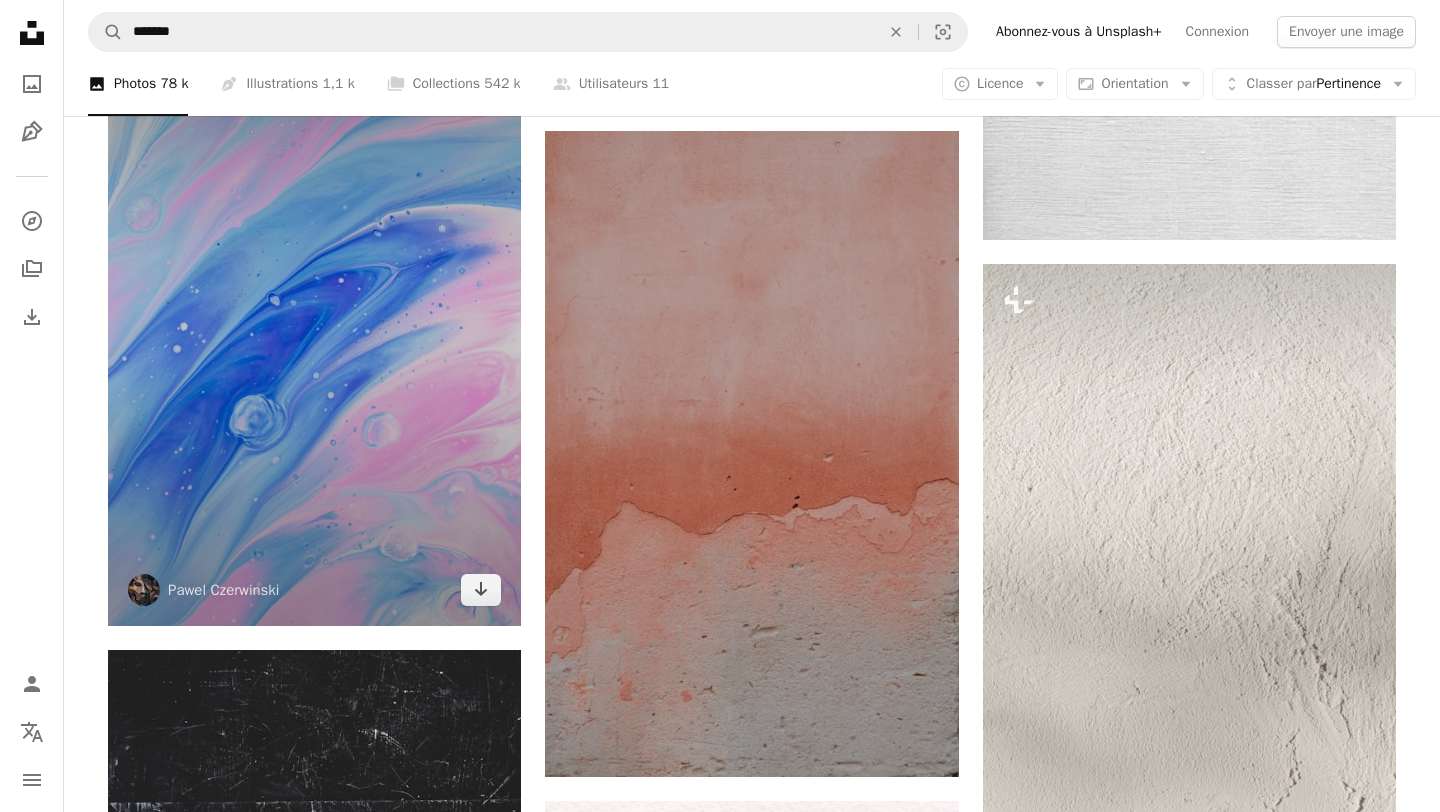 scroll, scrollTop: 9837, scrollLeft: 0, axis: vertical 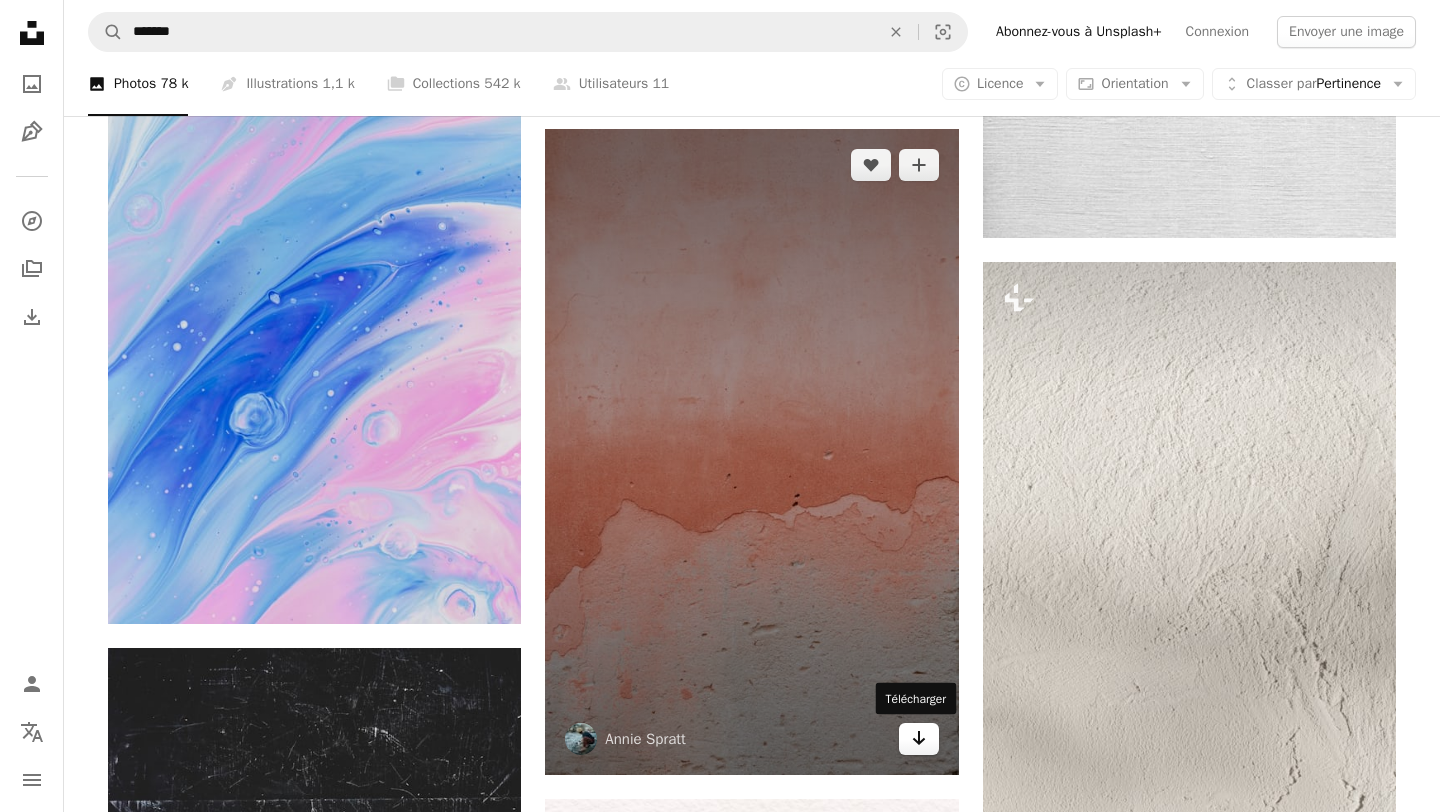 click on "Arrow pointing down" at bounding box center (919, 739) 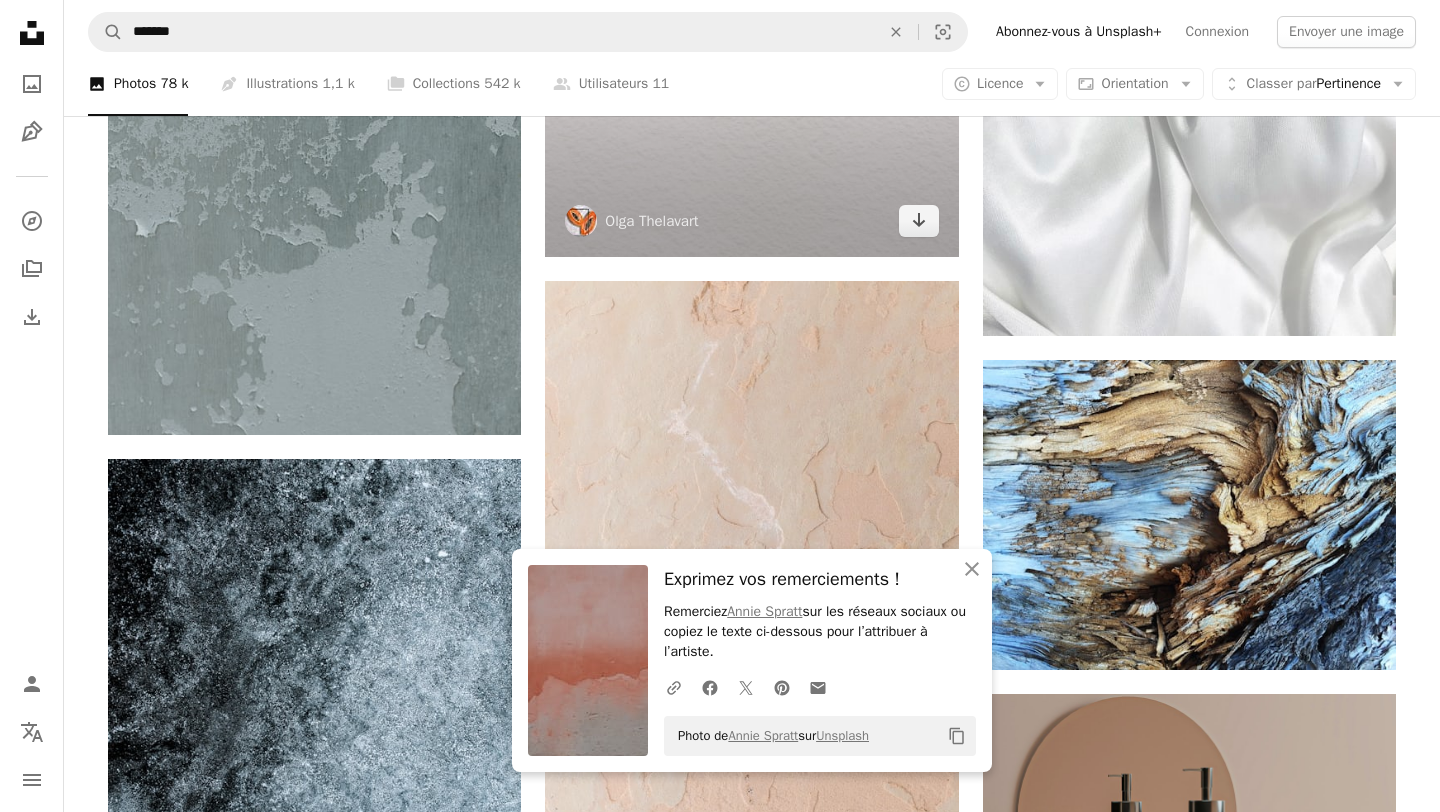 scroll, scrollTop: 11016, scrollLeft: 0, axis: vertical 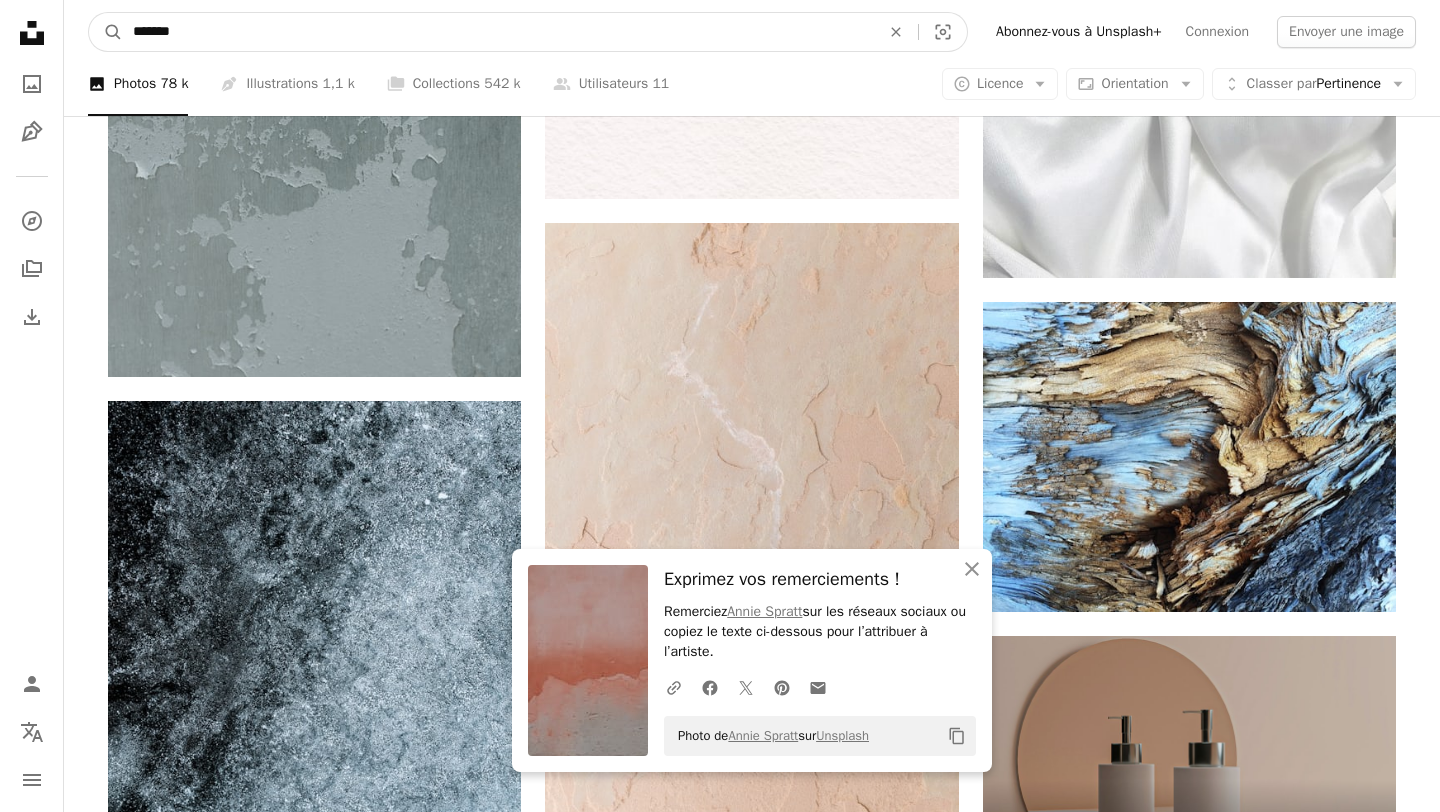 click on "*******" at bounding box center (498, 32) 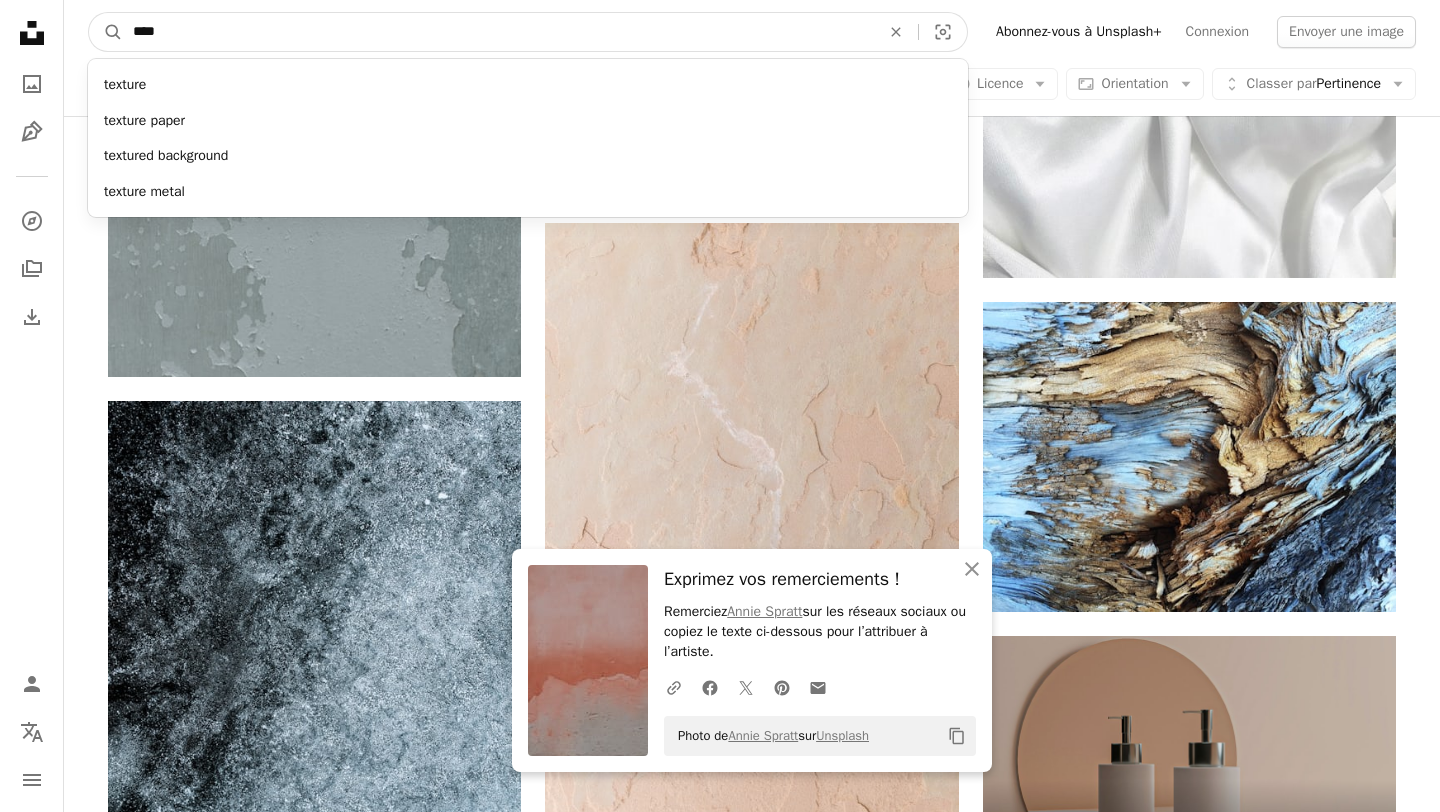 type on "*****" 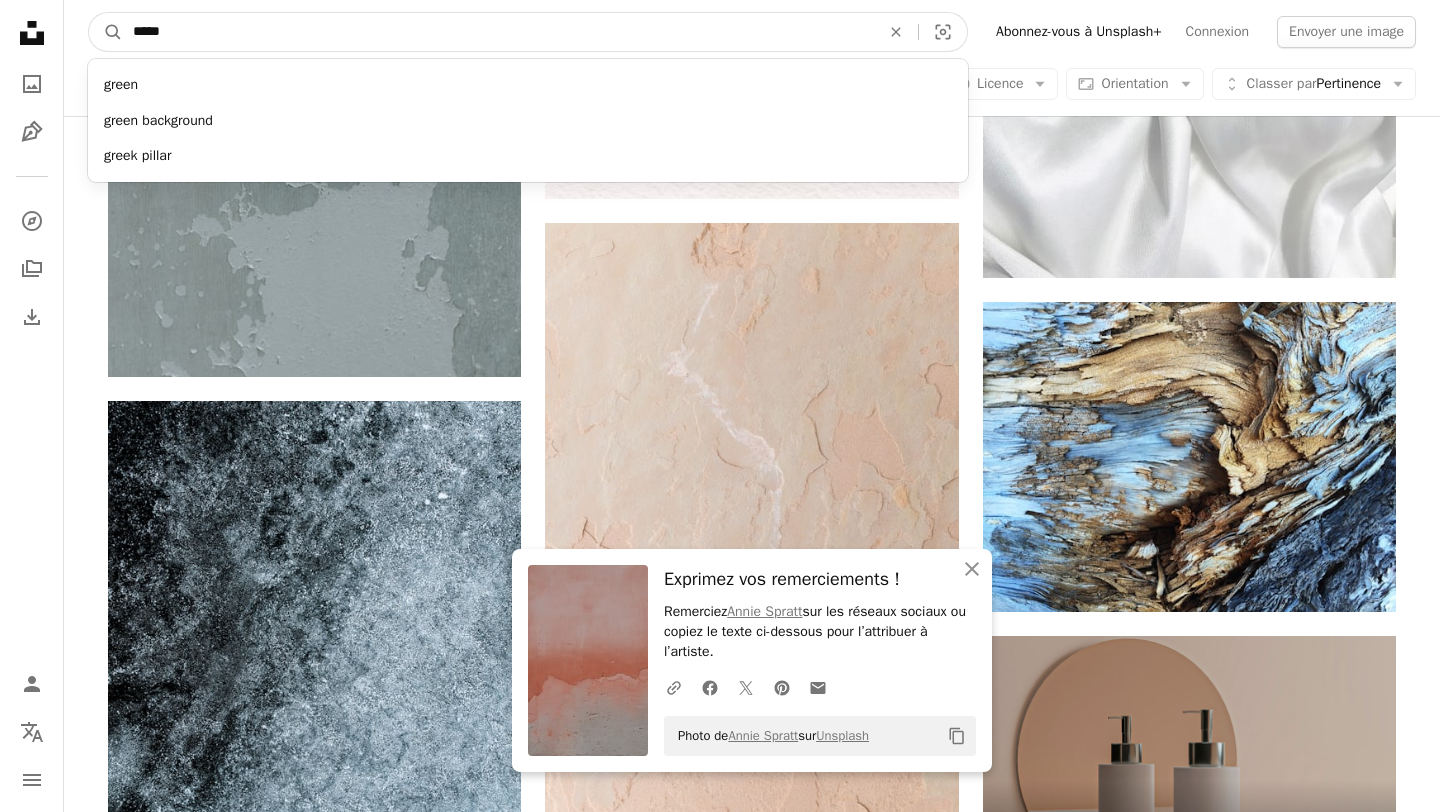 click on "A magnifying glass" at bounding box center (106, 32) 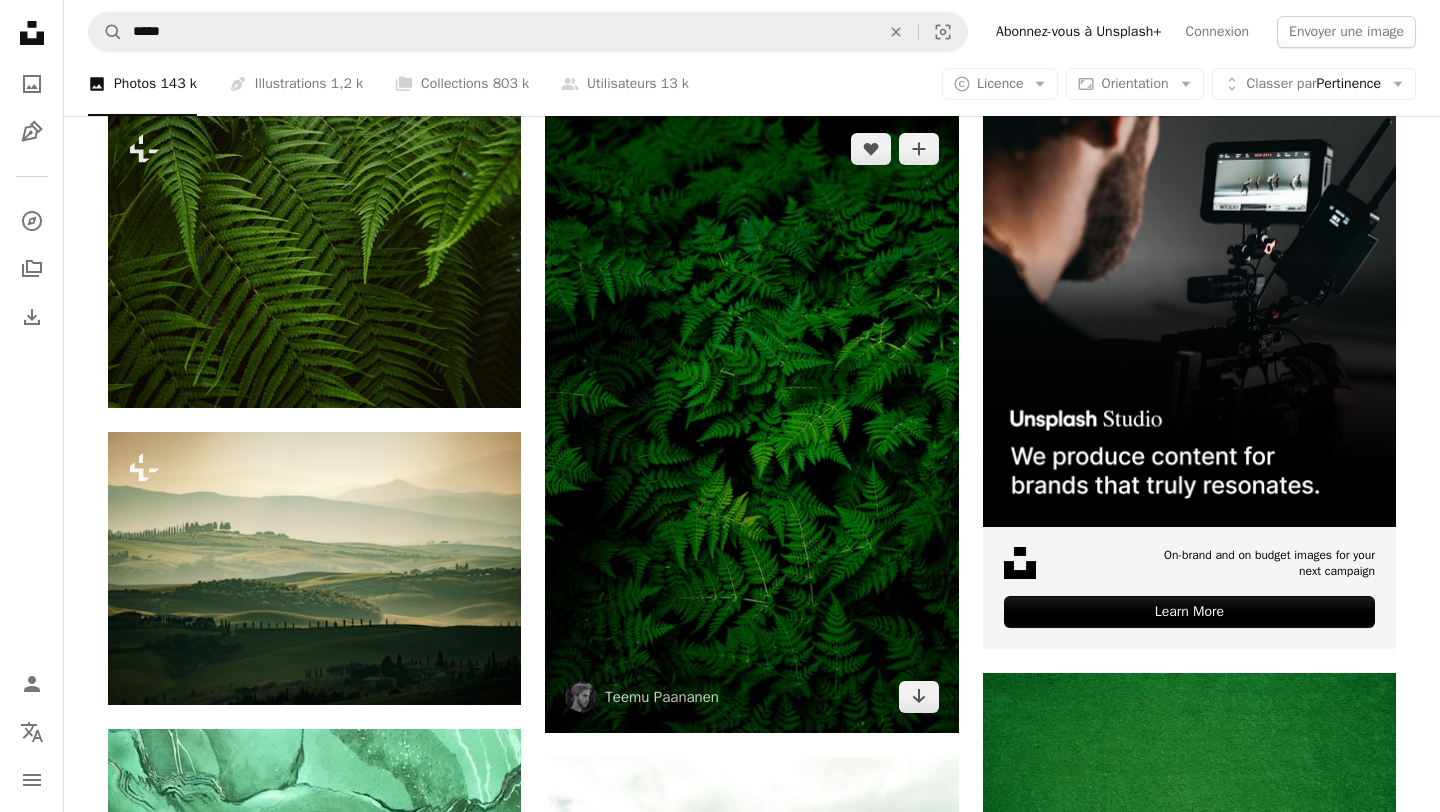 scroll, scrollTop: 0, scrollLeft: 0, axis: both 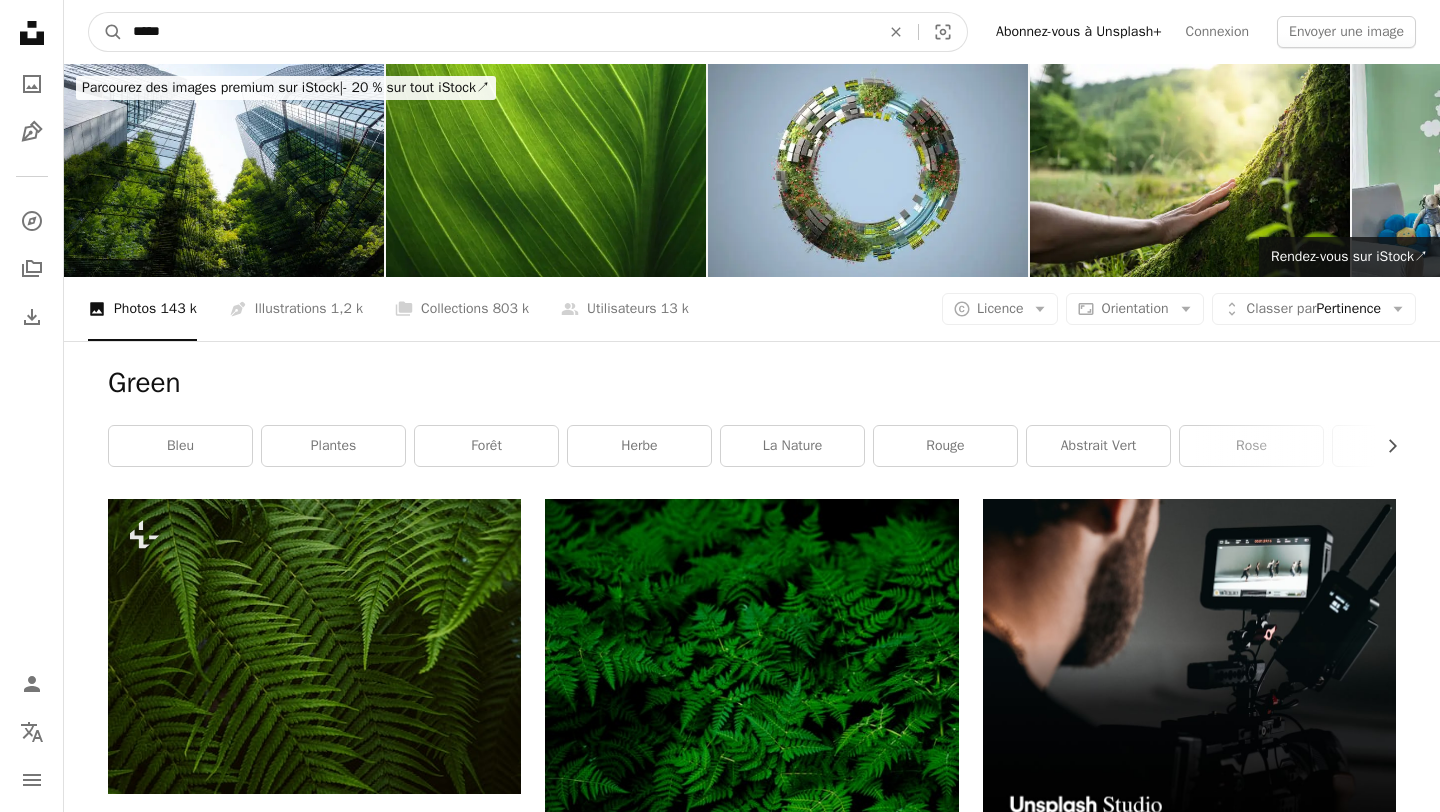 click on "*****" at bounding box center (498, 32) 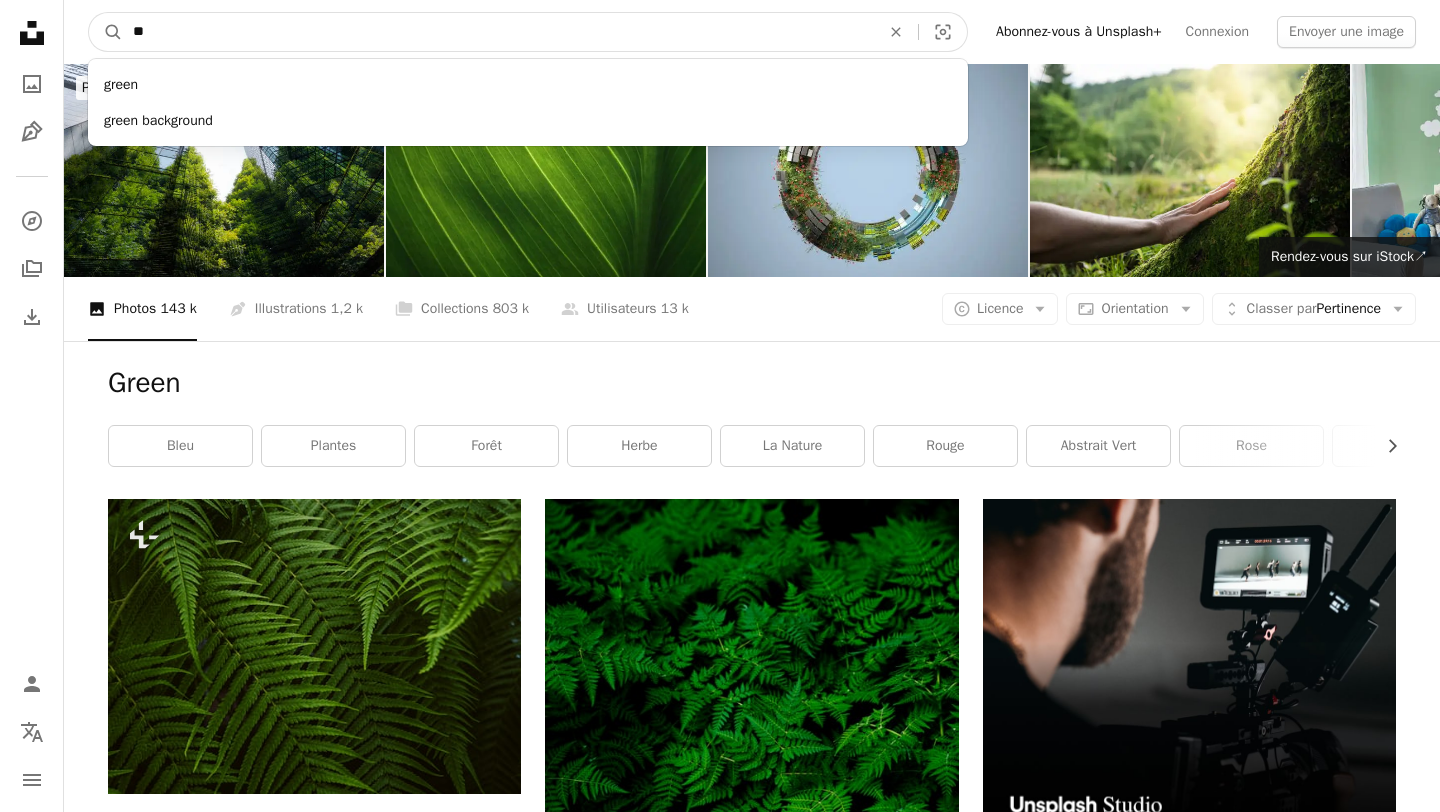 type on "*" 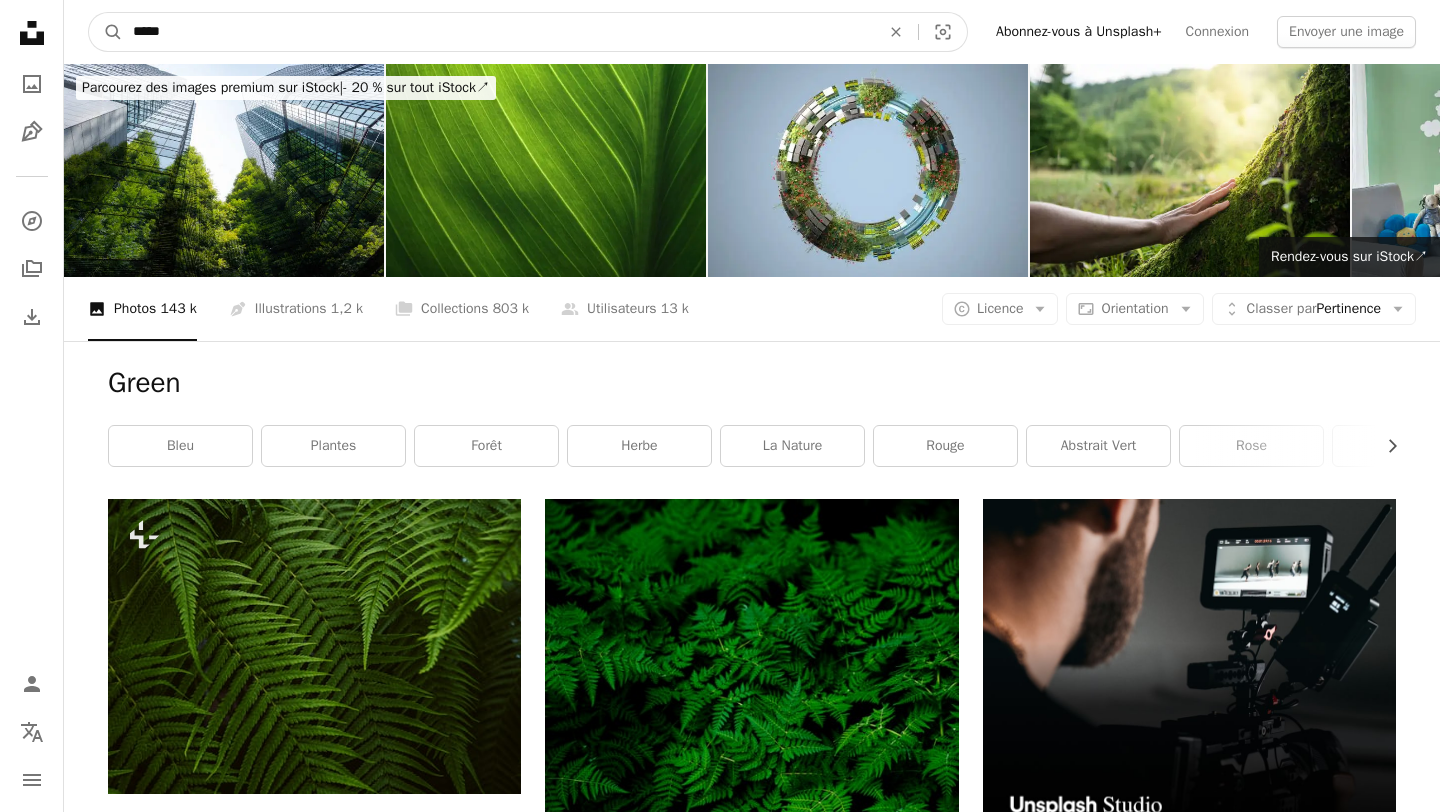 type on "******" 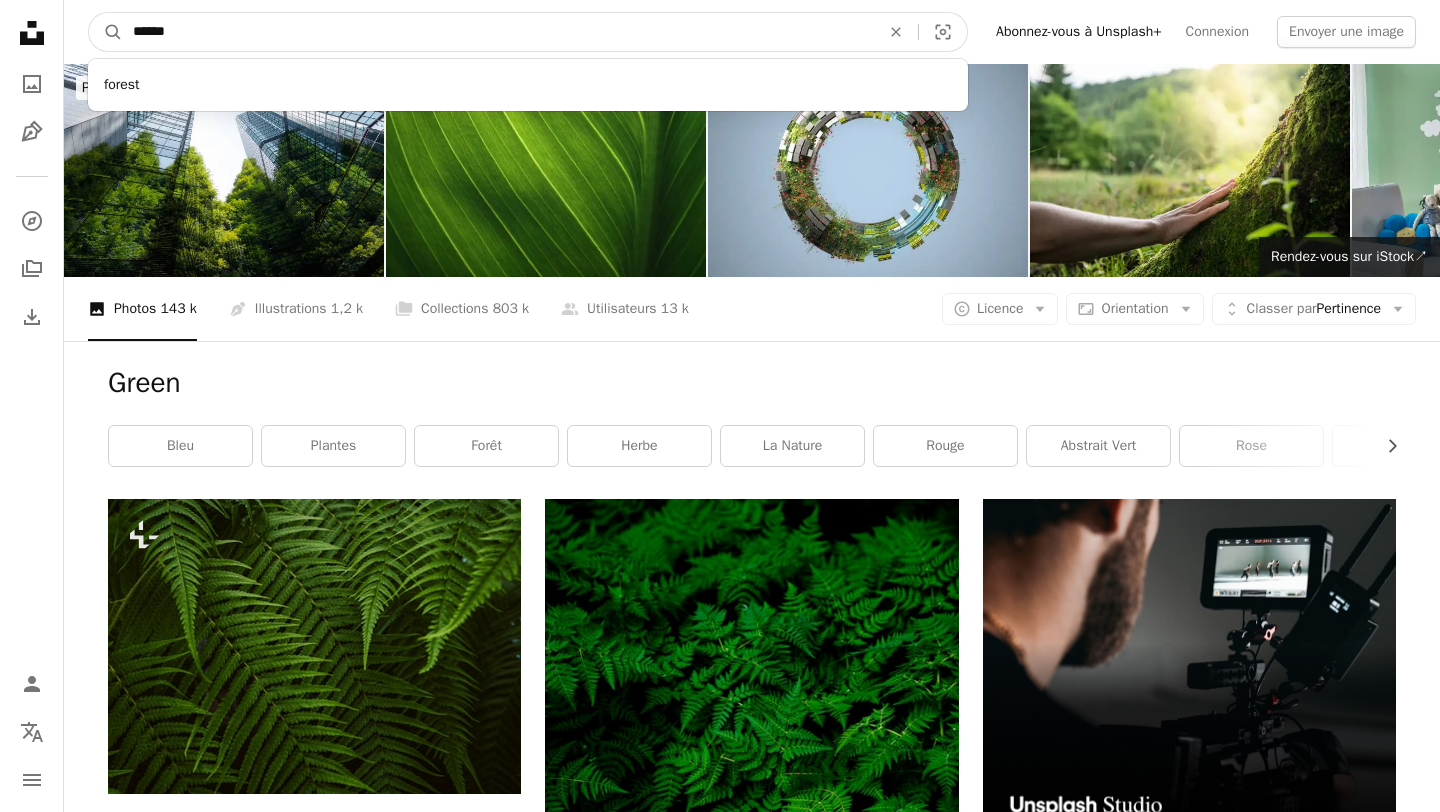 click on "A magnifying glass" at bounding box center [106, 32] 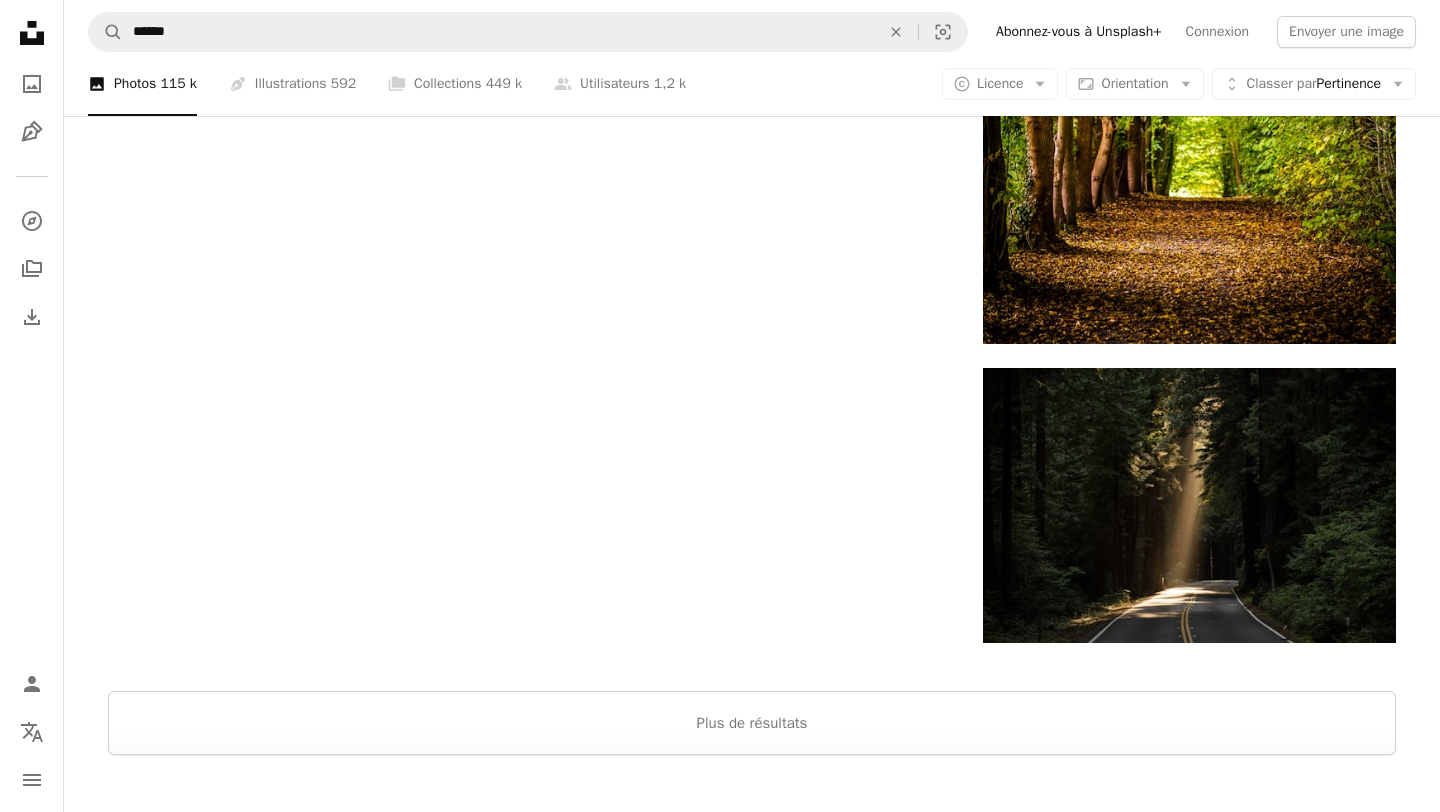 scroll, scrollTop: 3369, scrollLeft: 0, axis: vertical 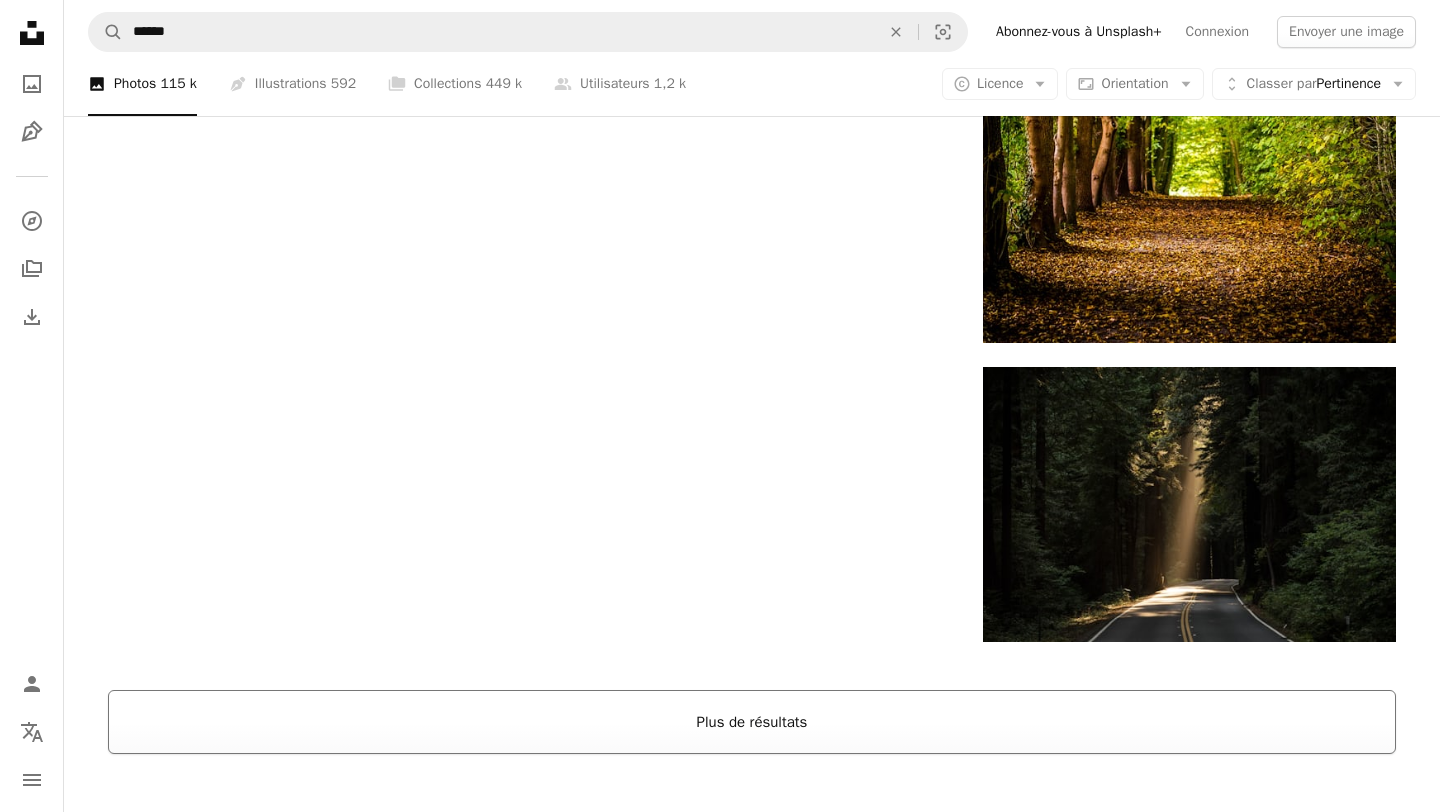 click on "Plus de résultats" at bounding box center (752, 722) 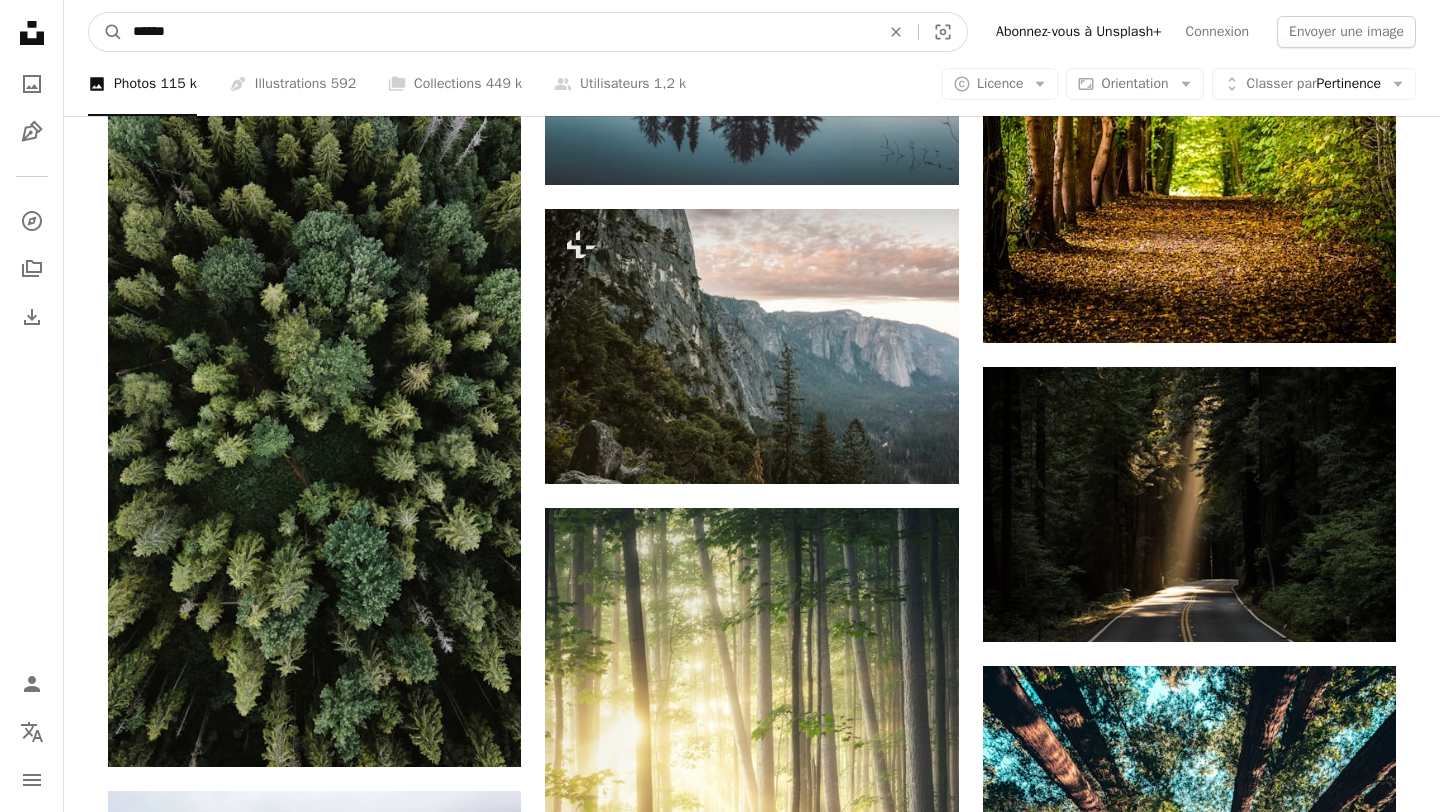 click on "******" at bounding box center [498, 32] 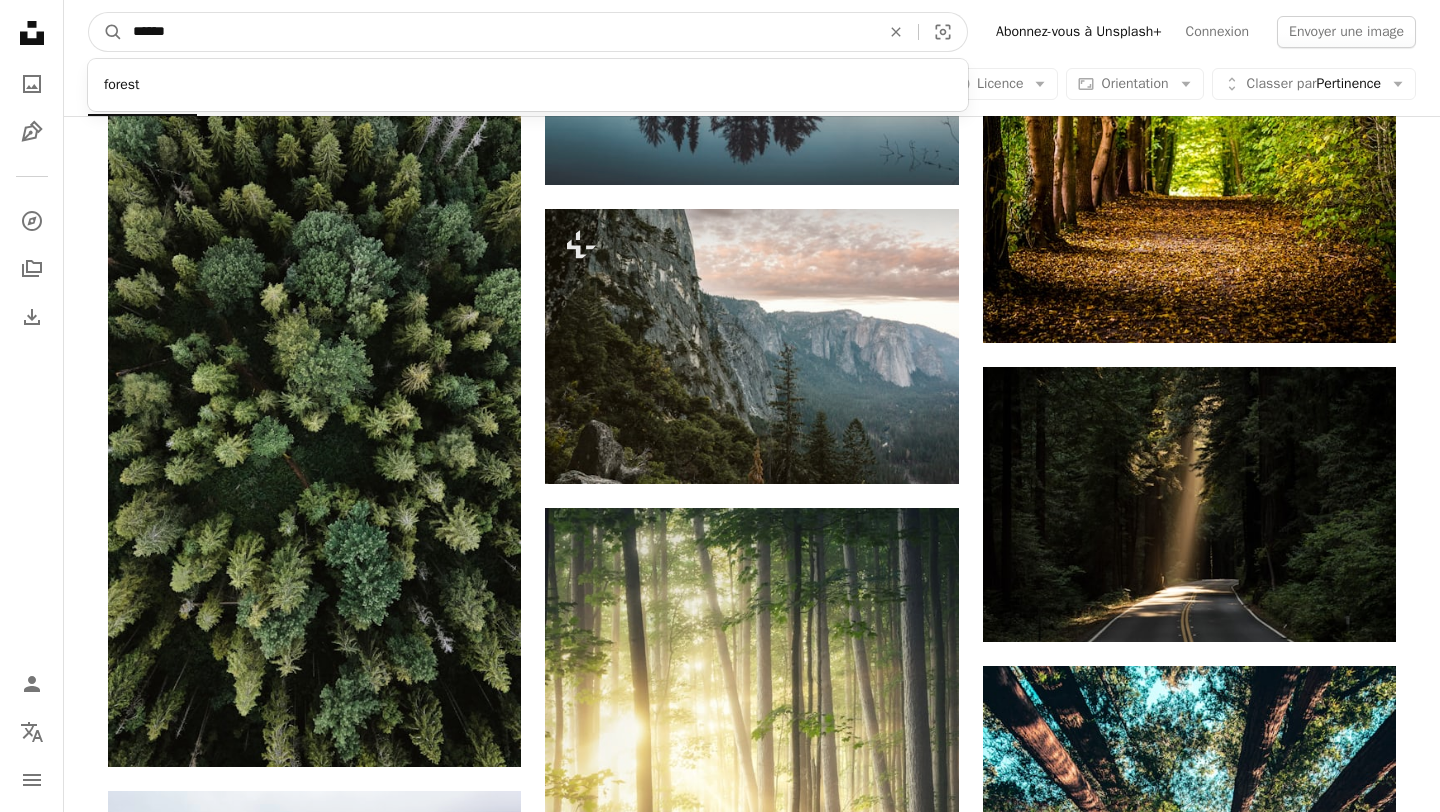 click on "******" at bounding box center [498, 32] 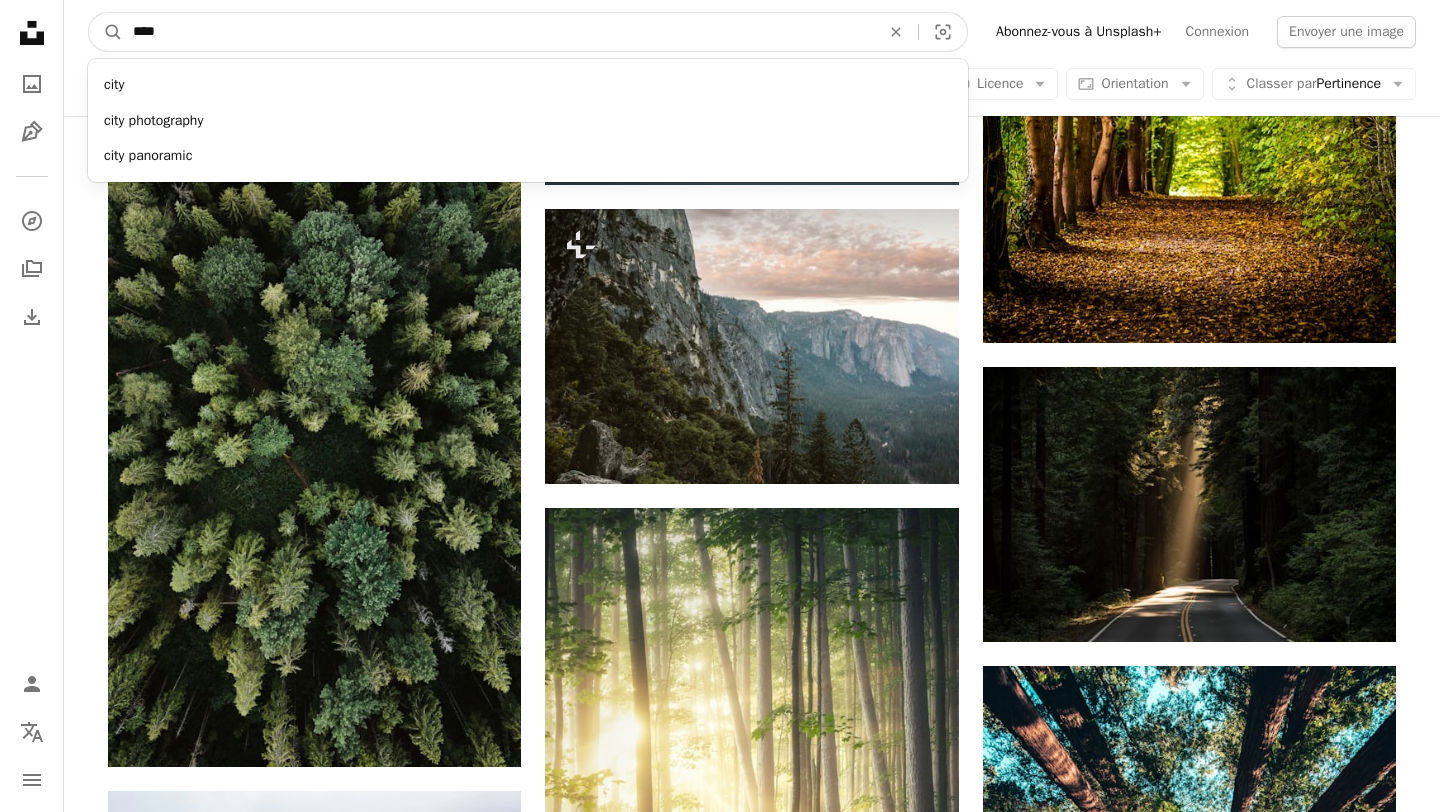 type on "****" 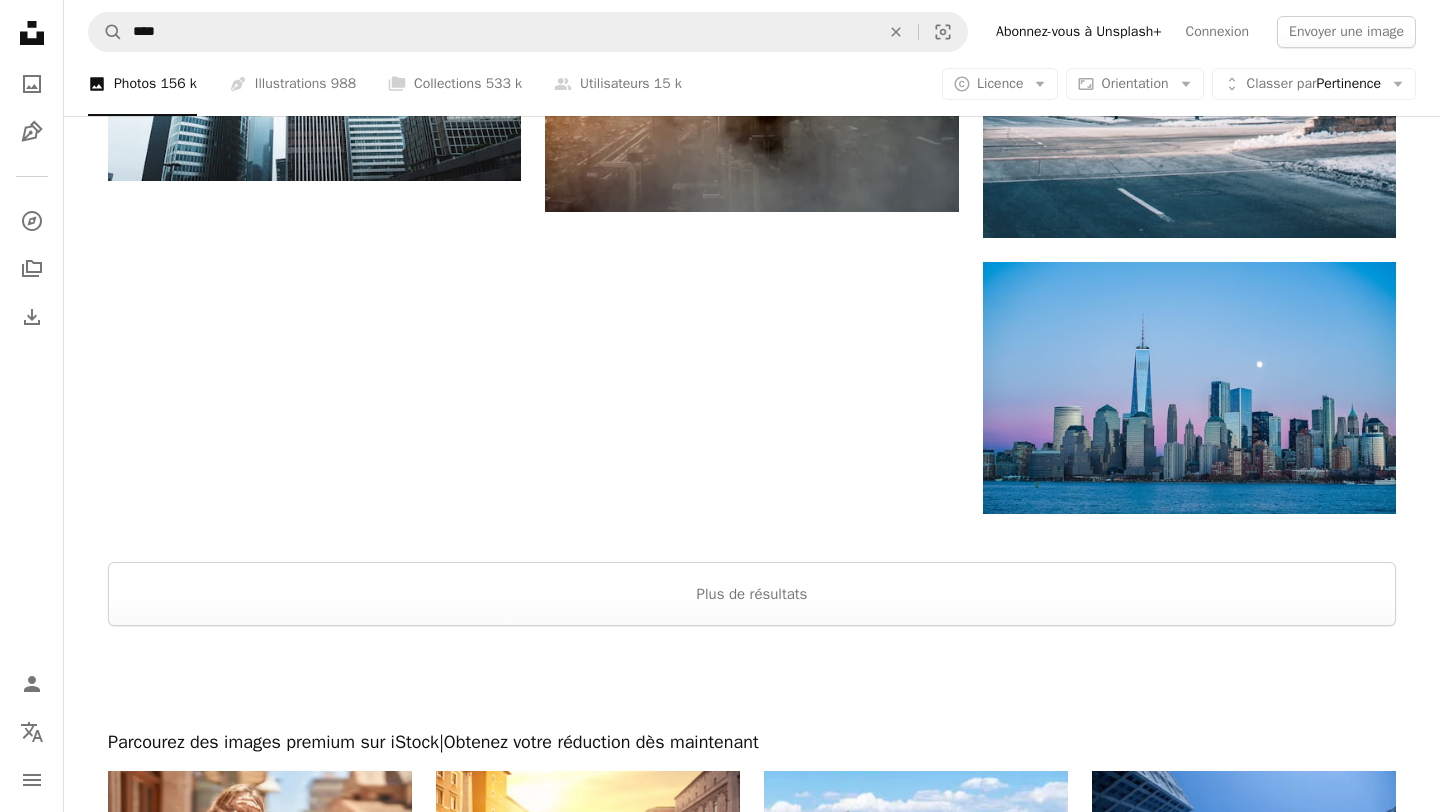 scroll, scrollTop: 2922, scrollLeft: 0, axis: vertical 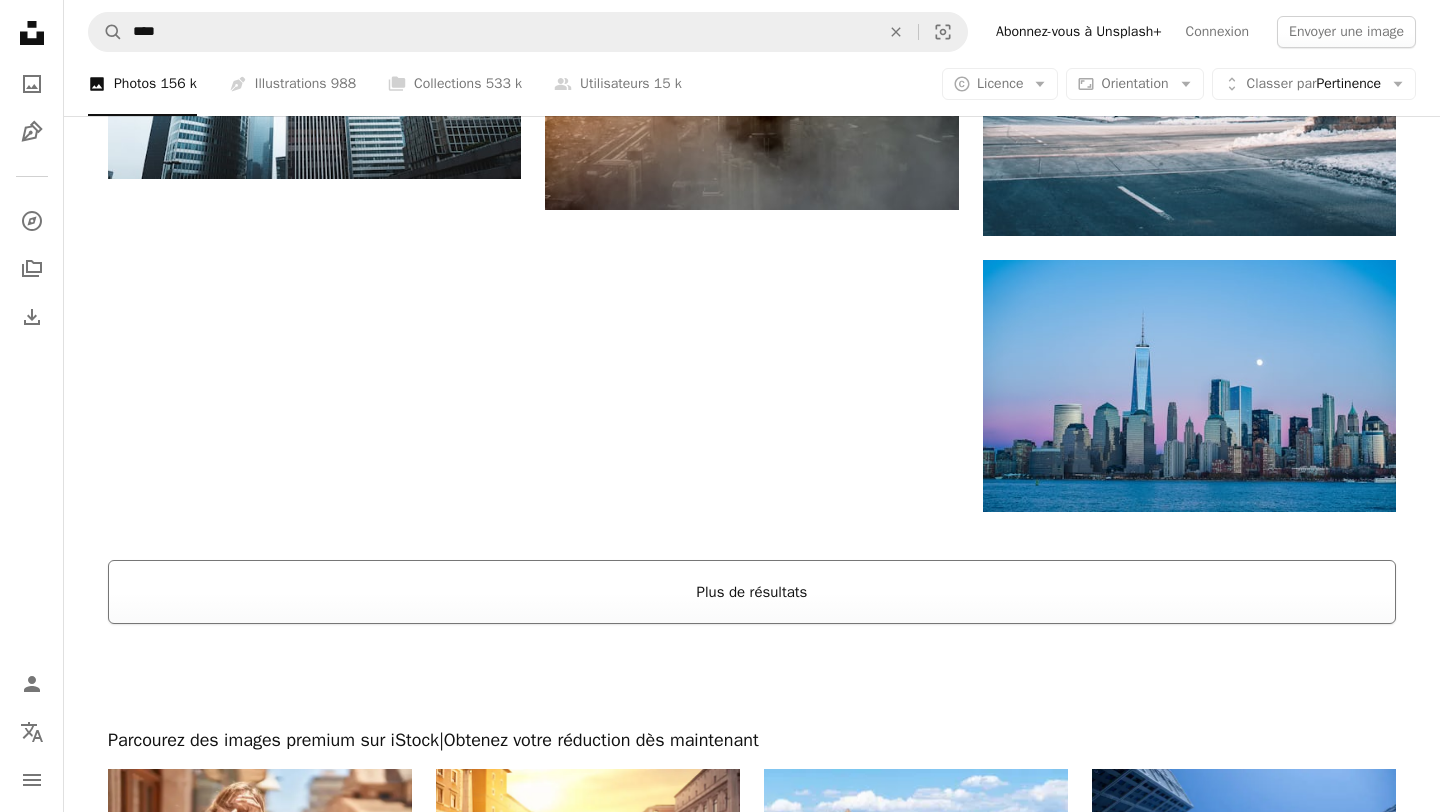 click on "Plus de résultats" at bounding box center [752, 592] 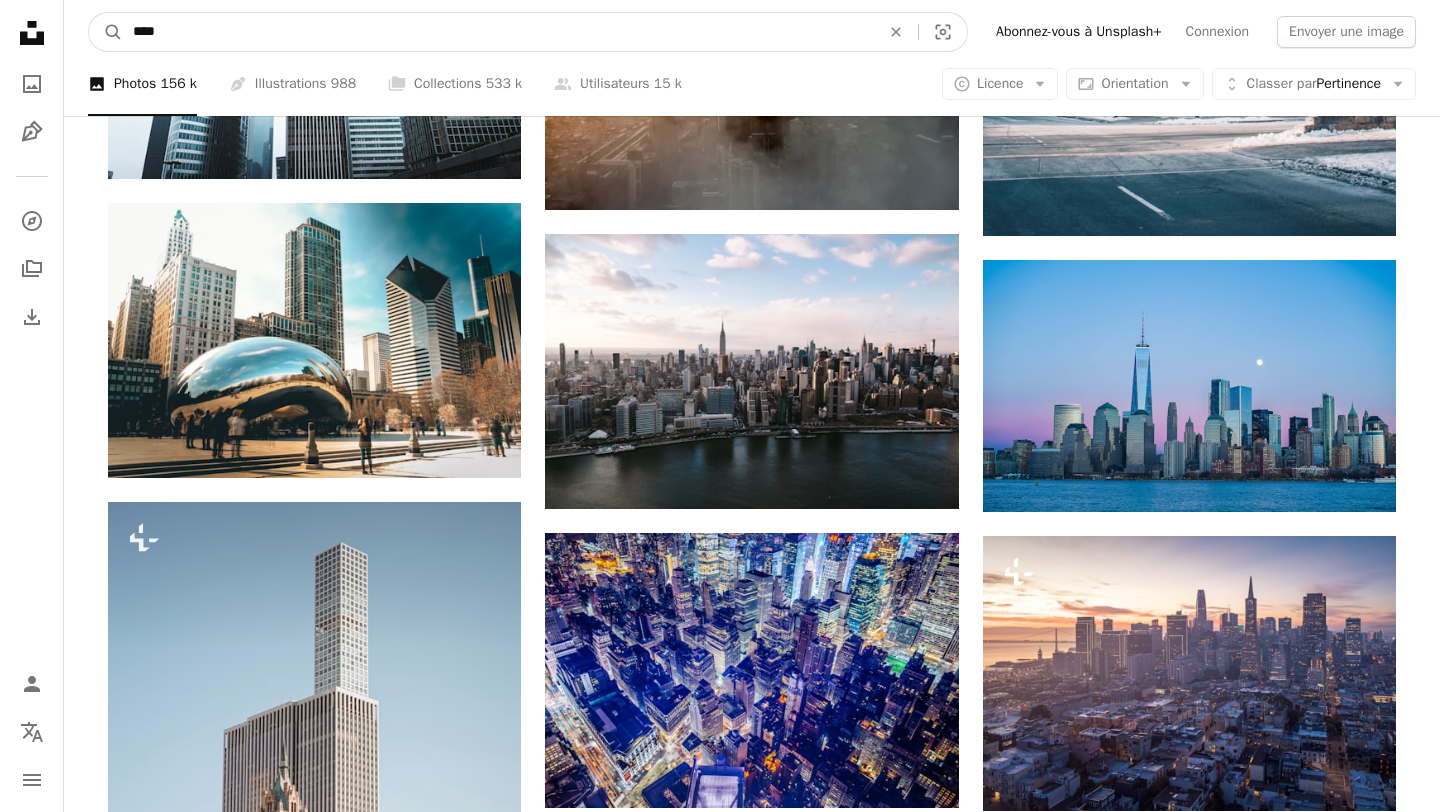 click on "****" at bounding box center [498, 32] 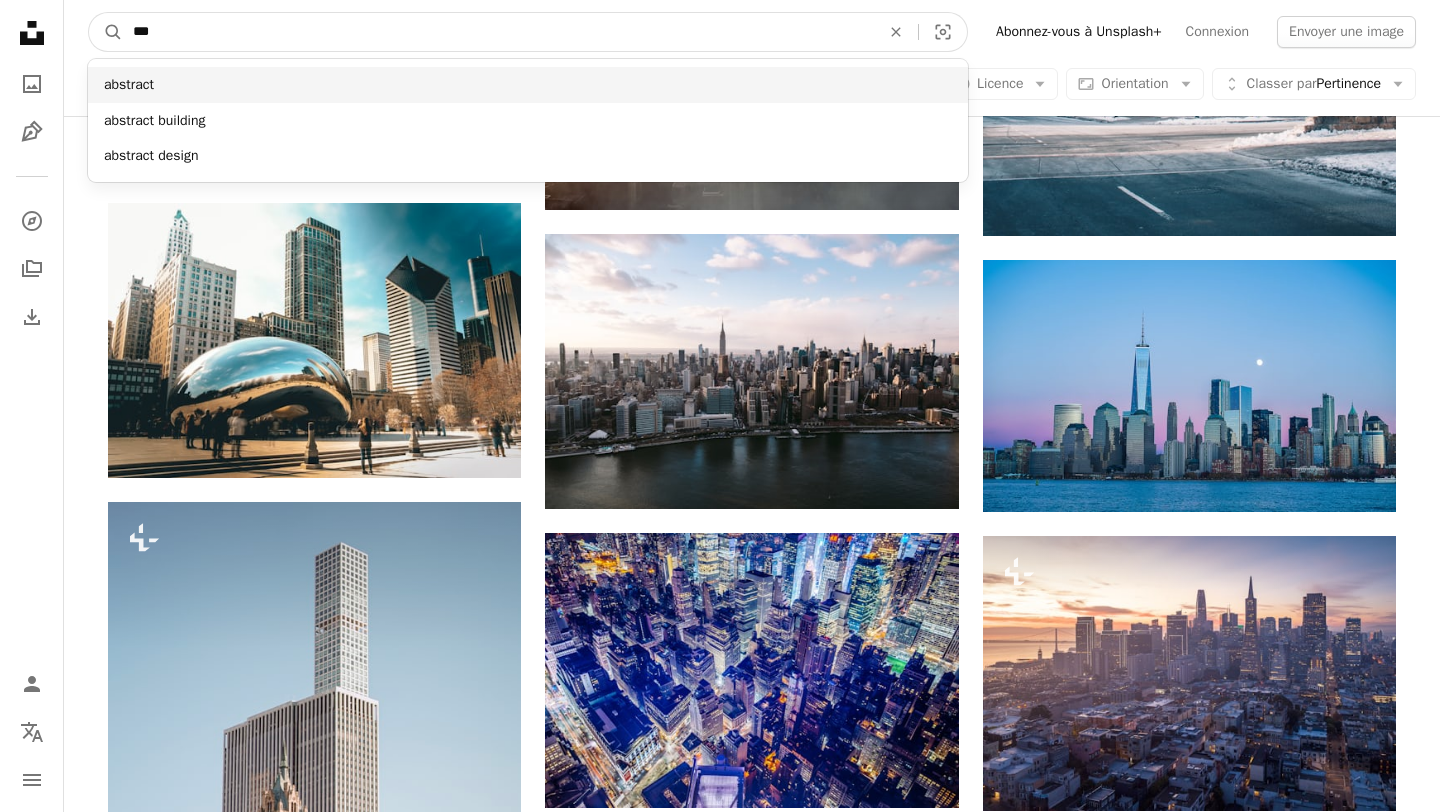 type on "***" 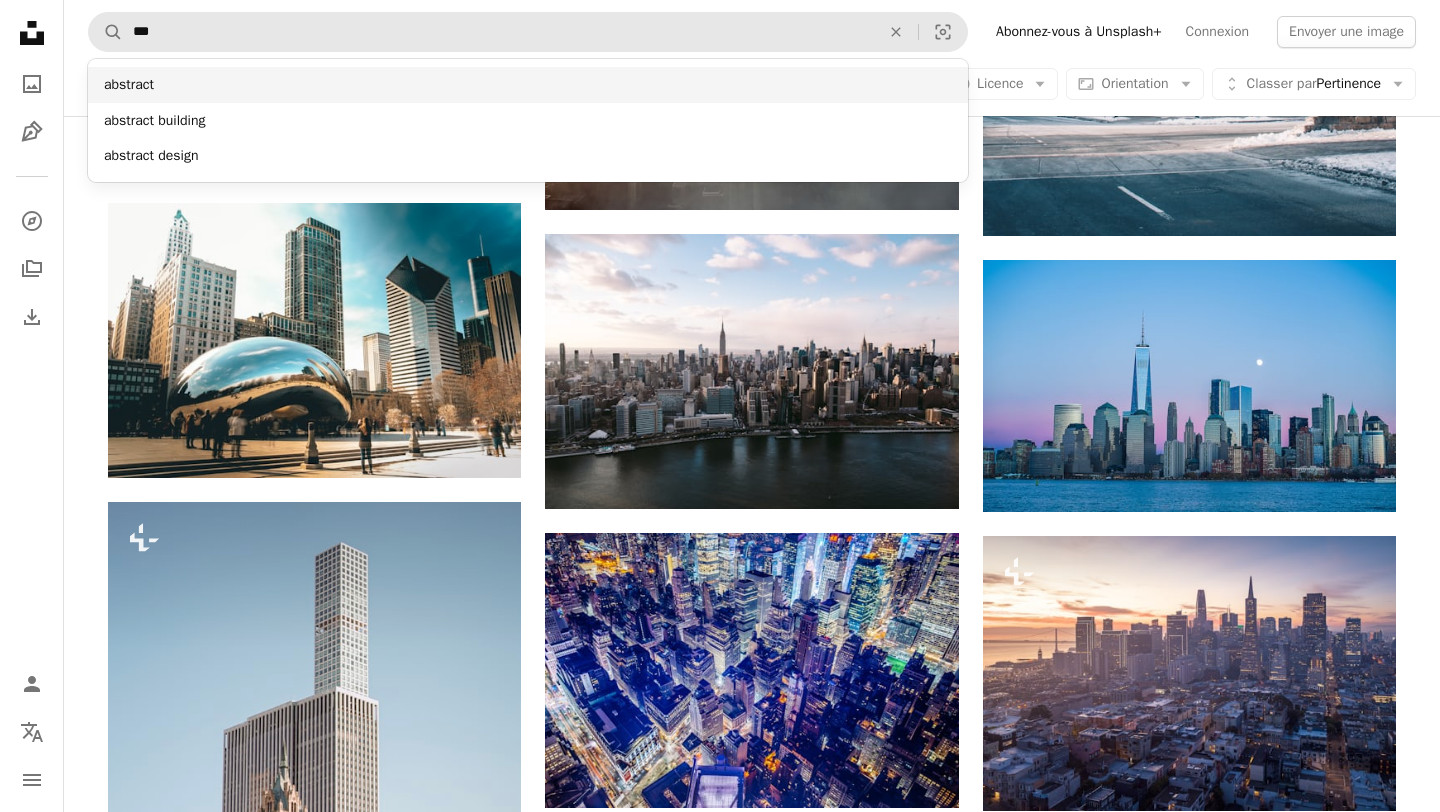 click on "abstract" at bounding box center (528, 85) 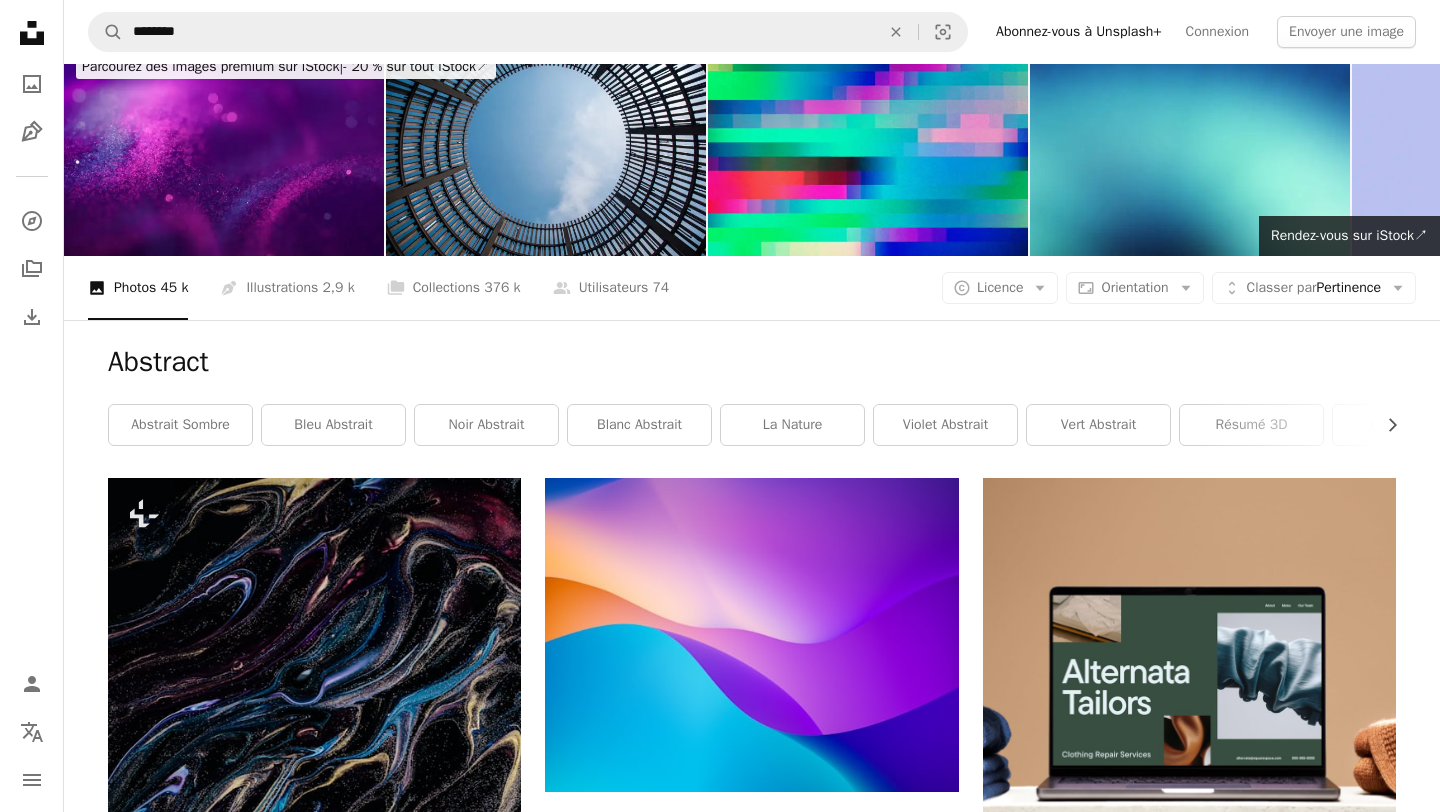 scroll, scrollTop: 0, scrollLeft: 0, axis: both 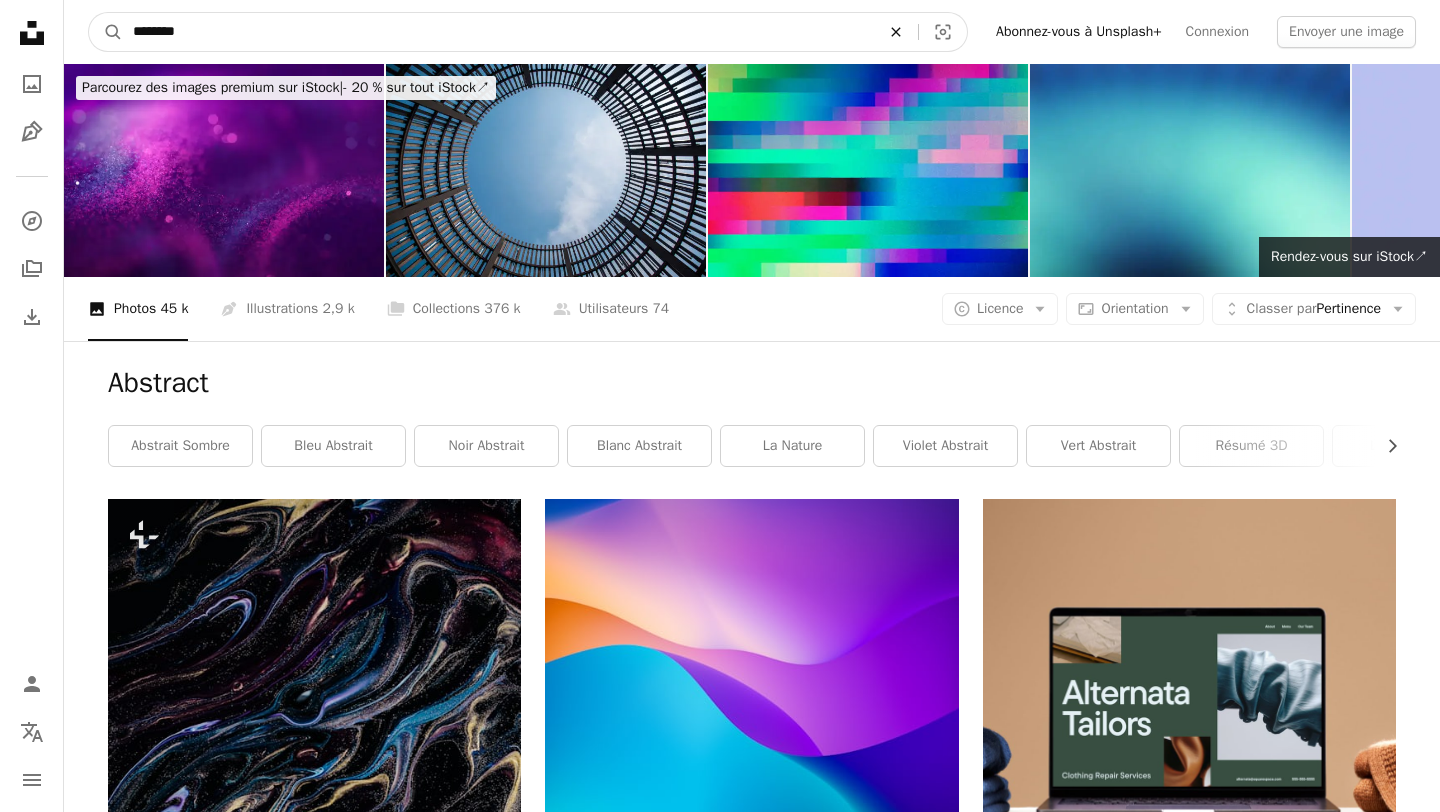 click on "An X shape" 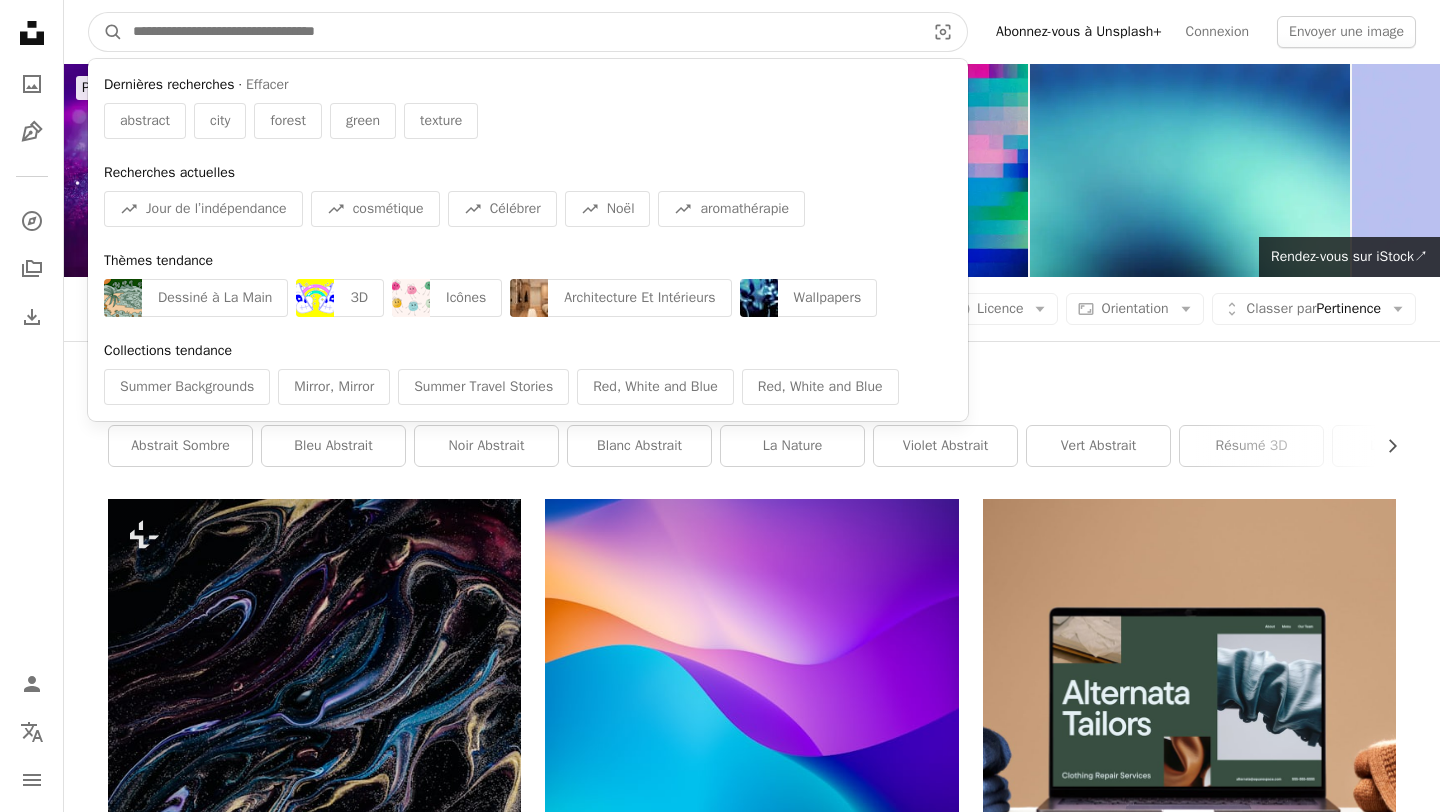 click at bounding box center [521, 32] 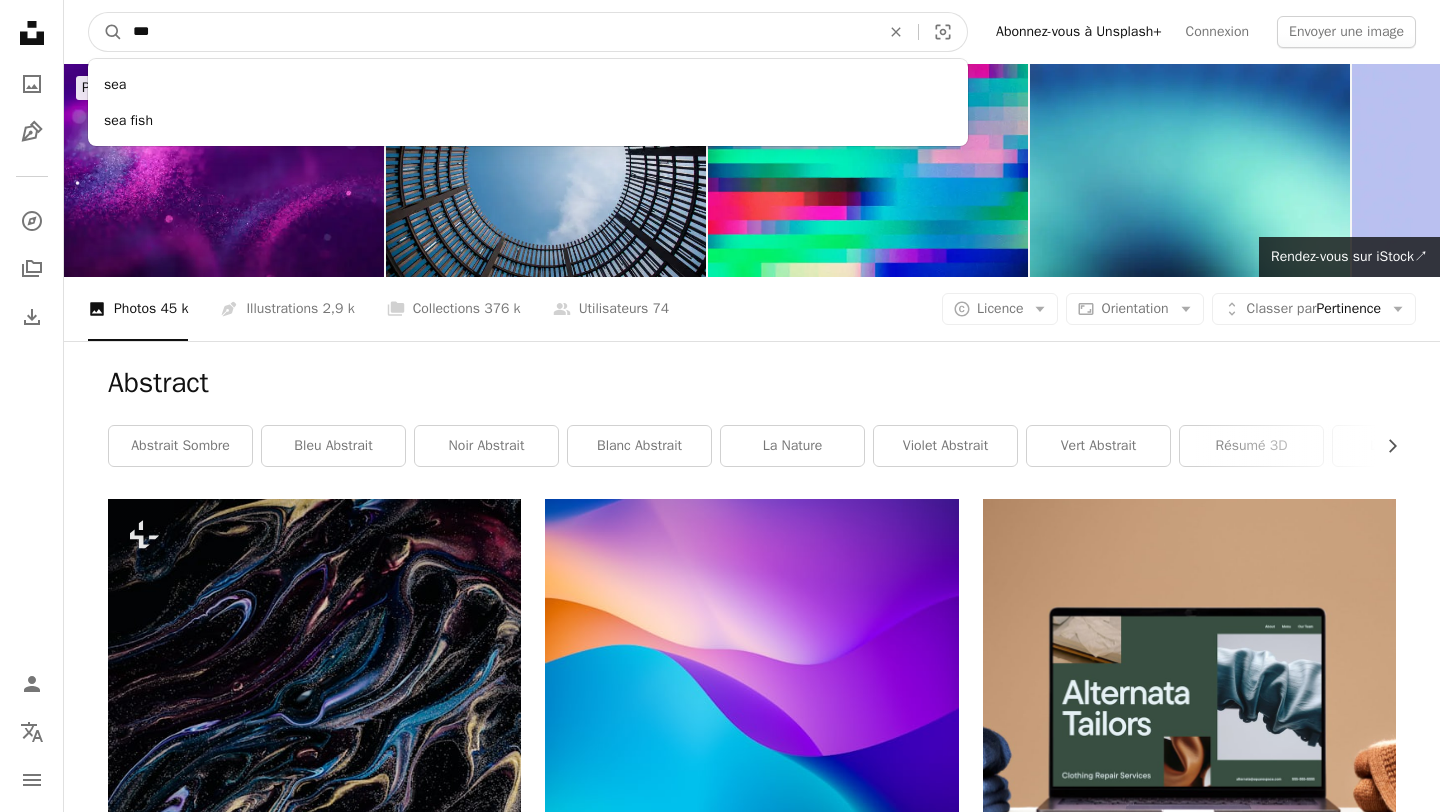 type on "***" 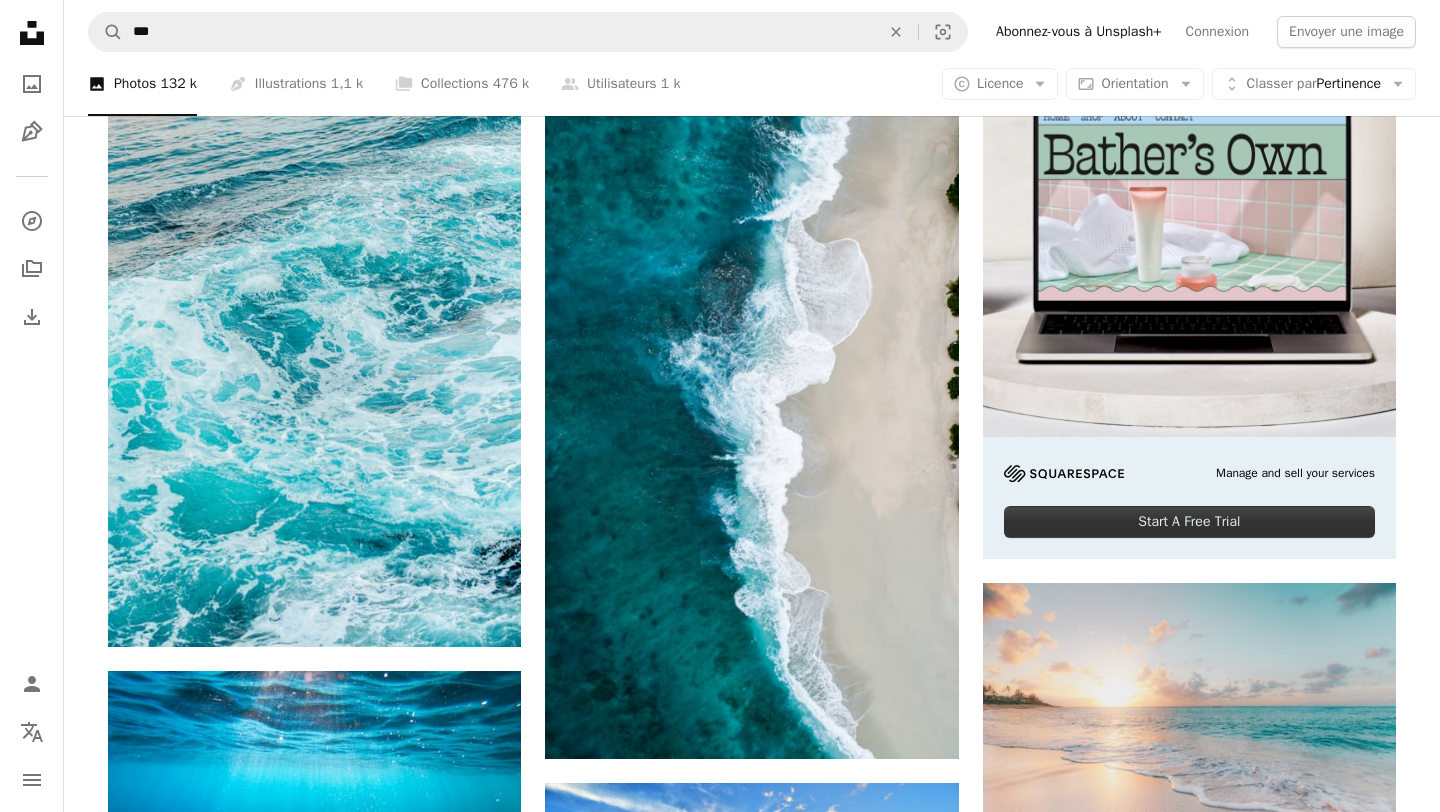 scroll, scrollTop: 477, scrollLeft: 0, axis: vertical 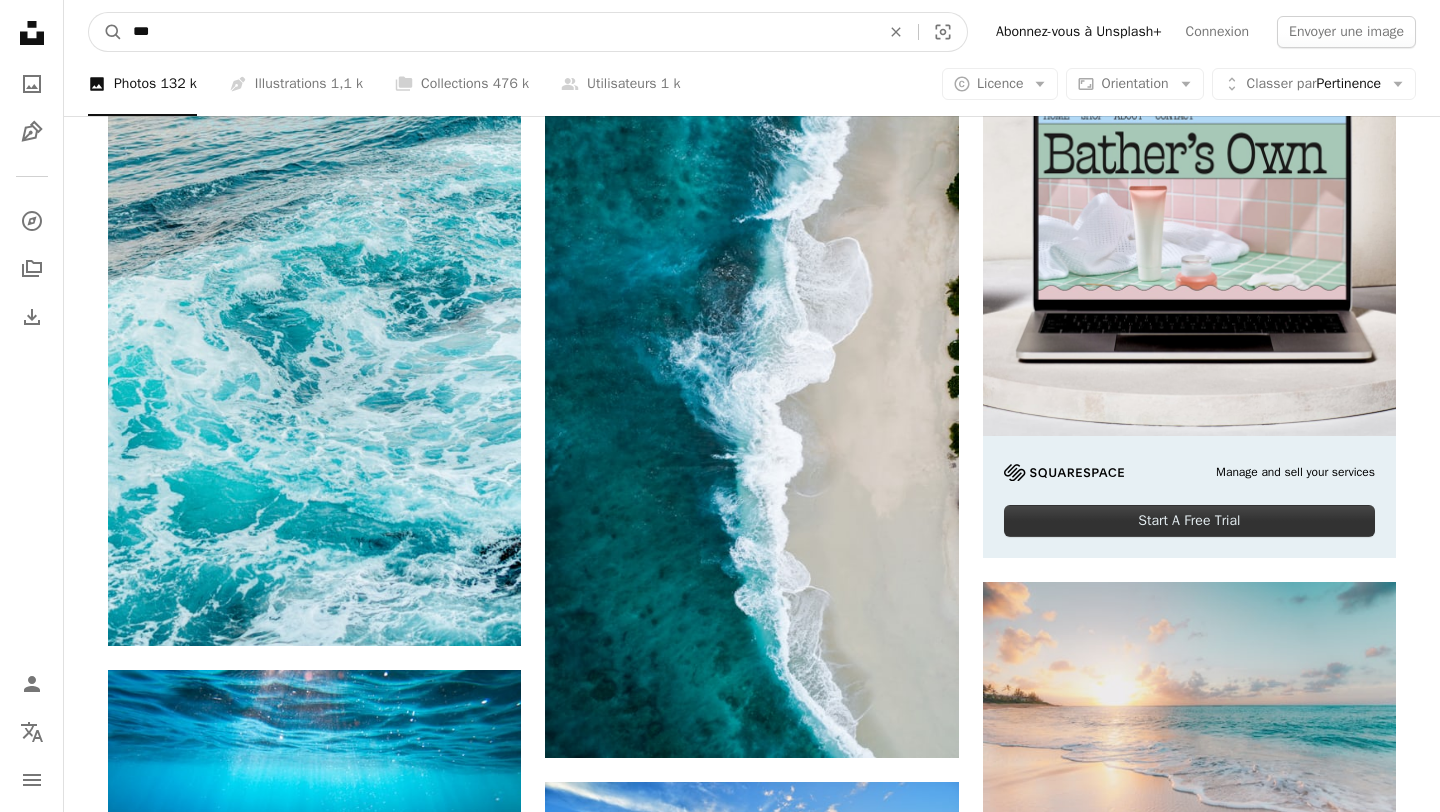 click on "***" at bounding box center (498, 32) 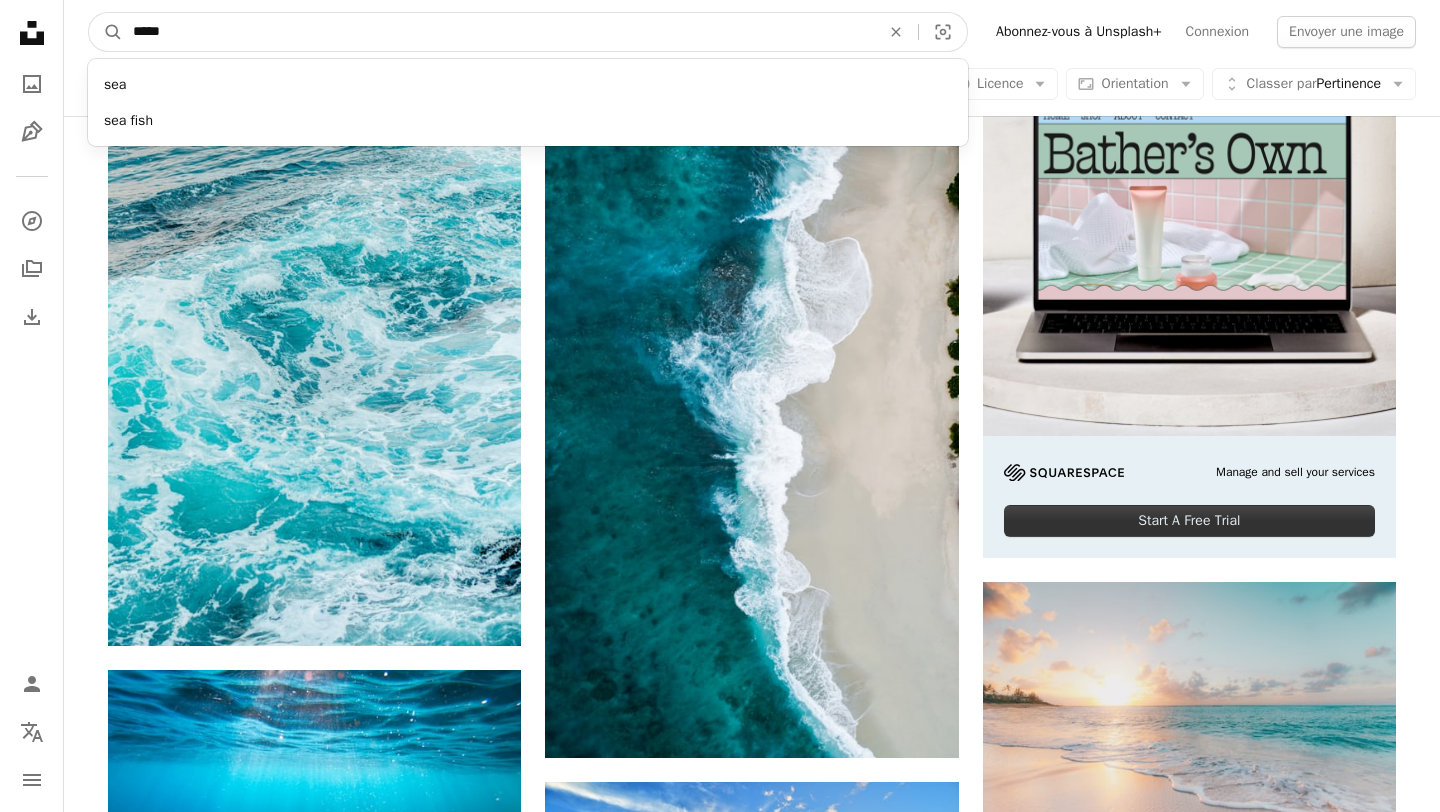 type on "******" 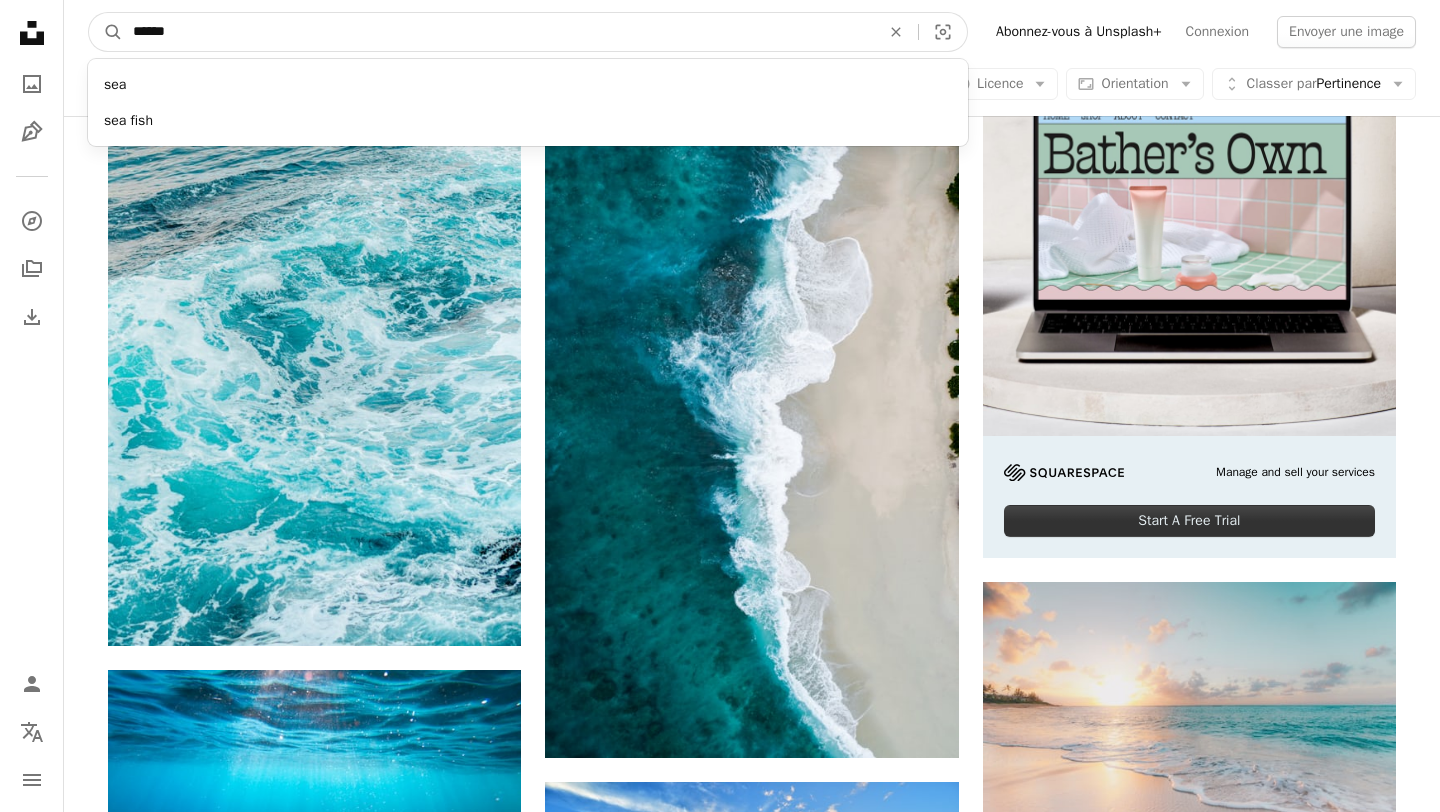 click on "A magnifying glass" at bounding box center (106, 32) 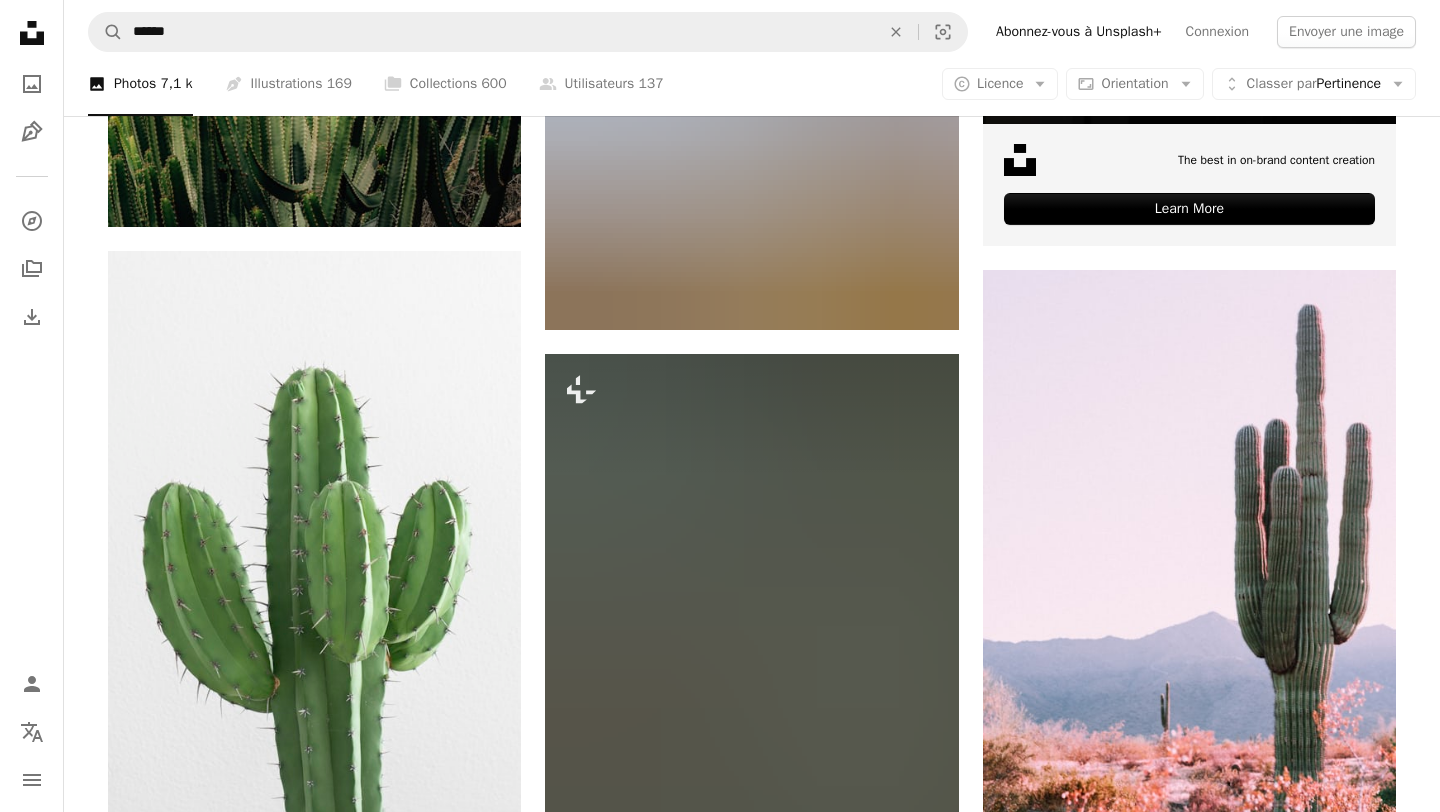 scroll, scrollTop: 0, scrollLeft: 0, axis: both 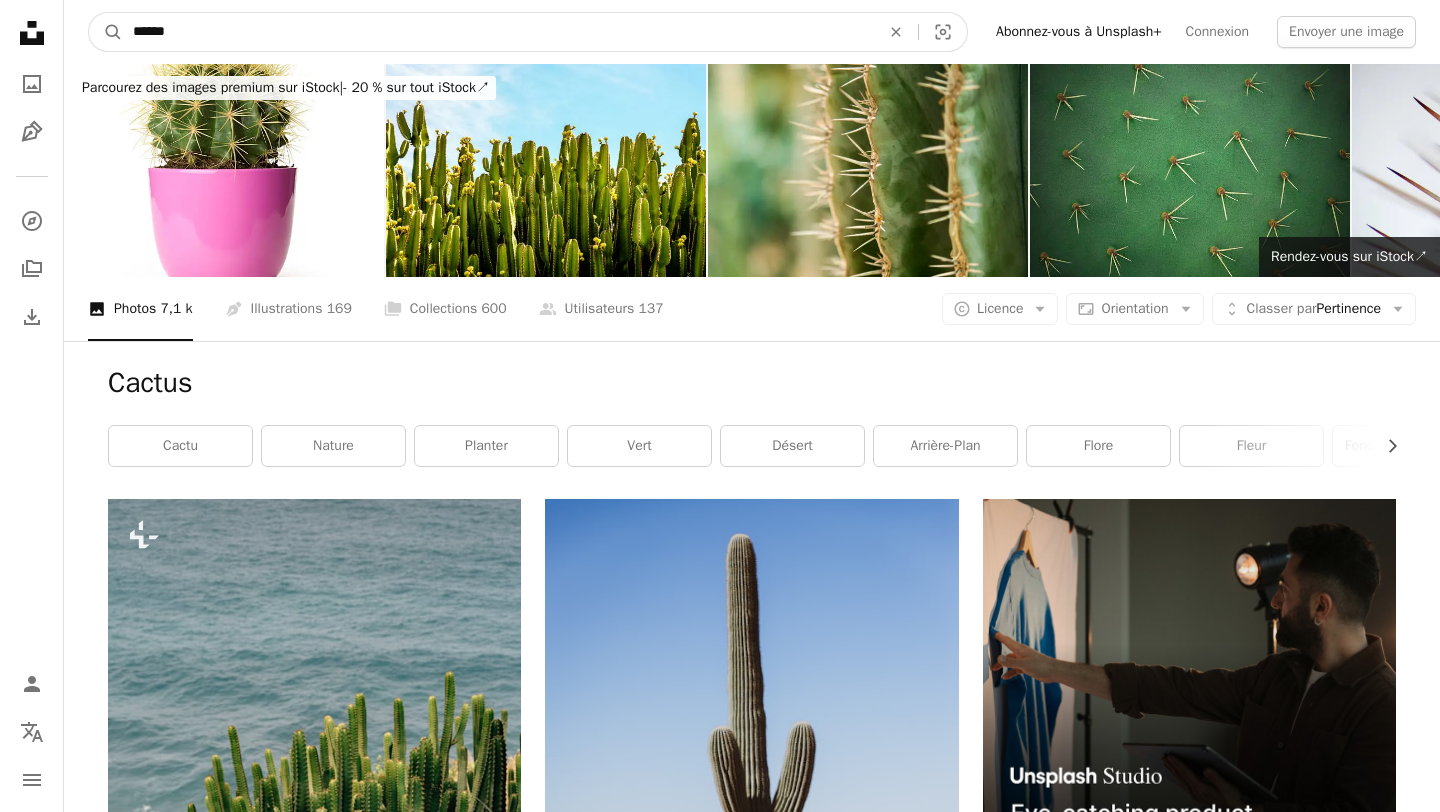 click on "******" at bounding box center (498, 32) 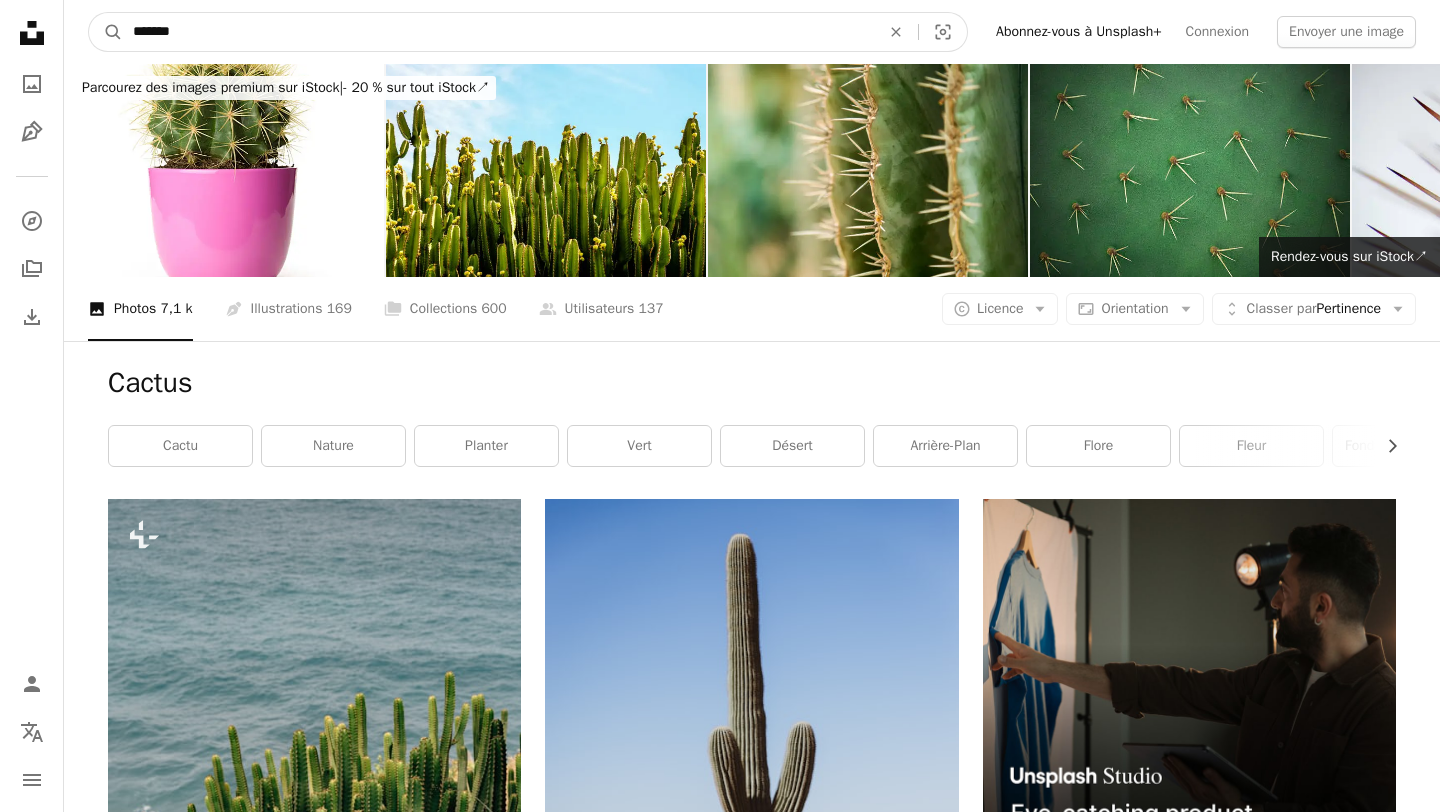 click on "A magnifying glass" at bounding box center [106, 32] 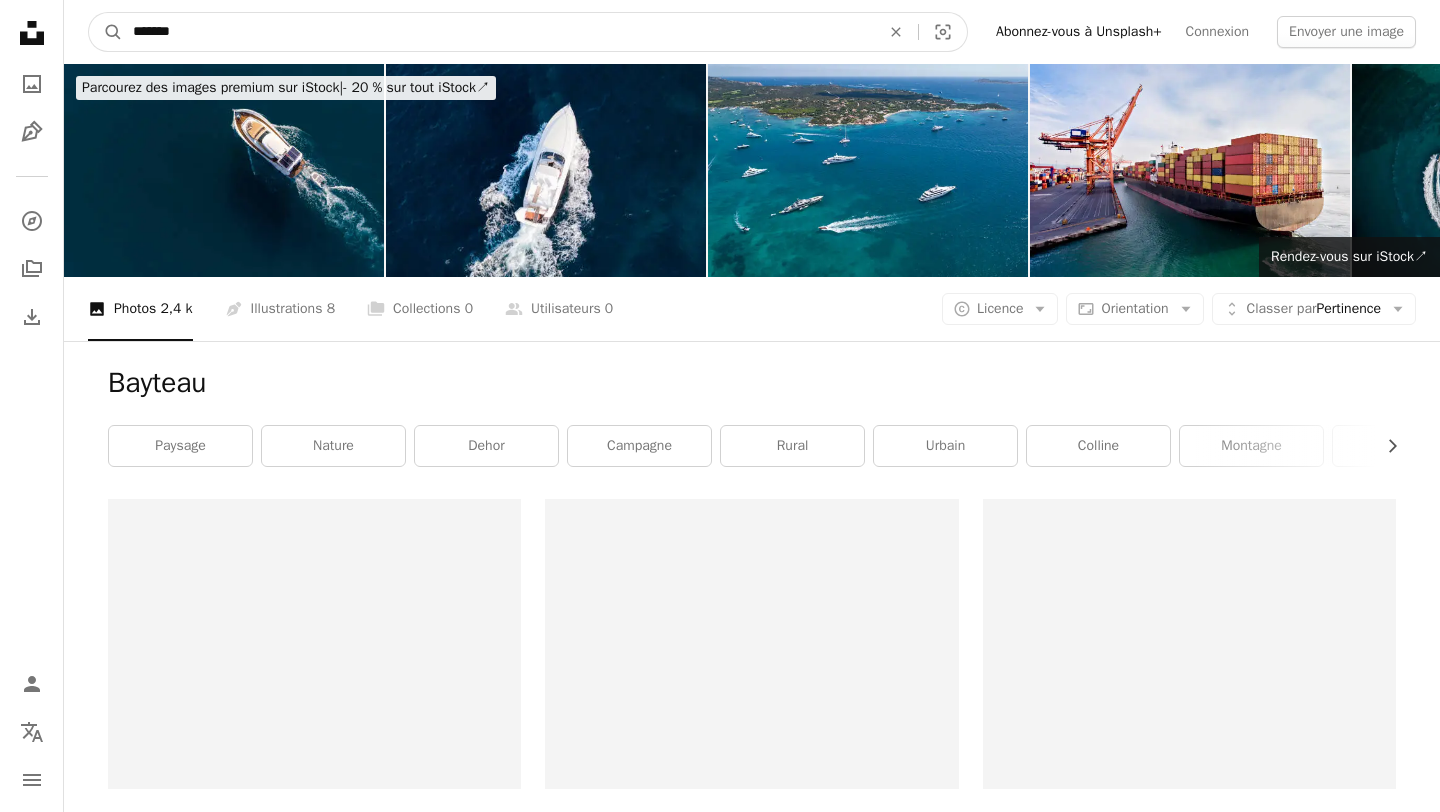 click on "*******" at bounding box center (498, 32) 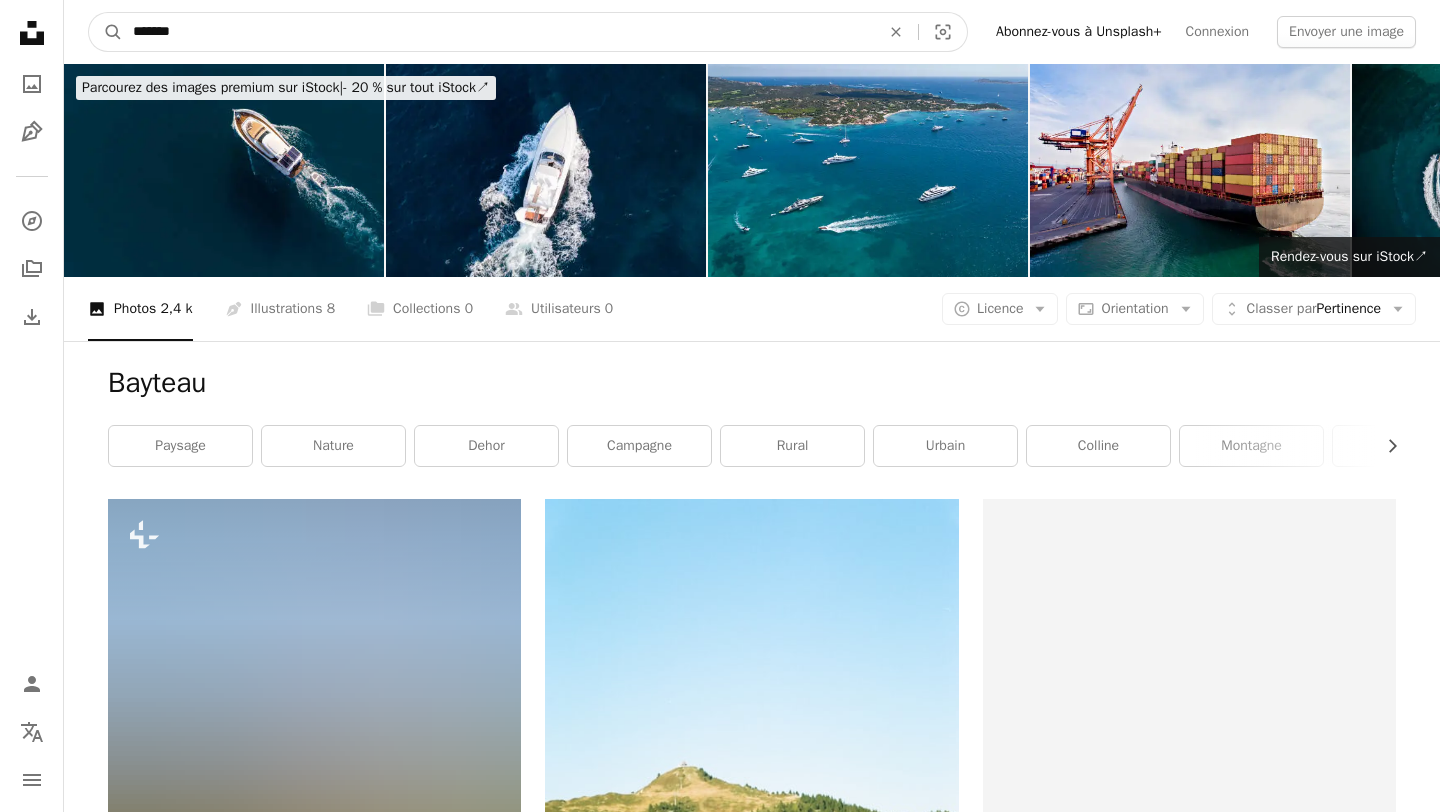 type on "******" 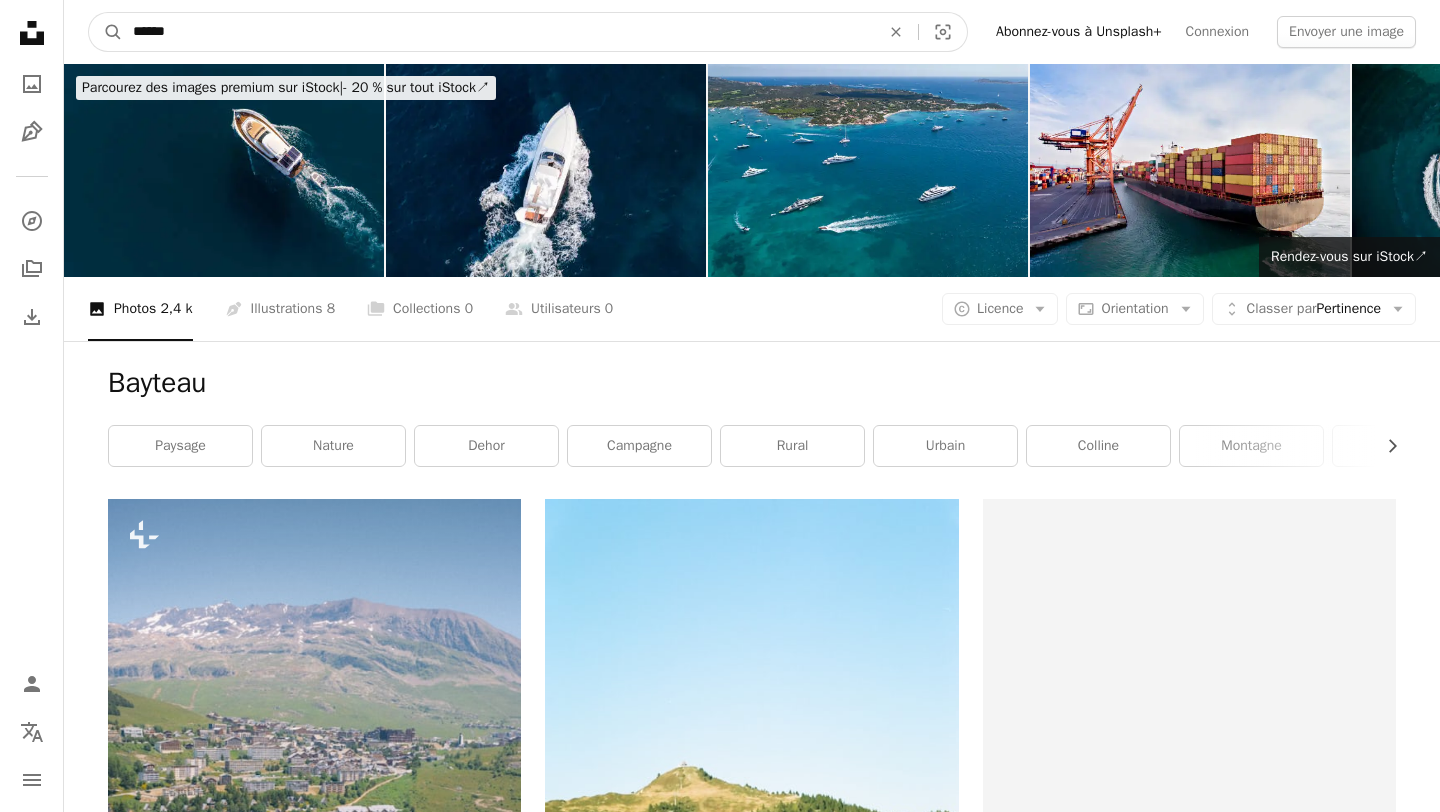 click on "A magnifying glass" at bounding box center [106, 32] 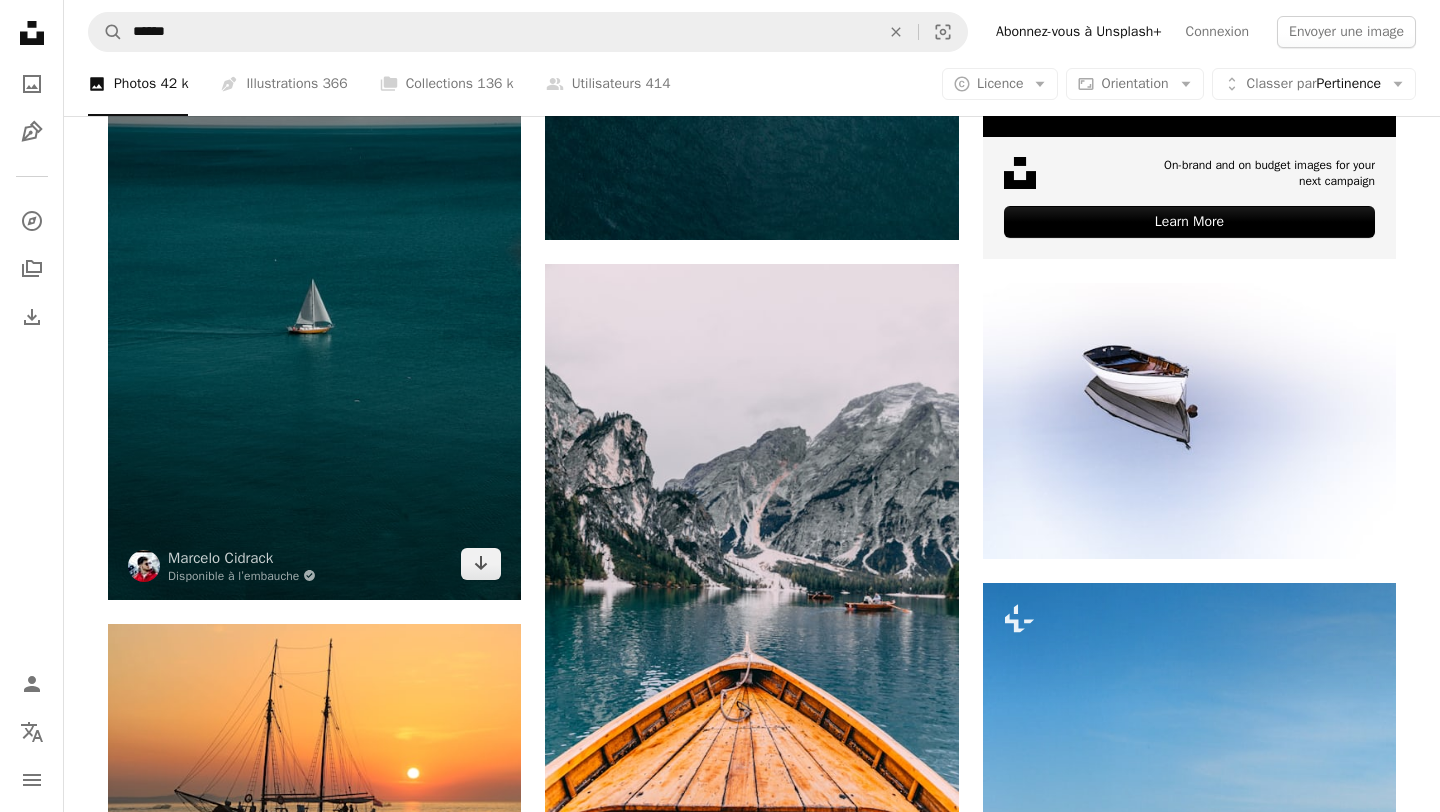 scroll, scrollTop: 766, scrollLeft: 0, axis: vertical 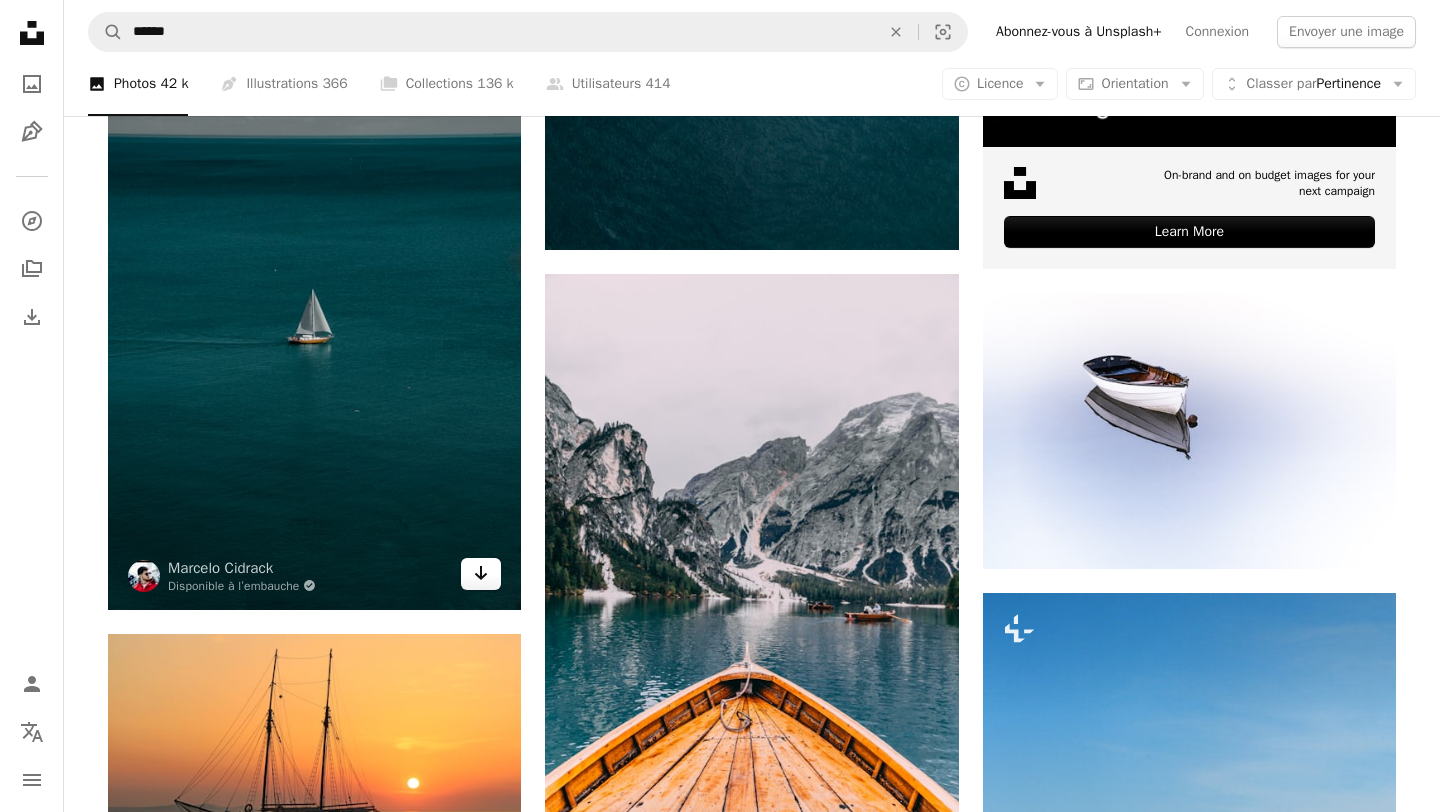 click on "Arrow pointing down" 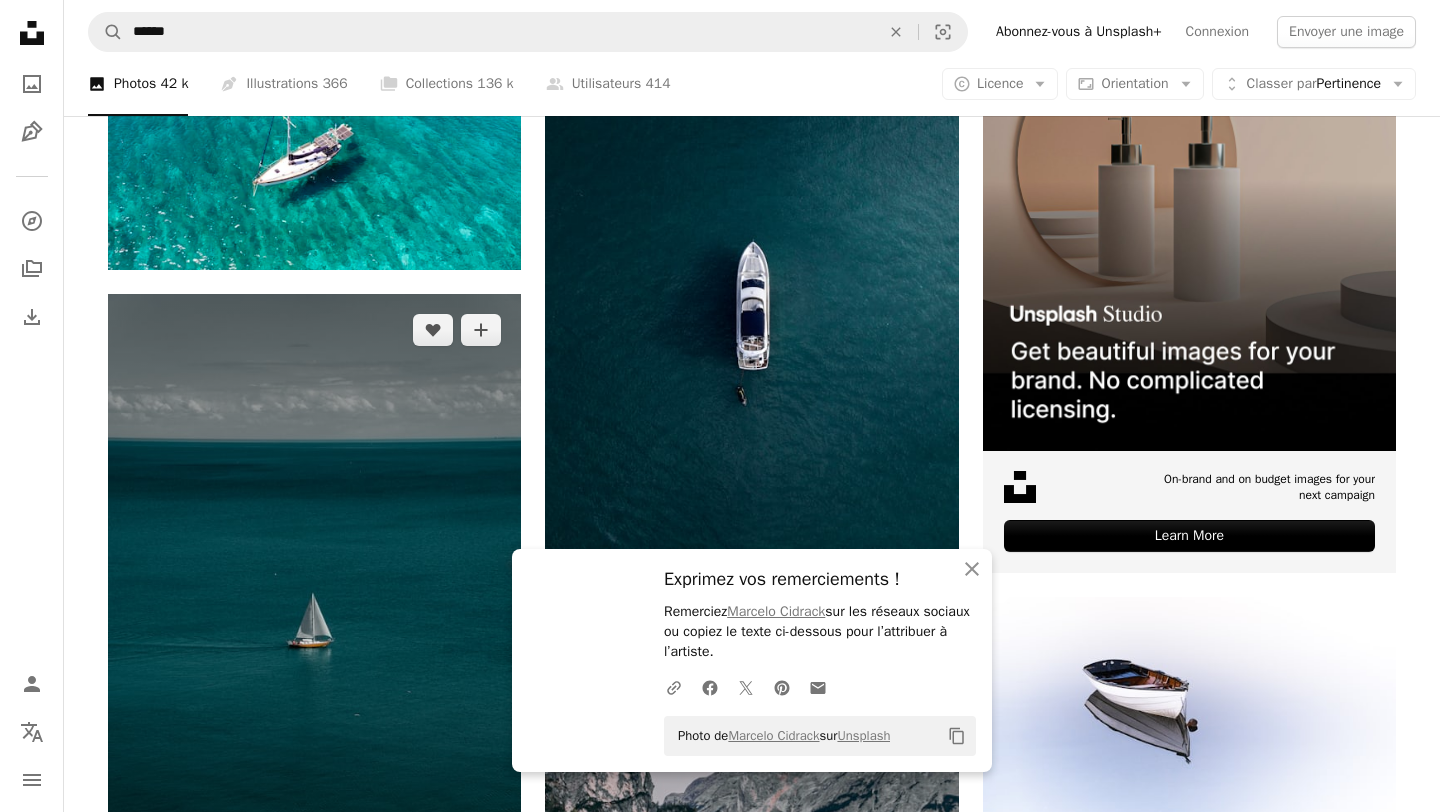 scroll, scrollTop: 466, scrollLeft: 0, axis: vertical 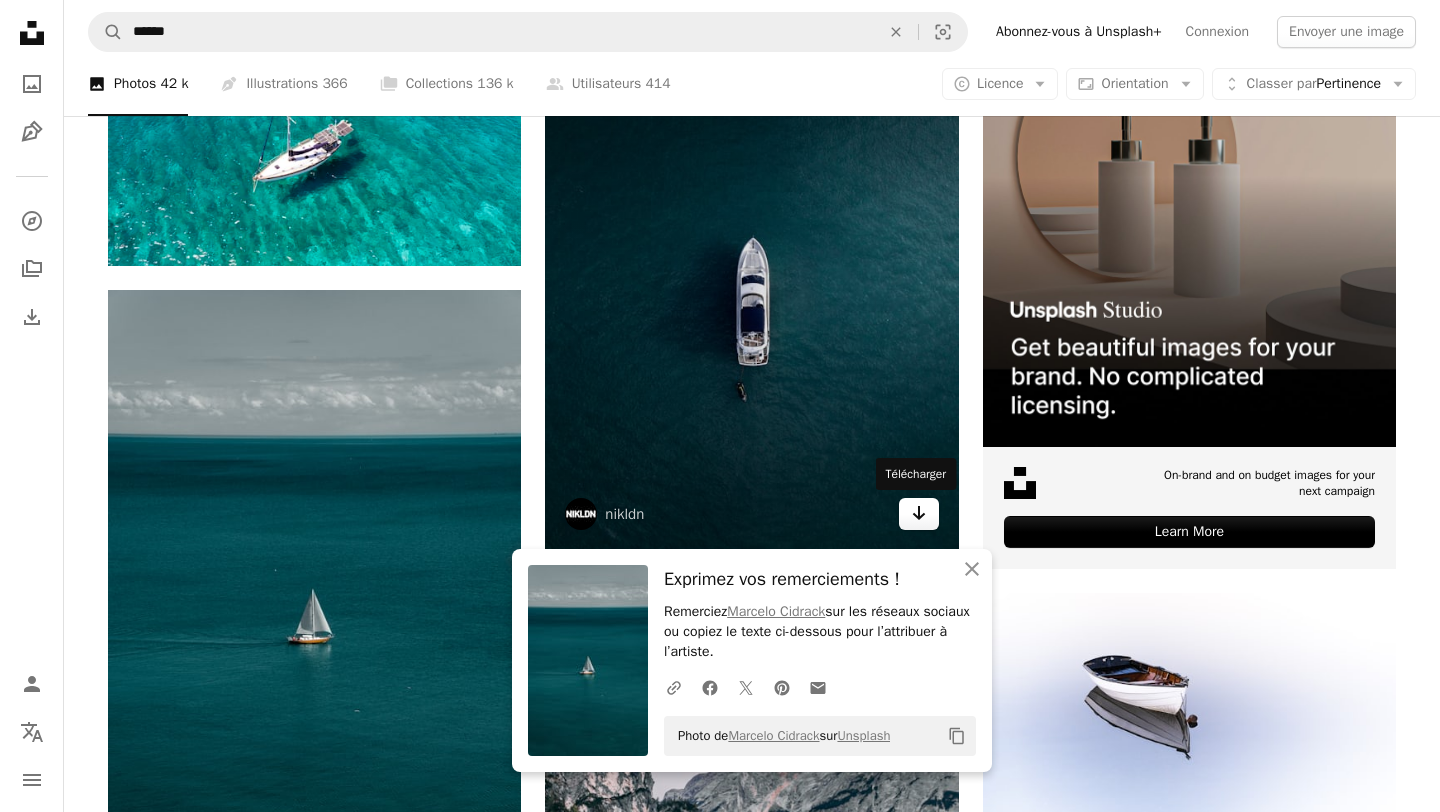 click on "Arrow pointing down" 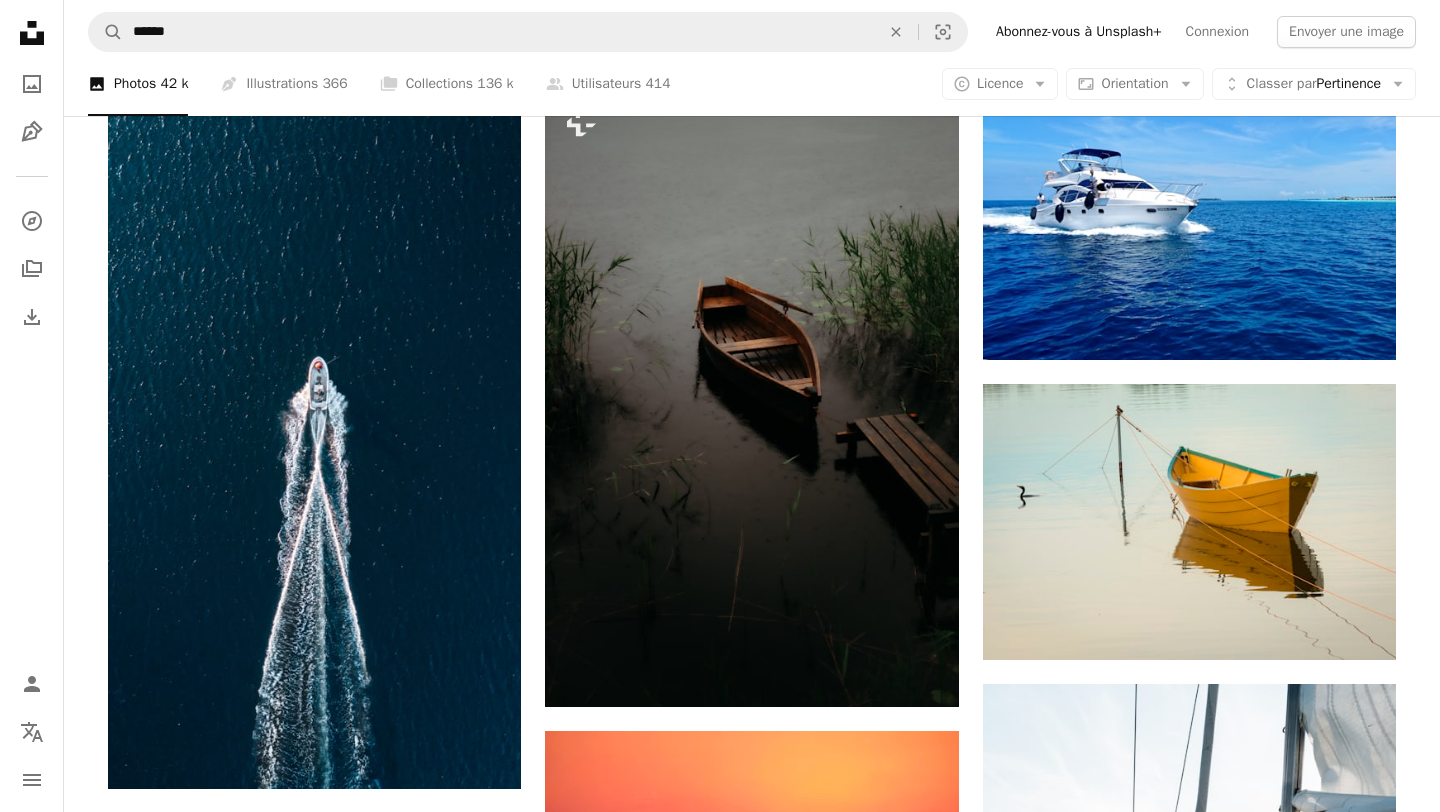 scroll, scrollTop: 2469, scrollLeft: 0, axis: vertical 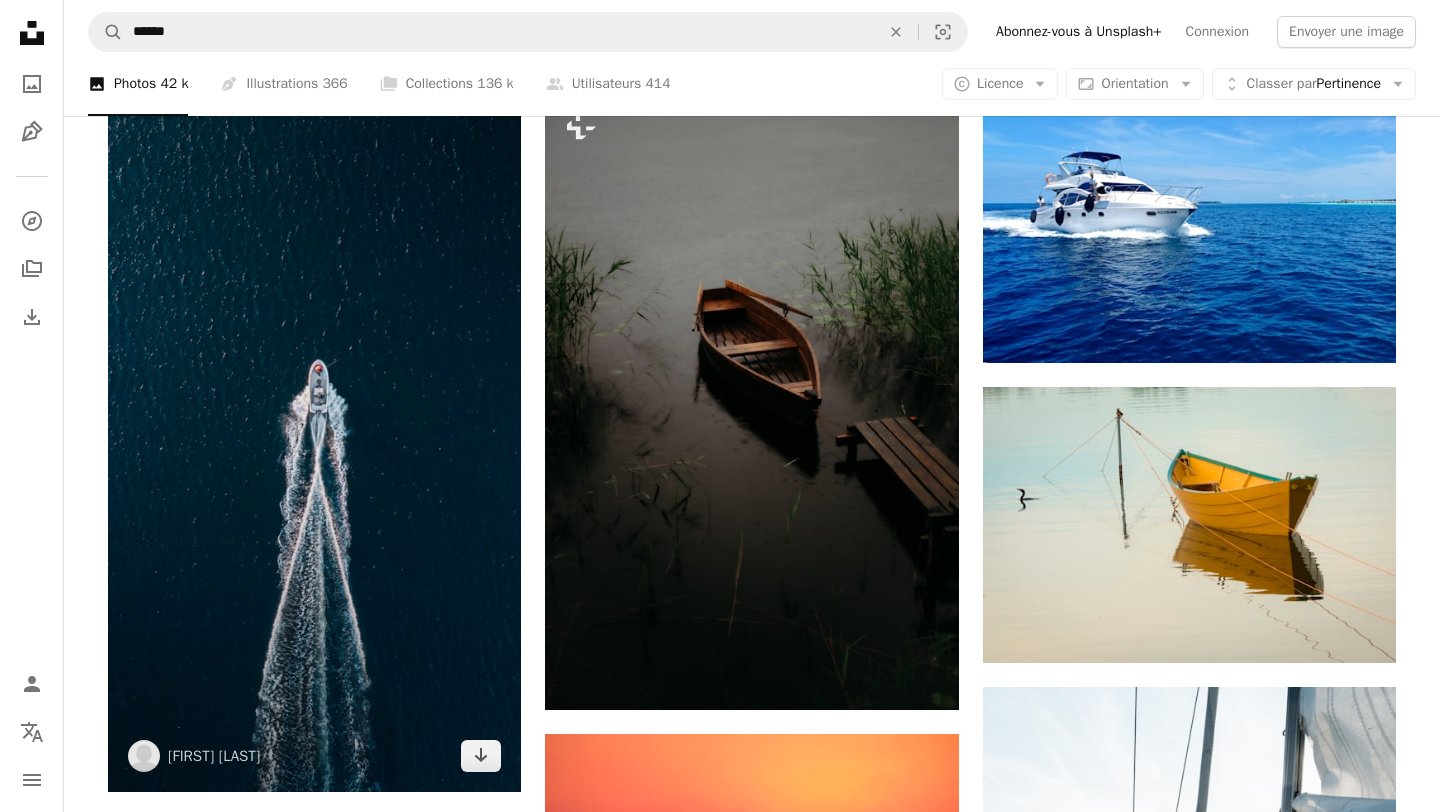 click at bounding box center (314, 424) 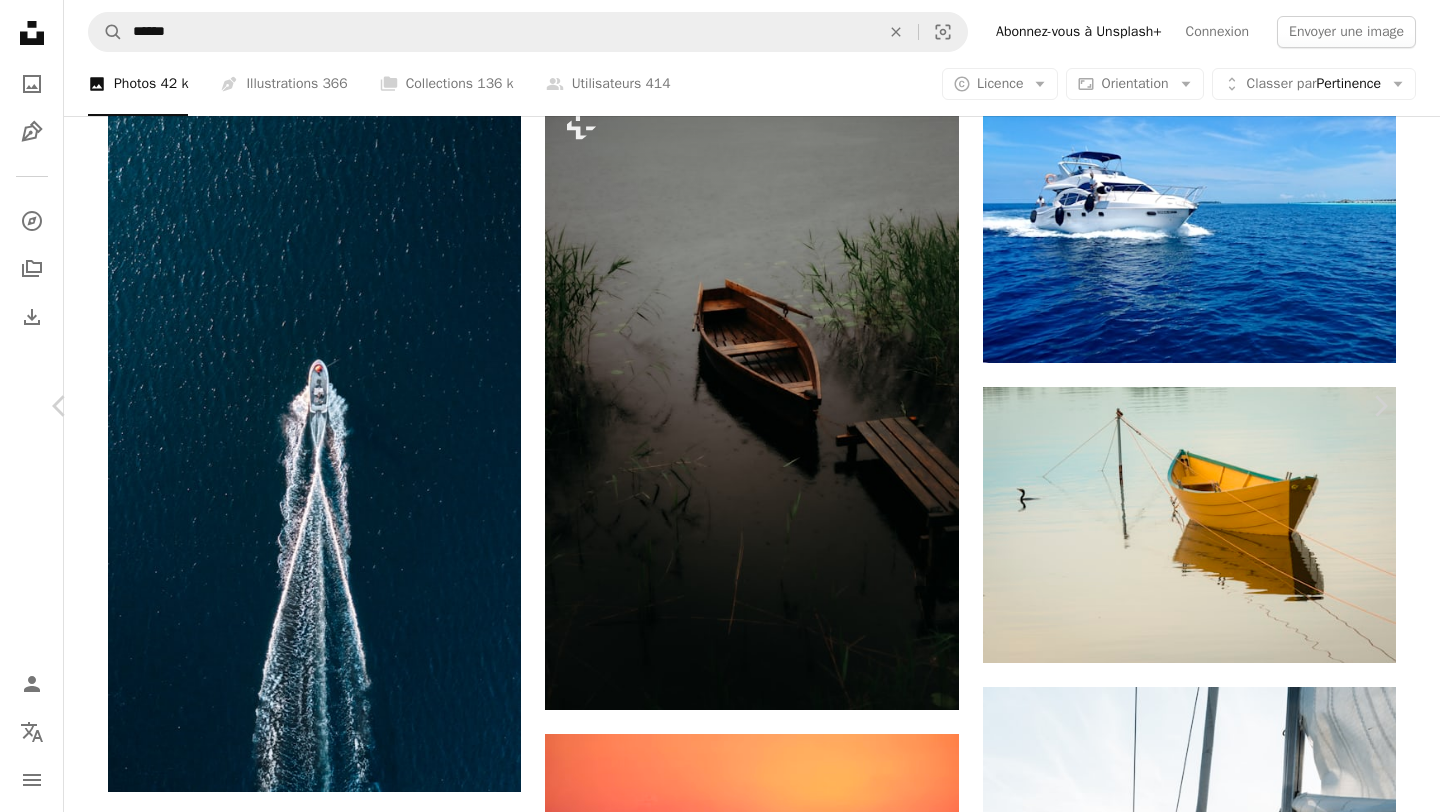 click on "An X shape Chevron left Chevron right Mikael Stenberg bonko86 A heart A plus sign Télécharger gratuitement Chevron down Zoom in Vues 1 832 265 Téléchargements 36 697 Présentée dans Wallpapers A forward-right arrow Partager Info icon Infos More Actions A map marker Björksviks Havsbad, [CITY], [STATE] Calendar outlined Publiée le 25 novembre 2018 Camera DJI, FC220 Safety Utilisation gratuite sous la Licence Unsplash mer bleu lac bateau vagues Wallpapers drone Milieux aérien mouche DJI symétrique canot automobile vue aérienne Mavic de haut en bas noir espace Nuit univers Photos banque d’images gratuites Parcourez des images premium sur iStock | - 20 % avec le code UNSPLASH20 Rendez-vous sur iStock ↗ Images associées A heart A plus sign Matheo JBT Arrow pointing down Plus sign for Unsplash+ A heart A plus sign Unsplash+ Community Pour Unsplash+ A lock Télécharger Plus sign for Unsplash+ A heart A plus sign Unsplash+ Community Pour Unsplash+ A lock Télécharger A heart A heart" at bounding box center [720, 6061] 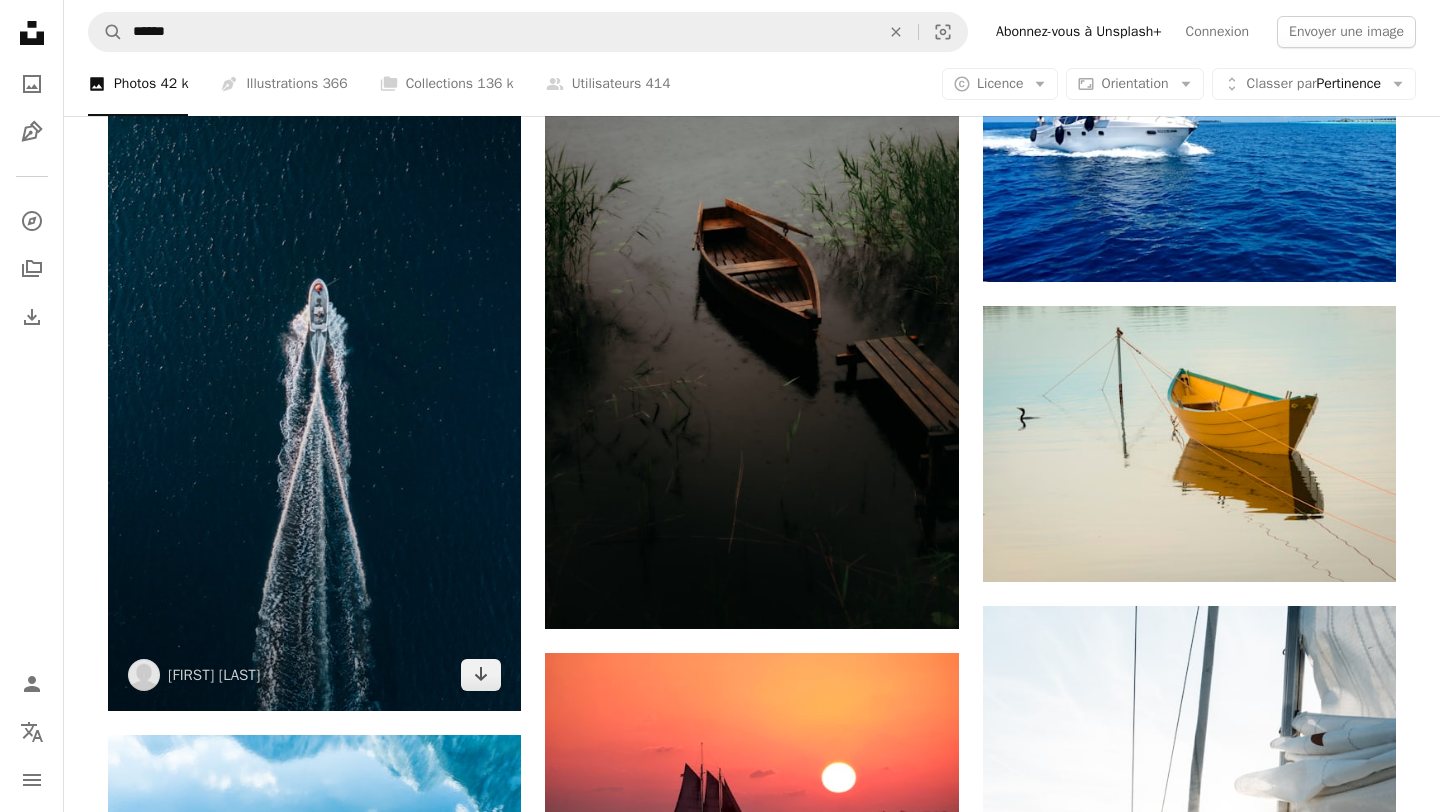 scroll, scrollTop: 2583, scrollLeft: 0, axis: vertical 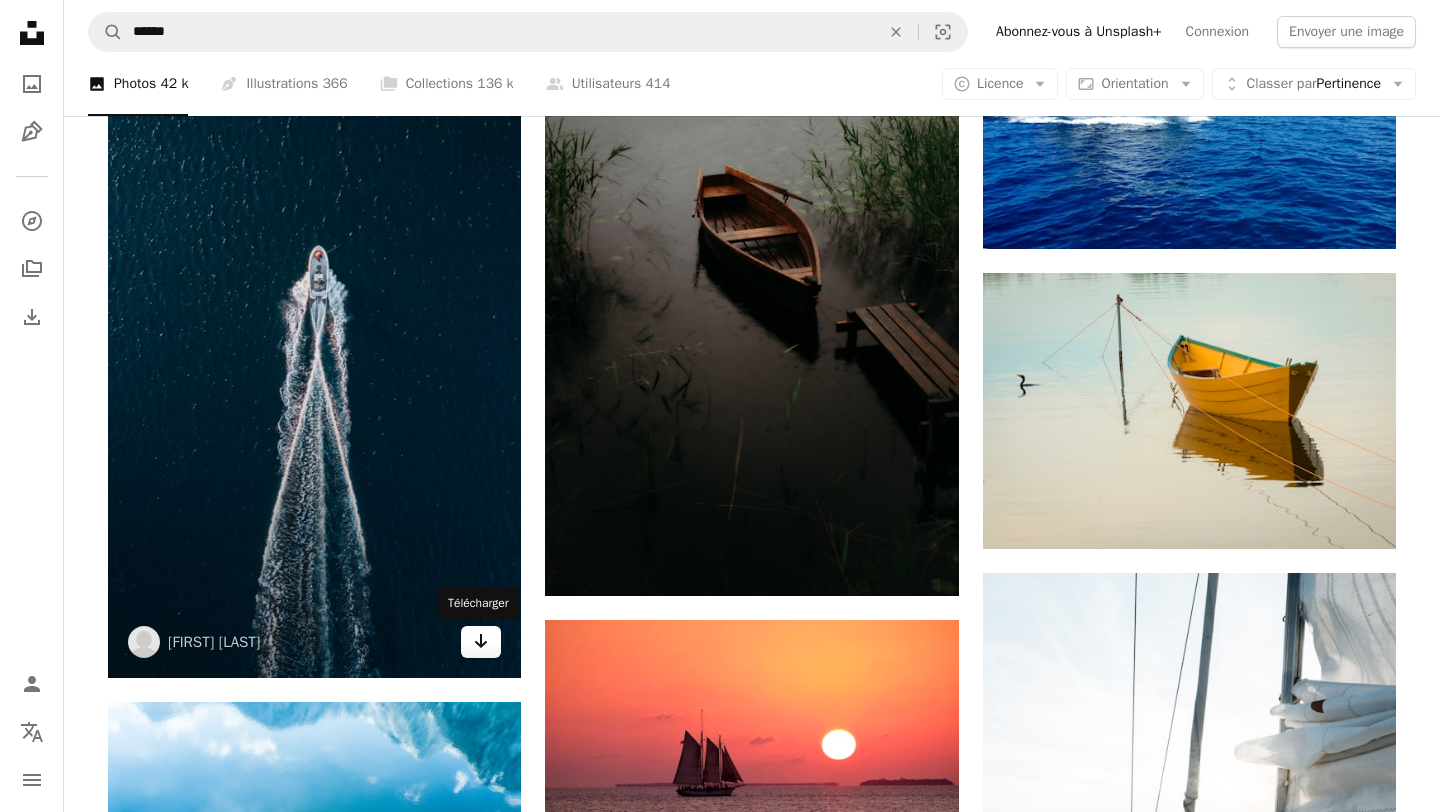 click on "Arrow pointing down" at bounding box center (481, 642) 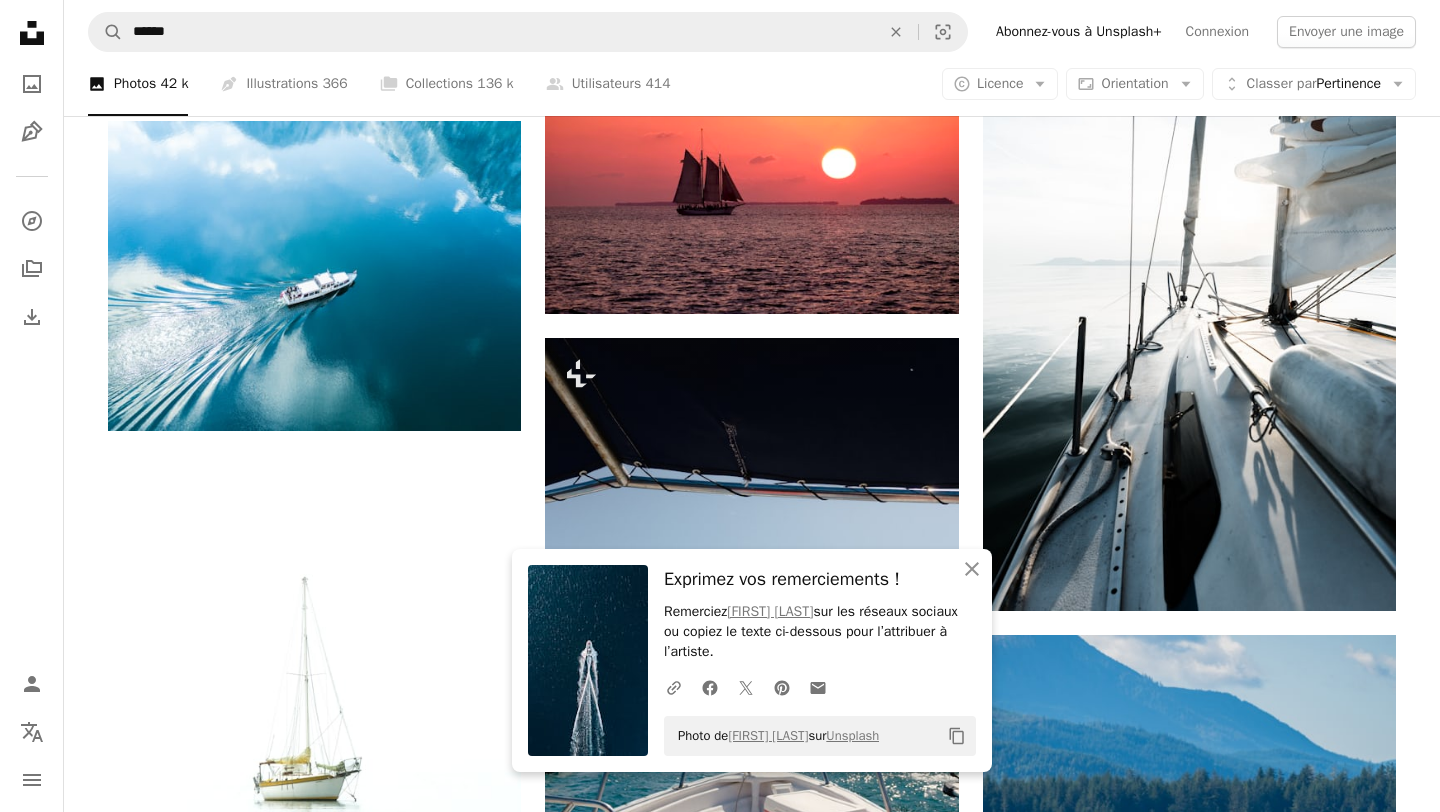 scroll, scrollTop: 3163, scrollLeft: 0, axis: vertical 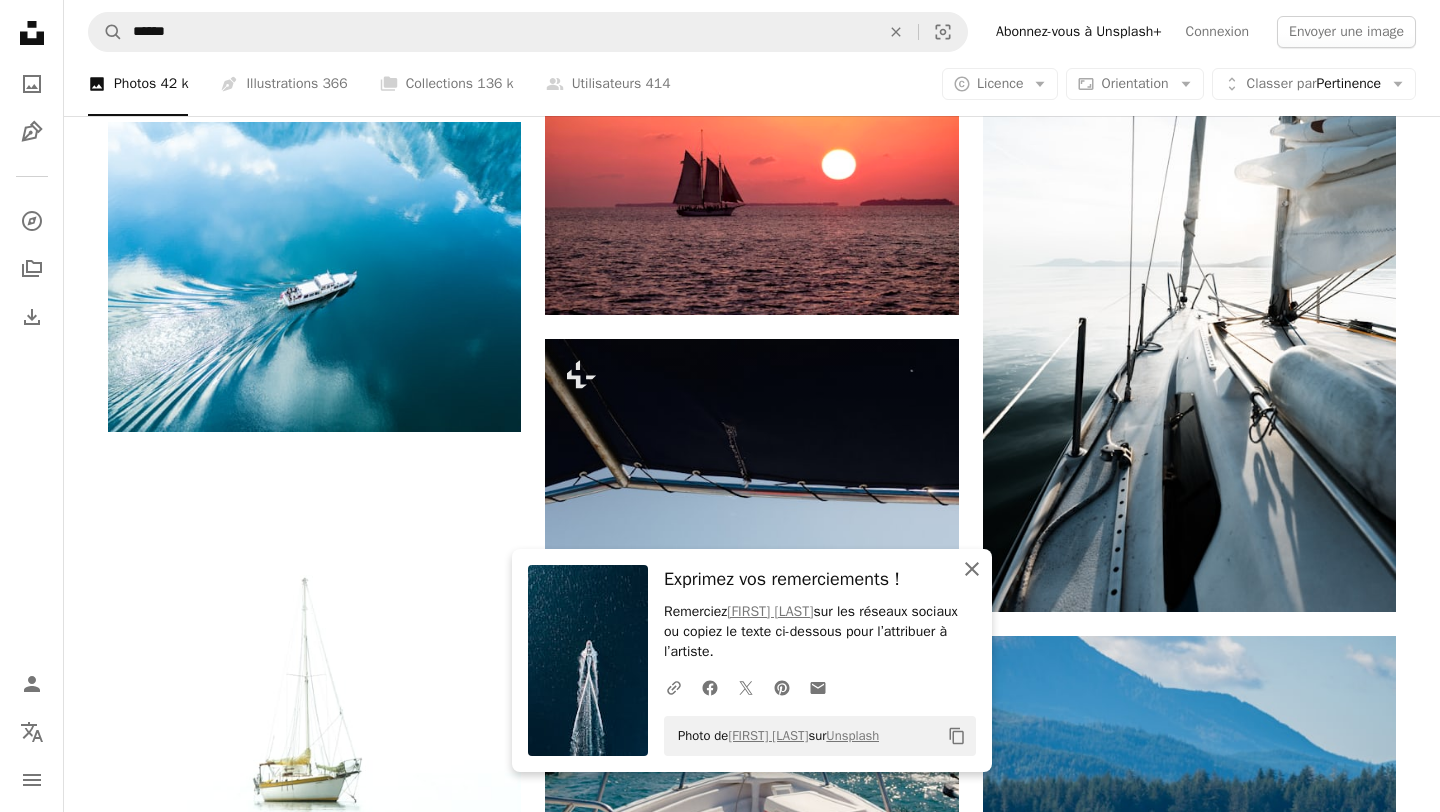 click on "An X shape" 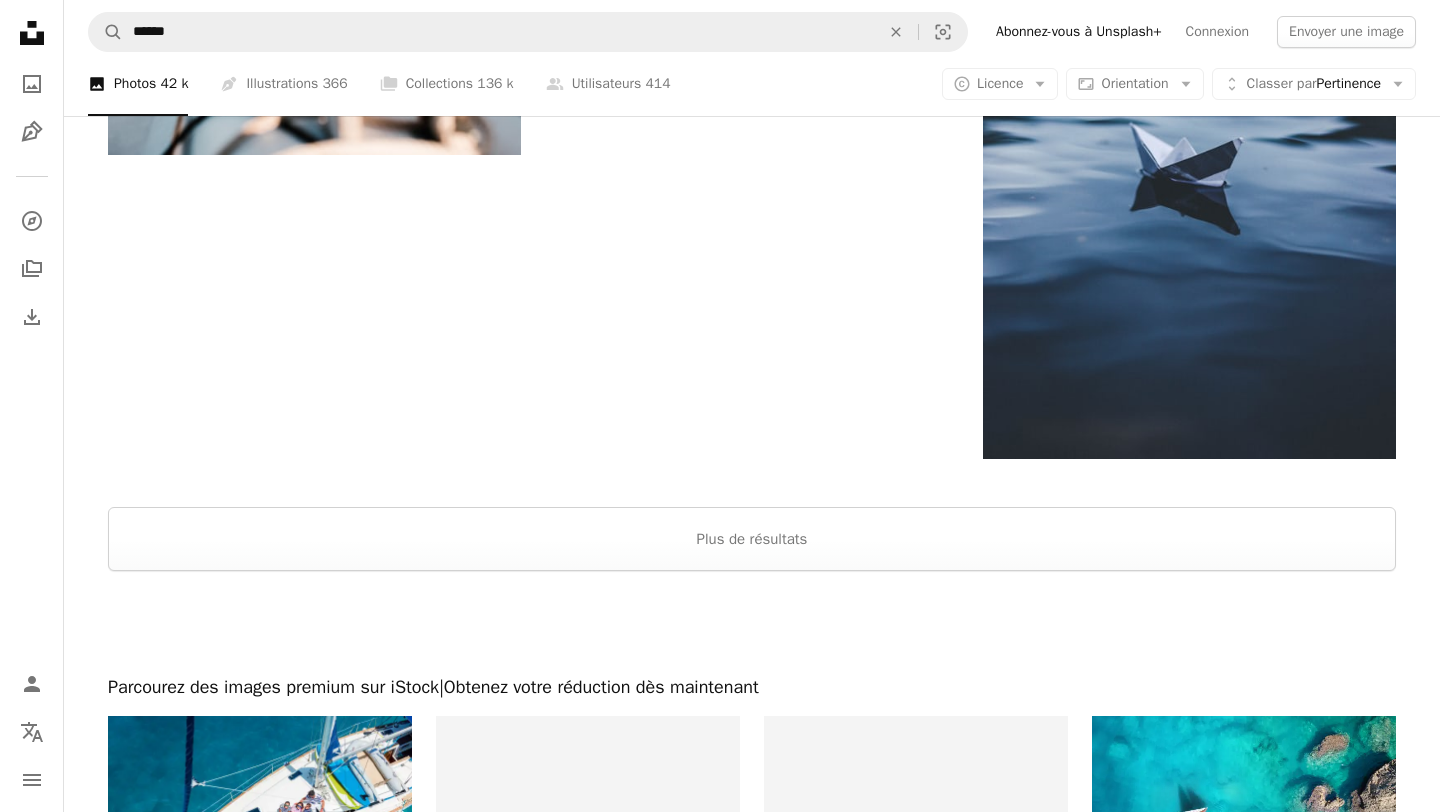 scroll, scrollTop: 6746, scrollLeft: 0, axis: vertical 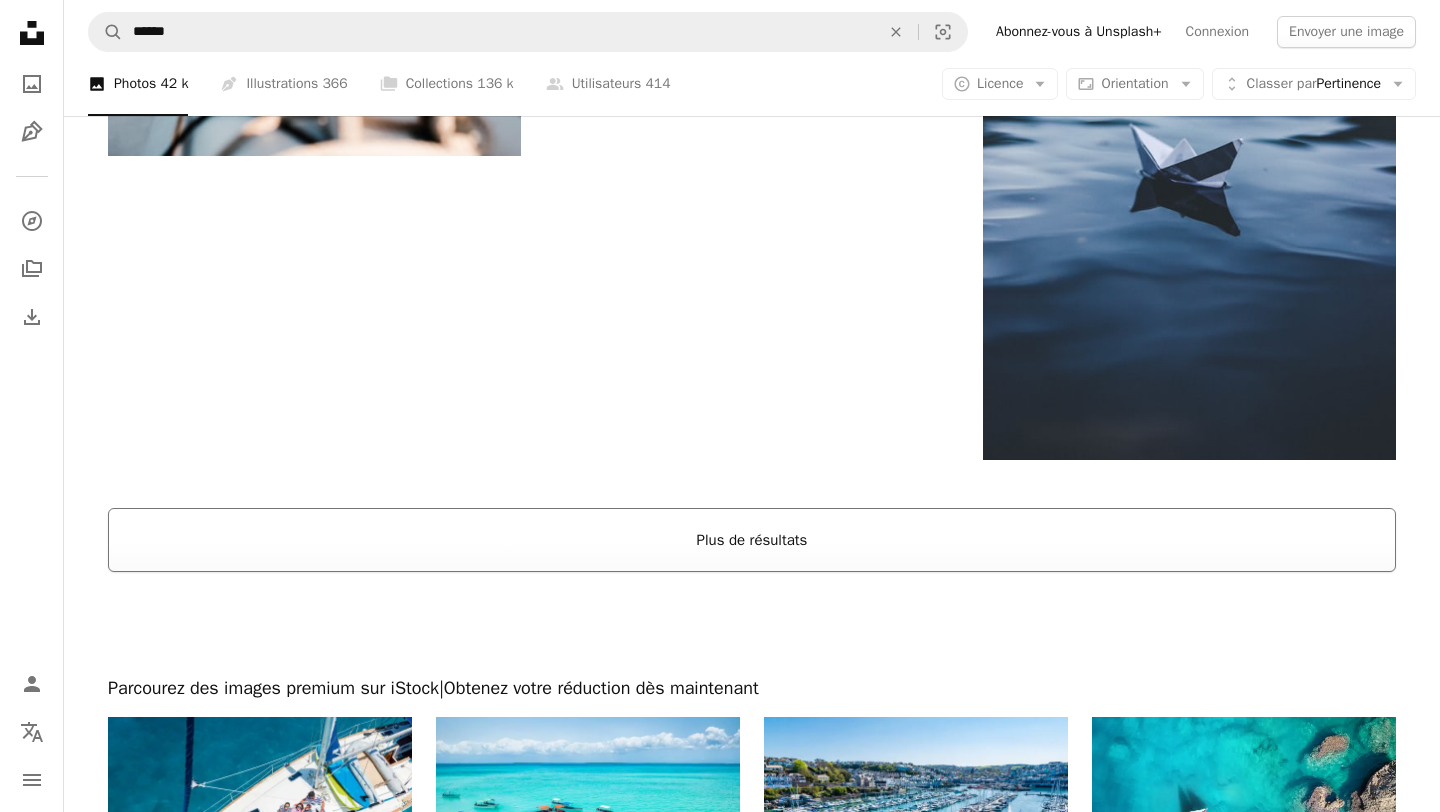 click on "Plus de résultats" at bounding box center (752, 540) 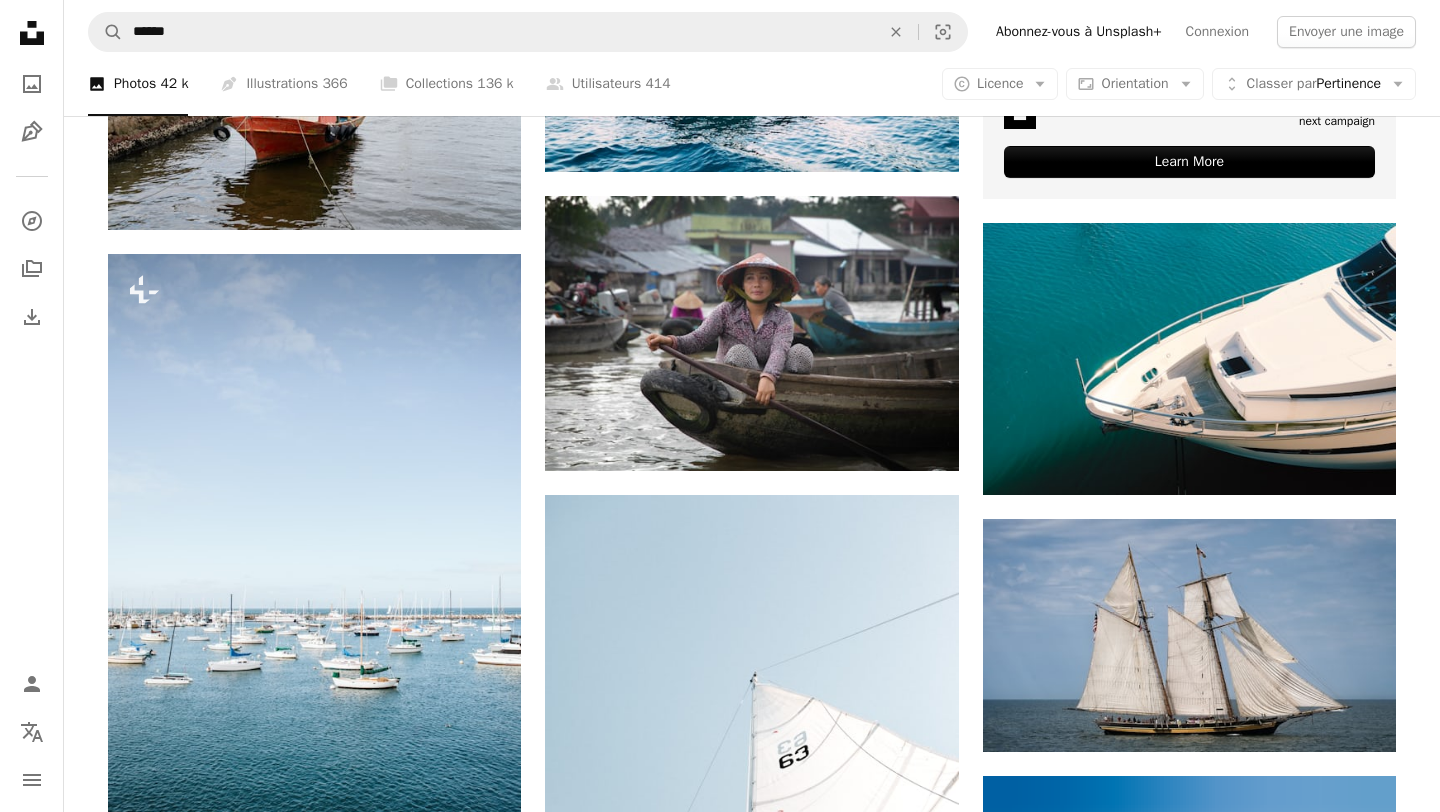 scroll, scrollTop: 9876, scrollLeft: 0, axis: vertical 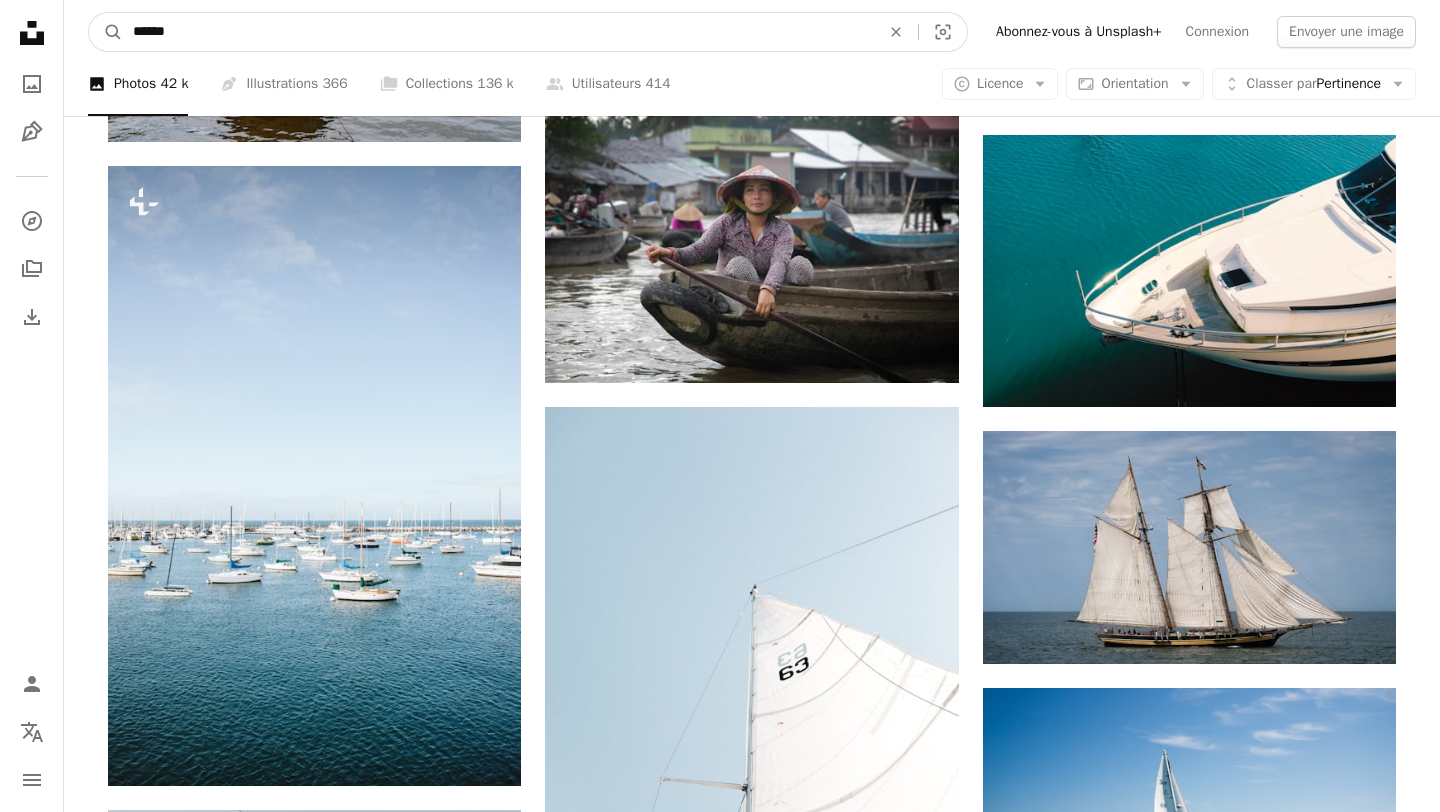 click on "******" at bounding box center [498, 32] 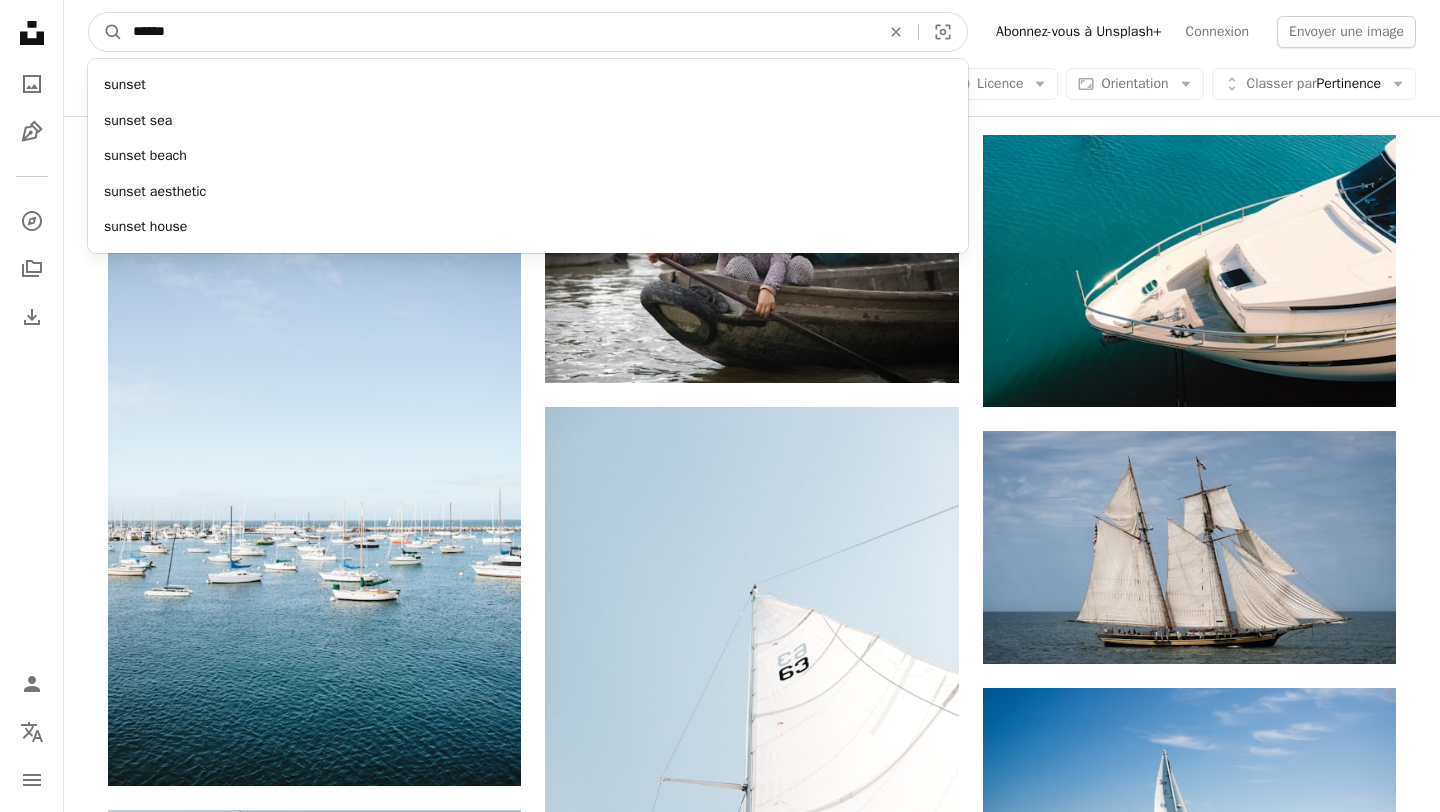 type on "******" 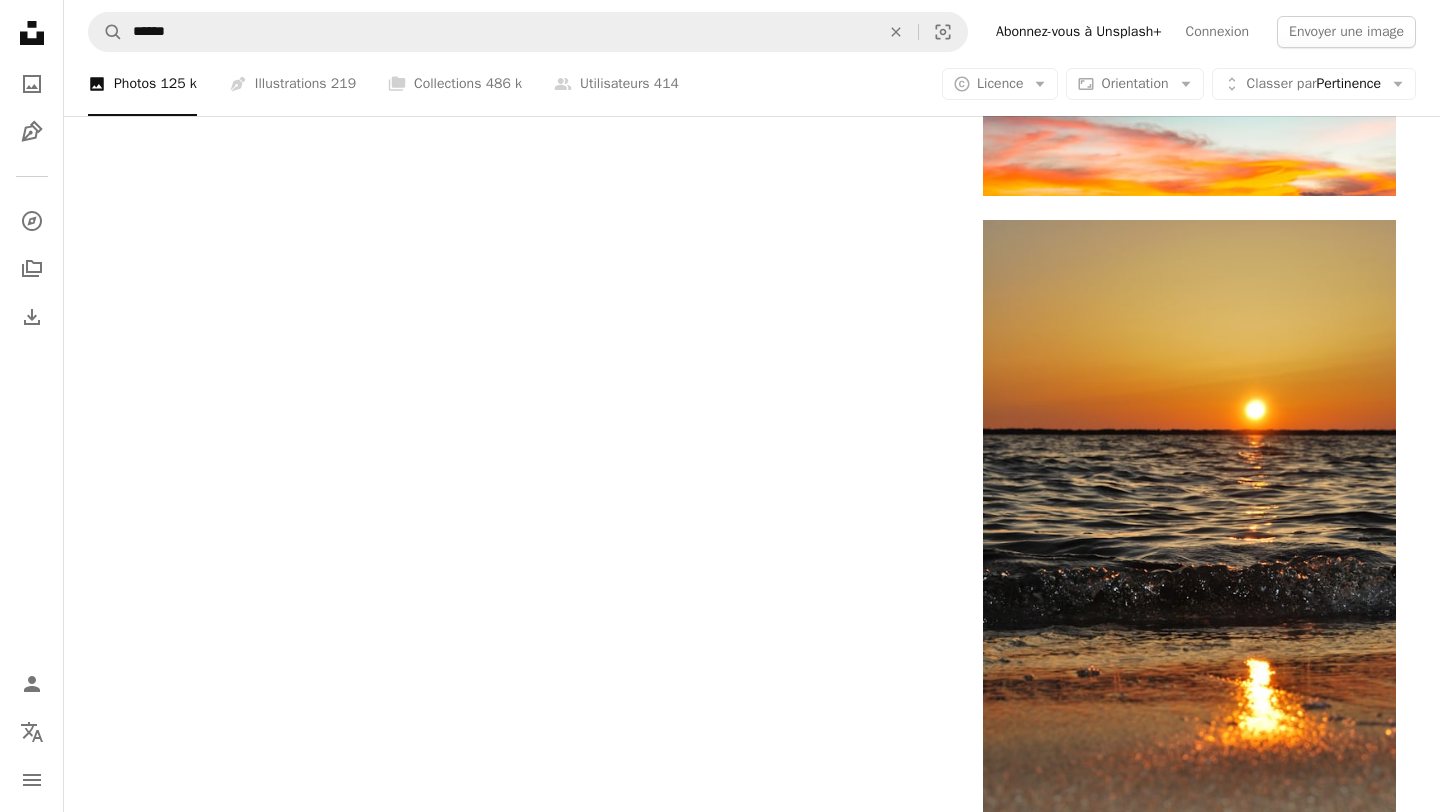 scroll, scrollTop: 3716, scrollLeft: 0, axis: vertical 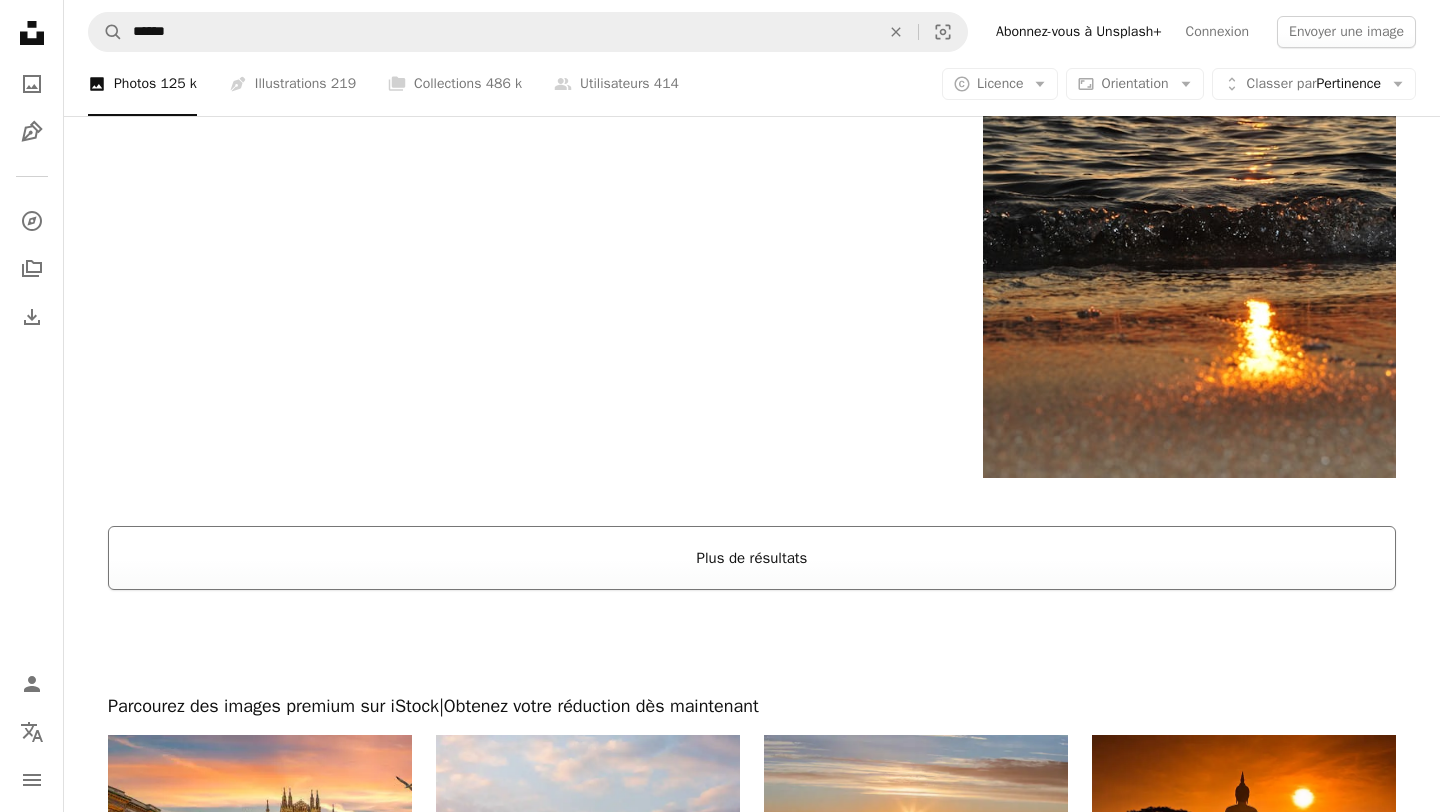 click on "Plus de résultats" at bounding box center (752, 558) 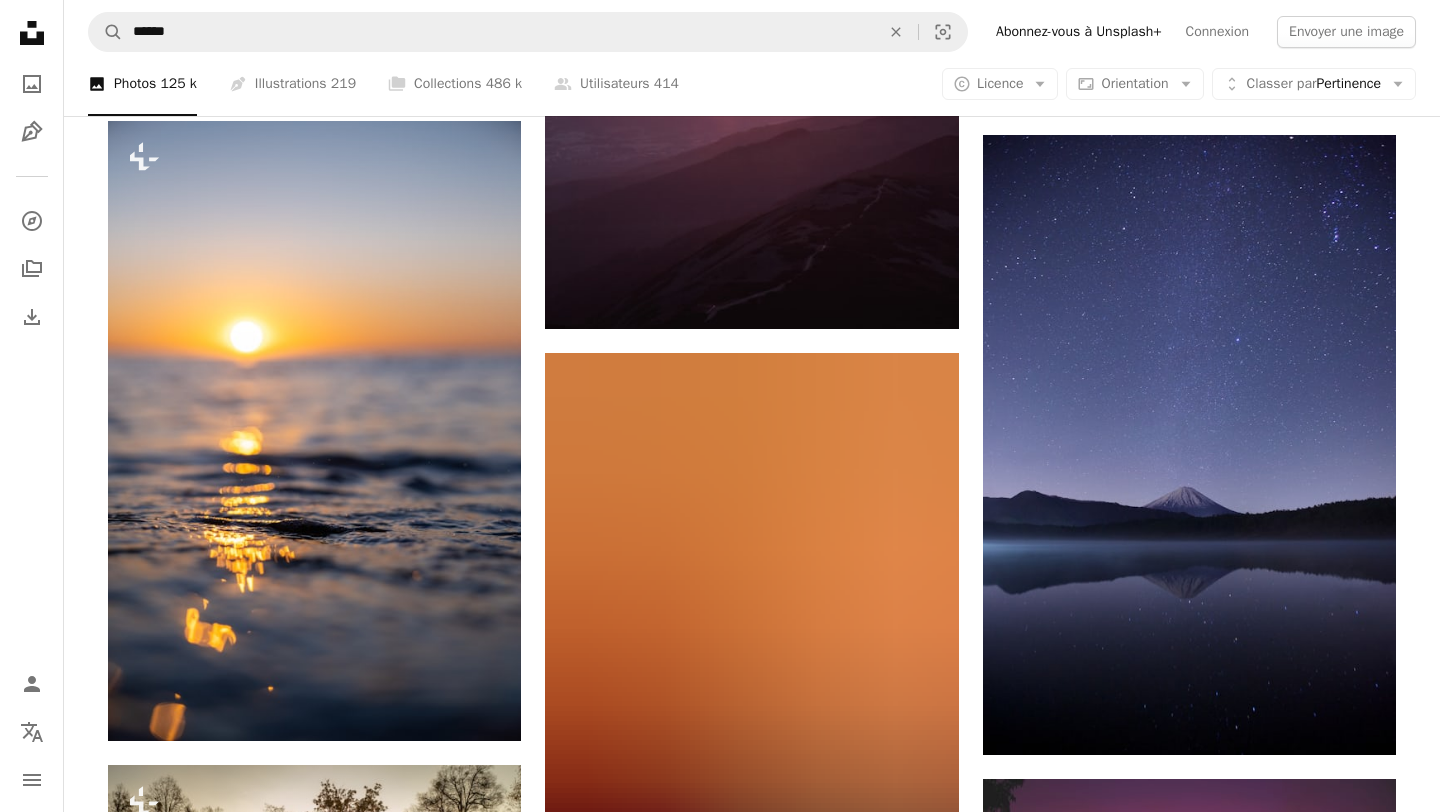 scroll, scrollTop: 14256, scrollLeft: 0, axis: vertical 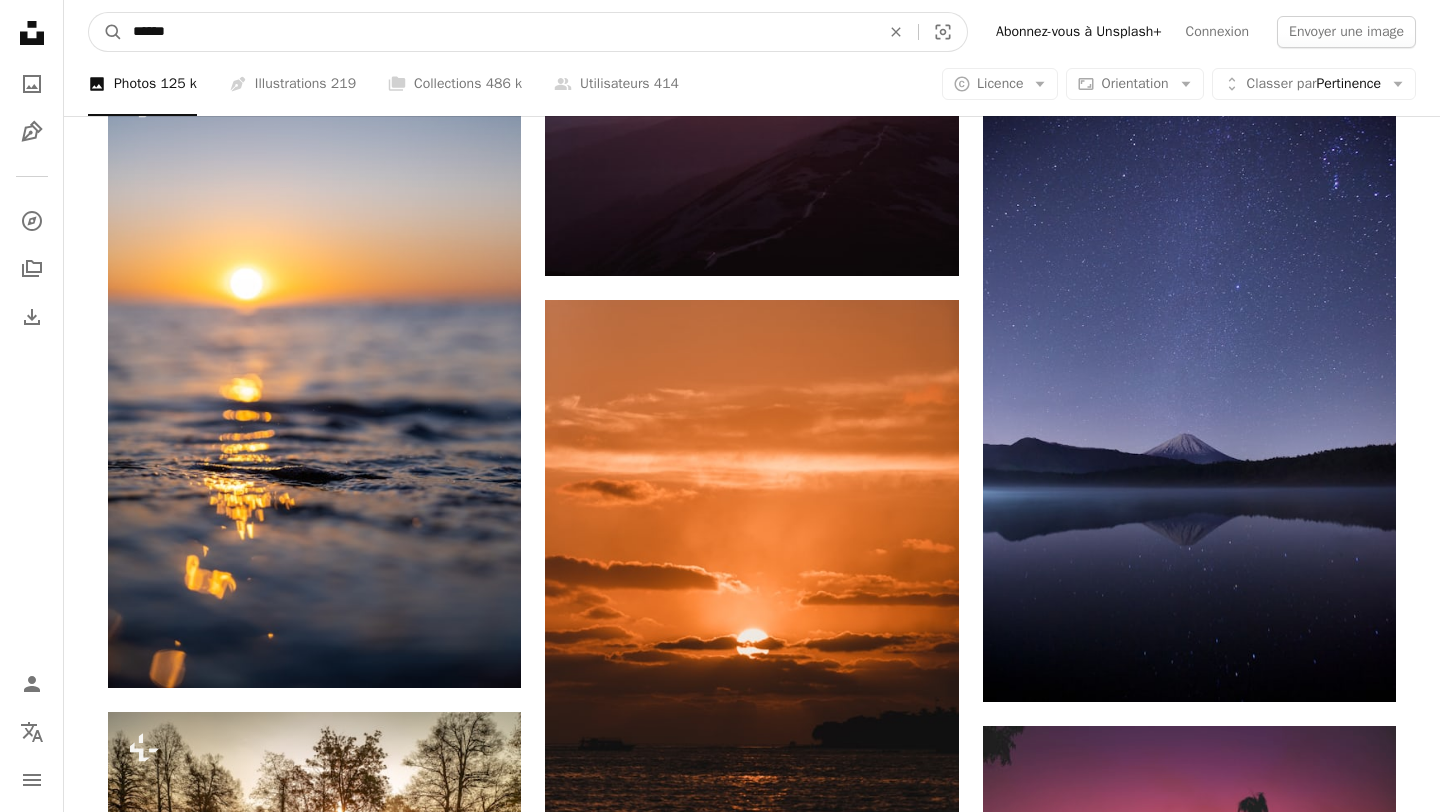 click on "******" at bounding box center [498, 32] 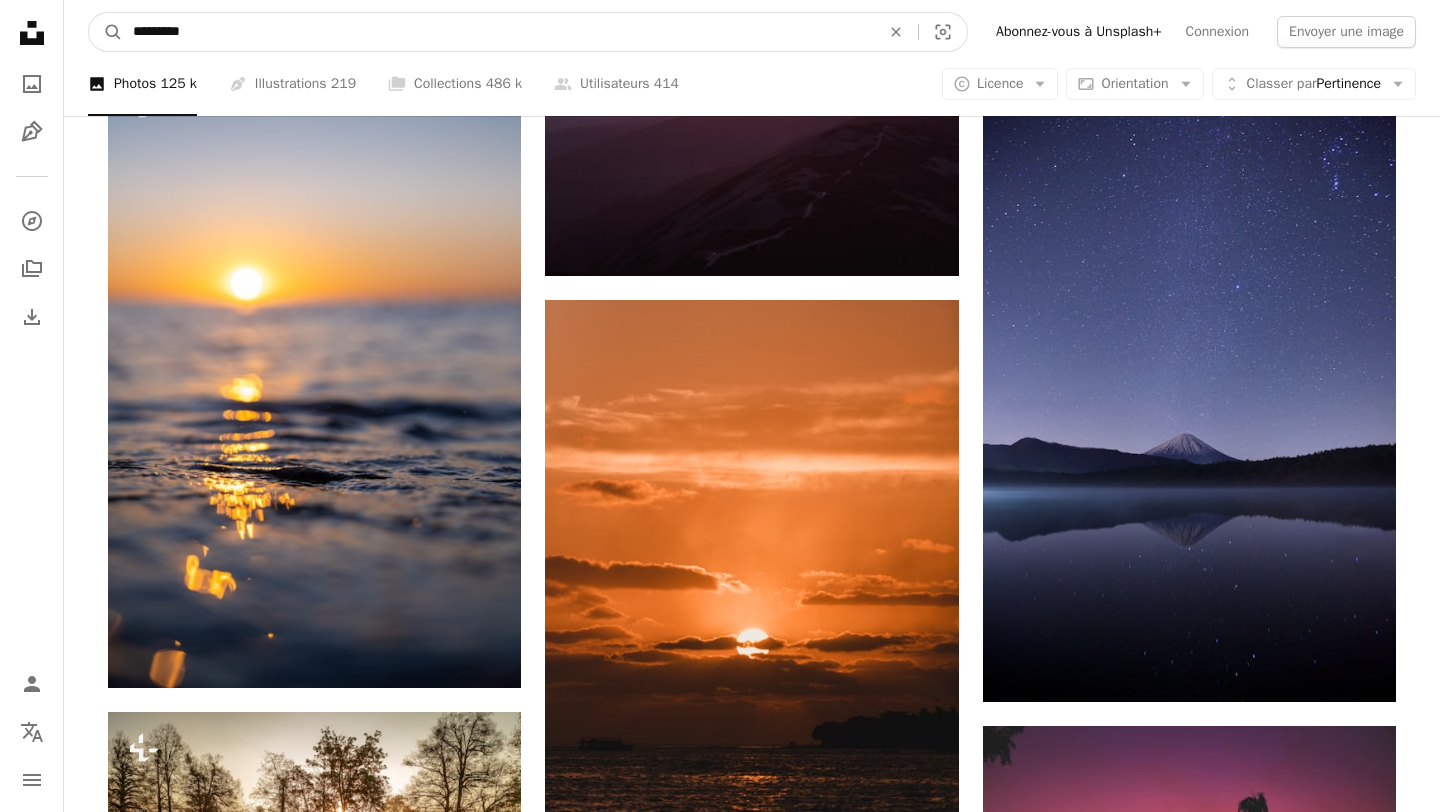 type on "**********" 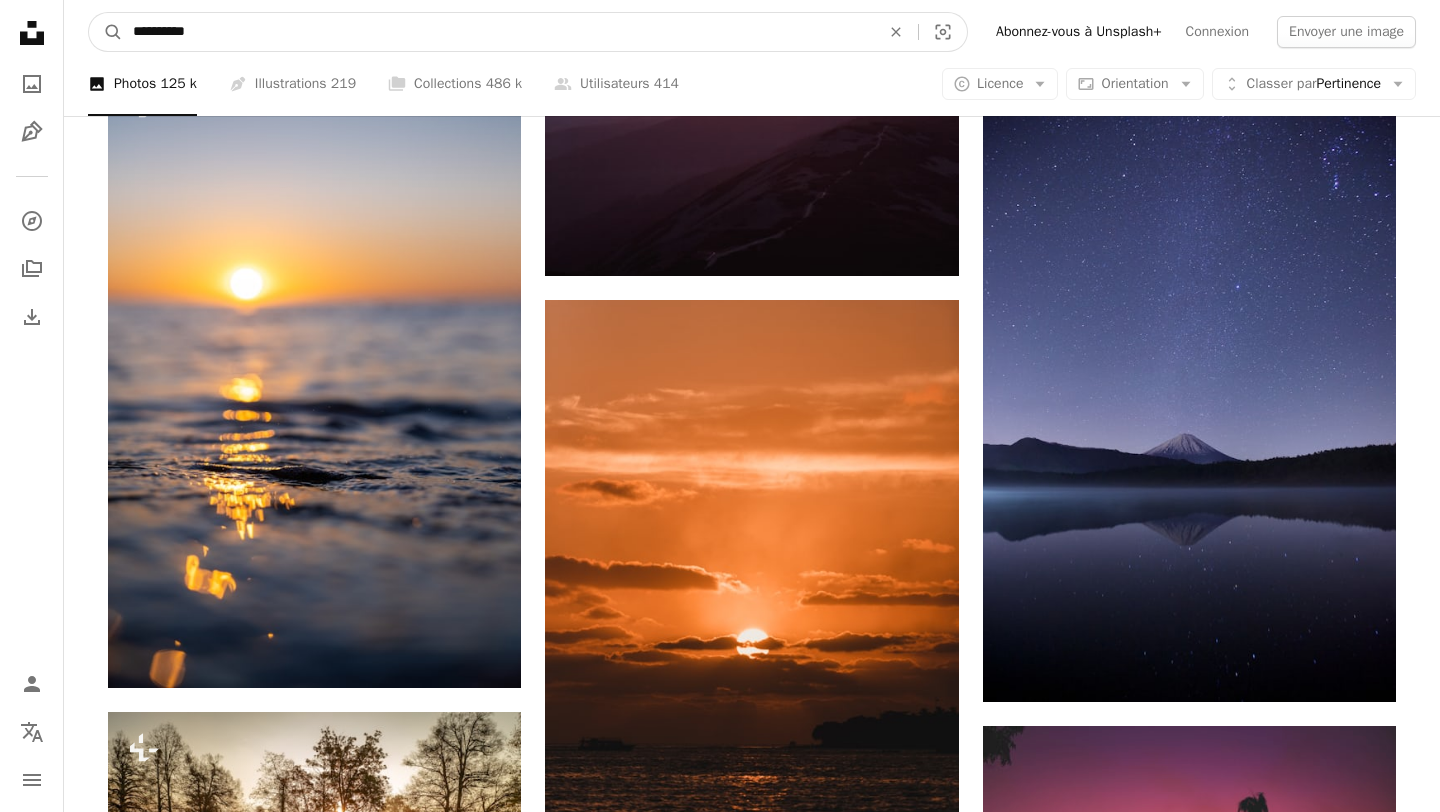 click on "A magnifying glass" at bounding box center (106, 32) 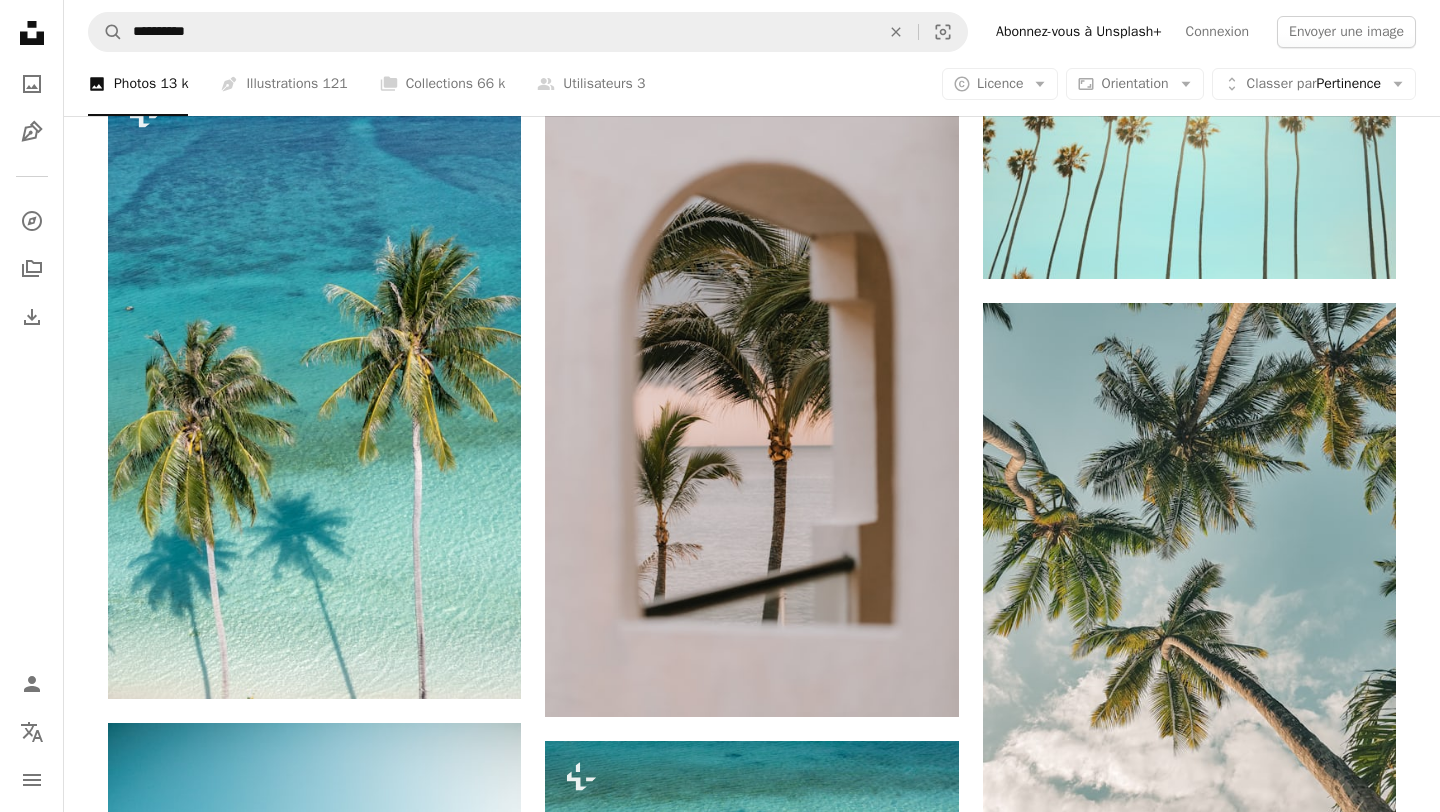 scroll, scrollTop: 2316, scrollLeft: 0, axis: vertical 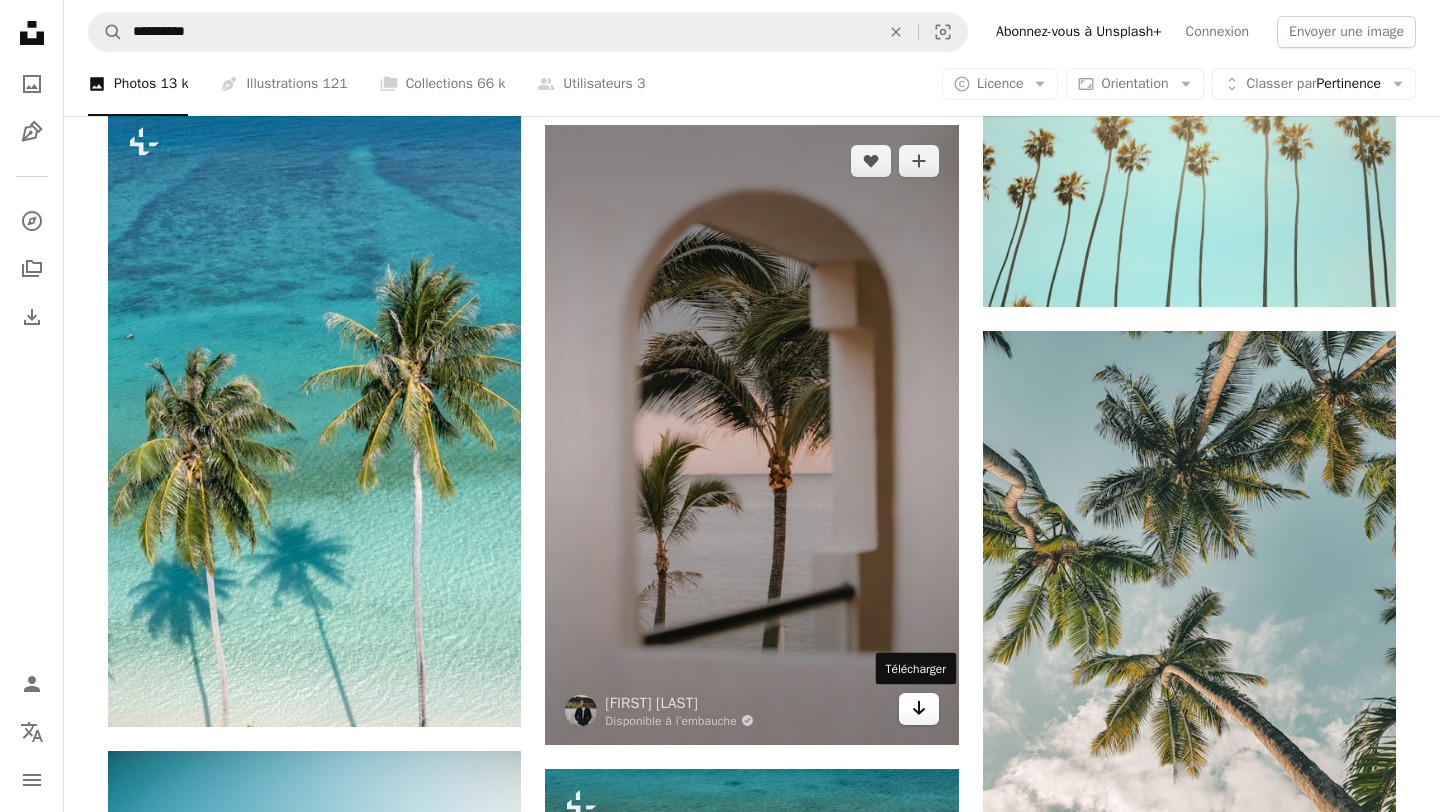 click on "Arrow pointing down" 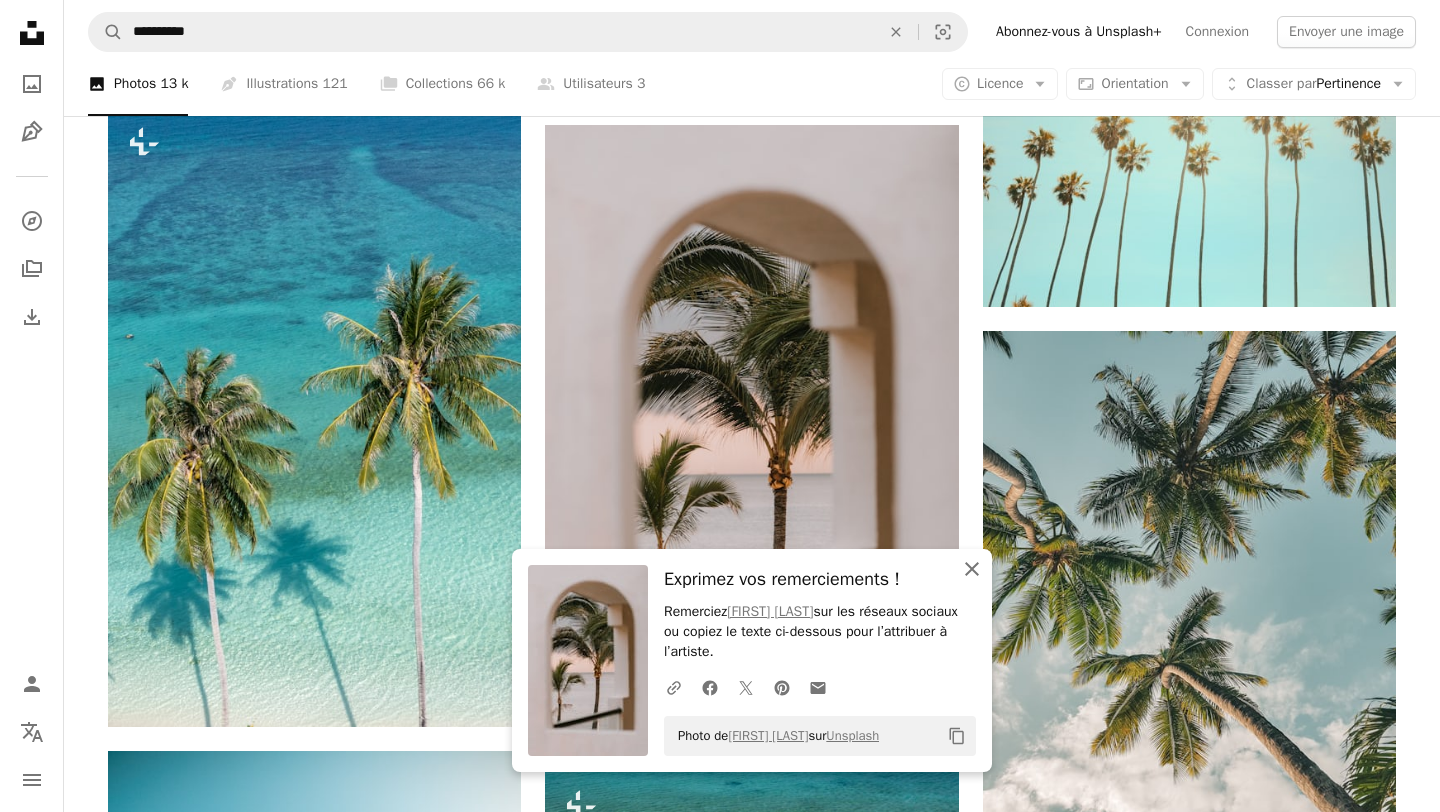click on "An X shape" 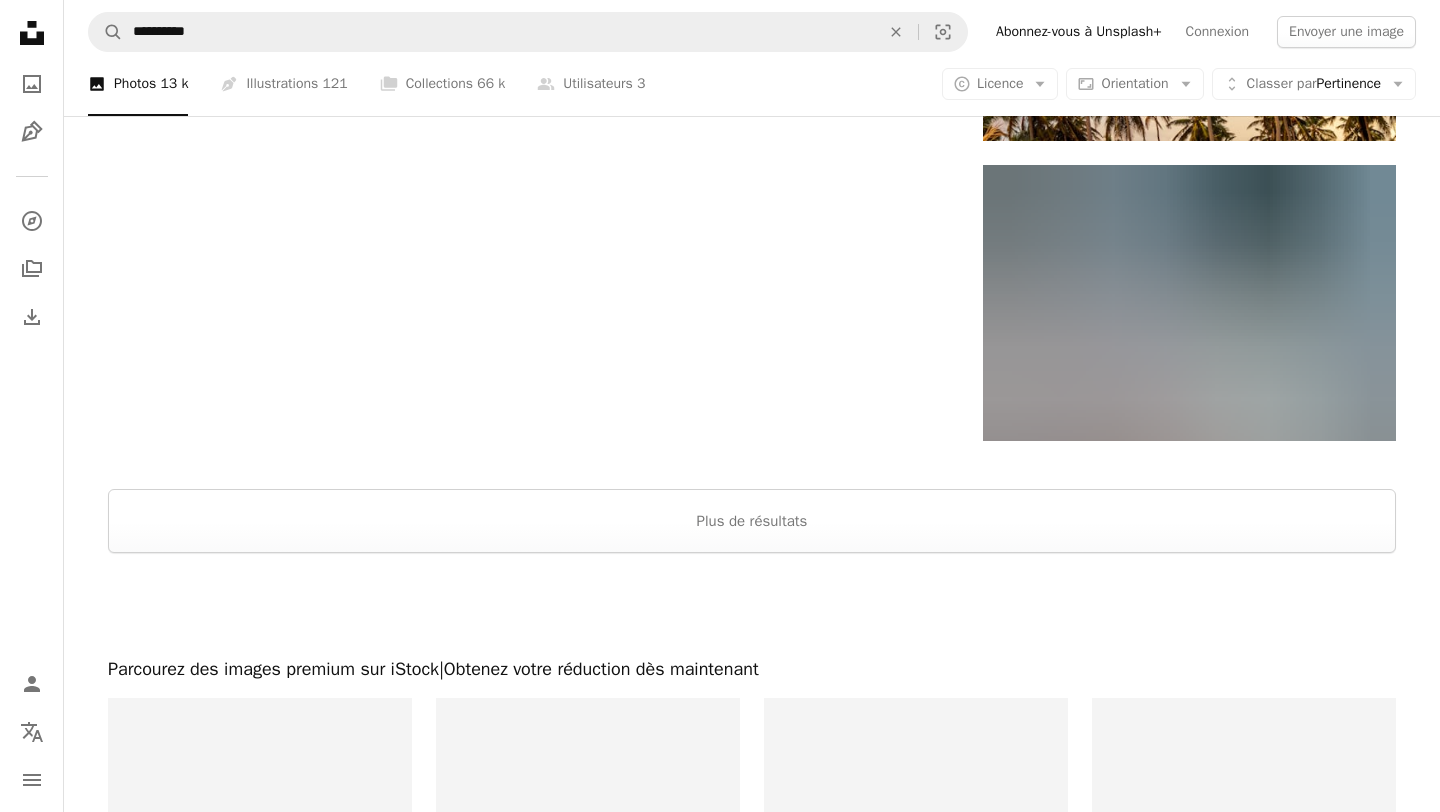 scroll, scrollTop: 4014, scrollLeft: 0, axis: vertical 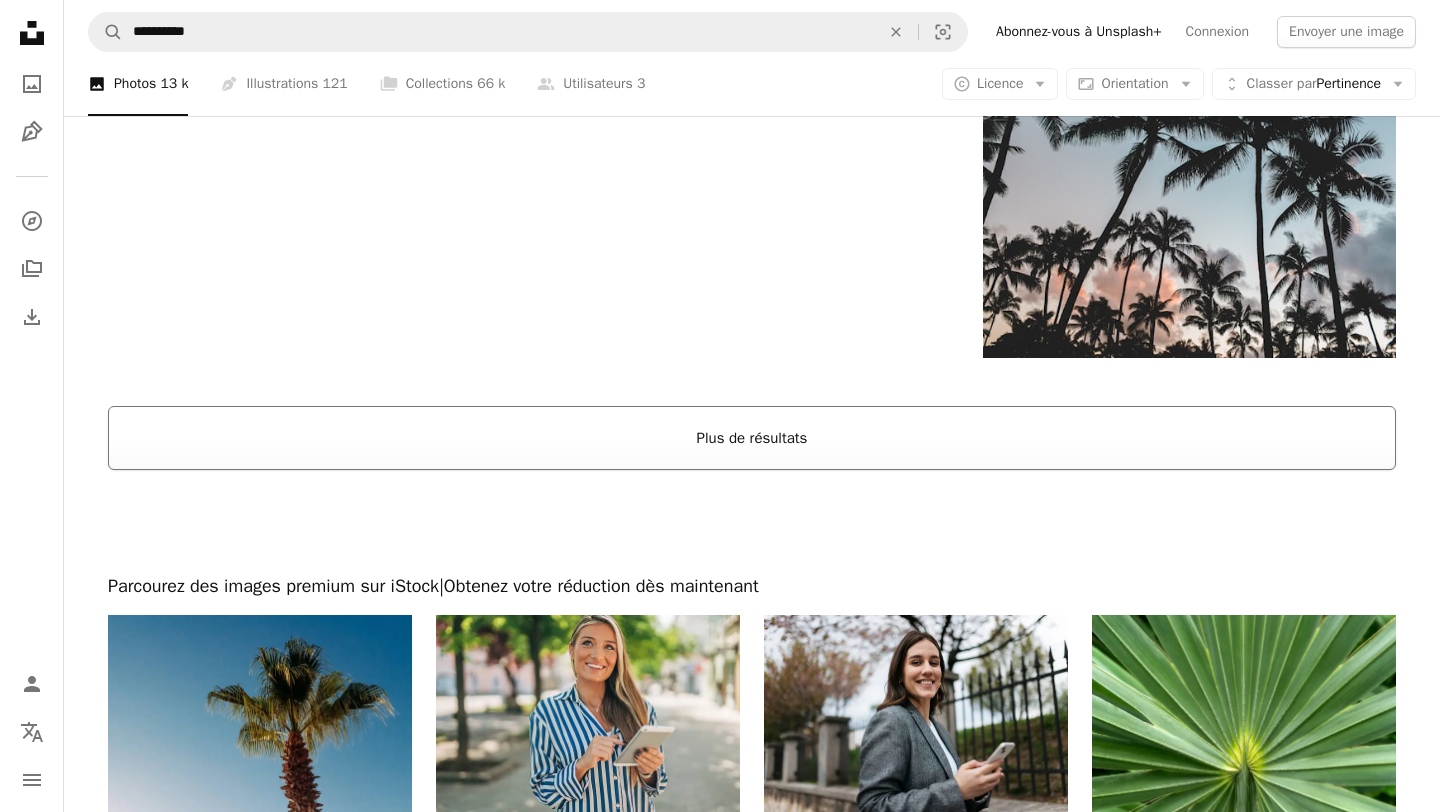 click on "Plus de résultats" at bounding box center [752, 438] 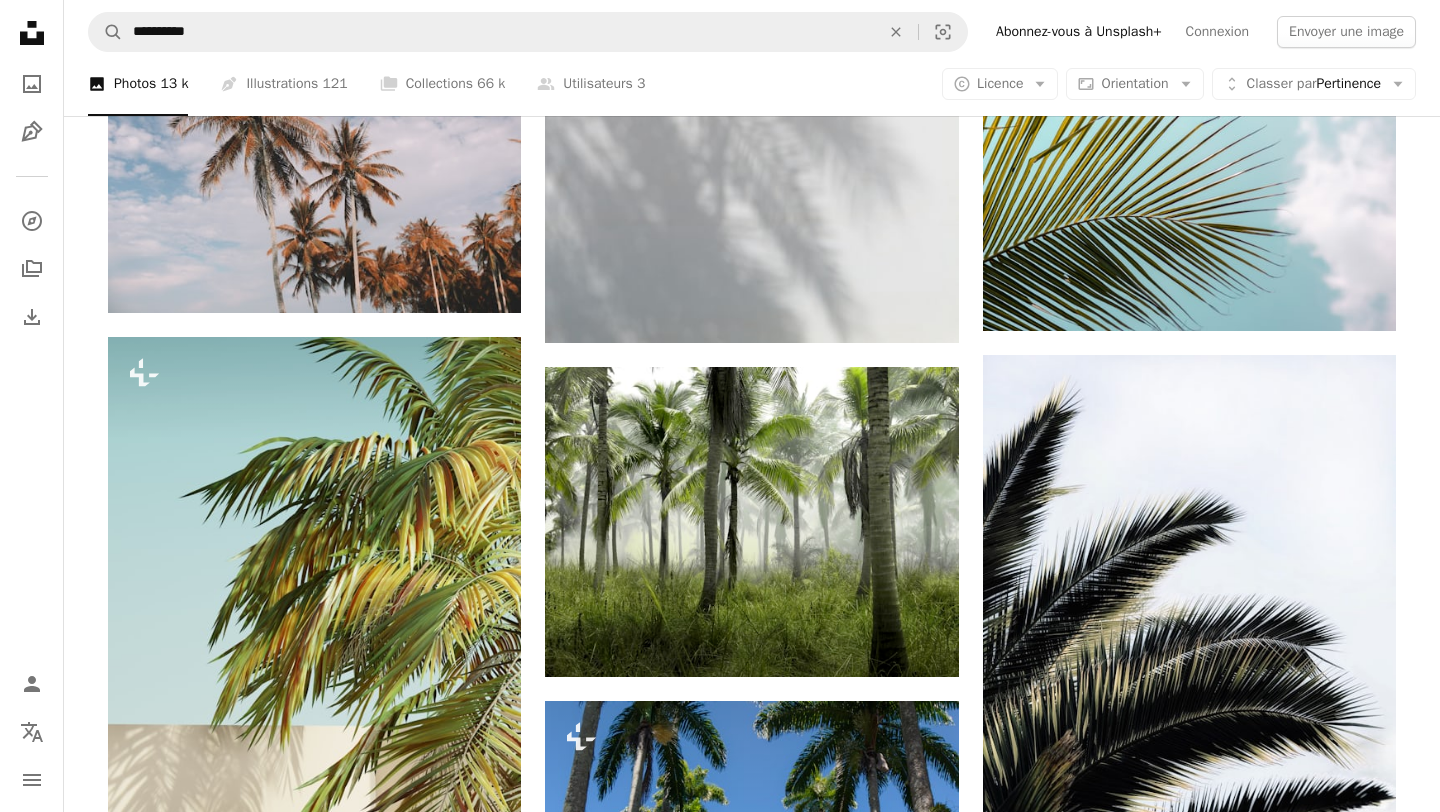 scroll, scrollTop: 6099, scrollLeft: 0, axis: vertical 